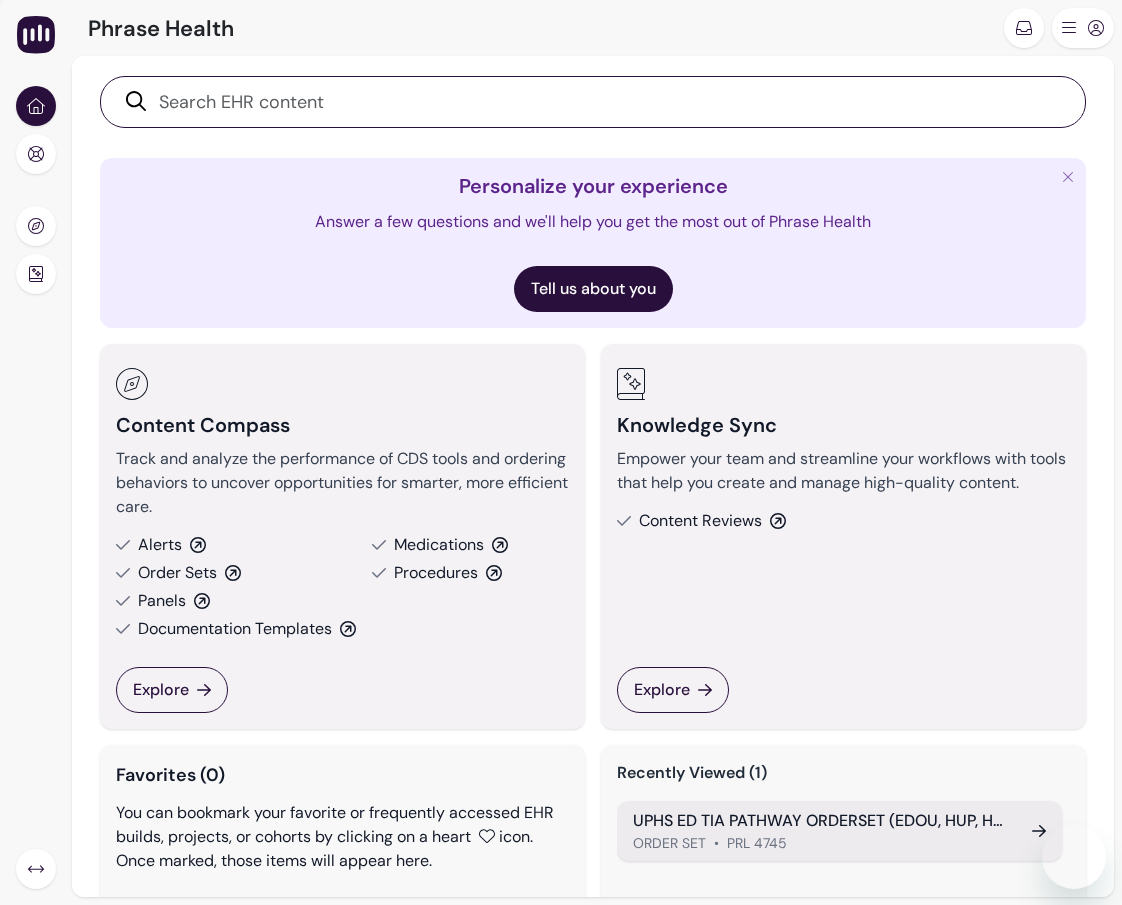 scroll, scrollTop: 0, scrollLeft: 0, axis: both 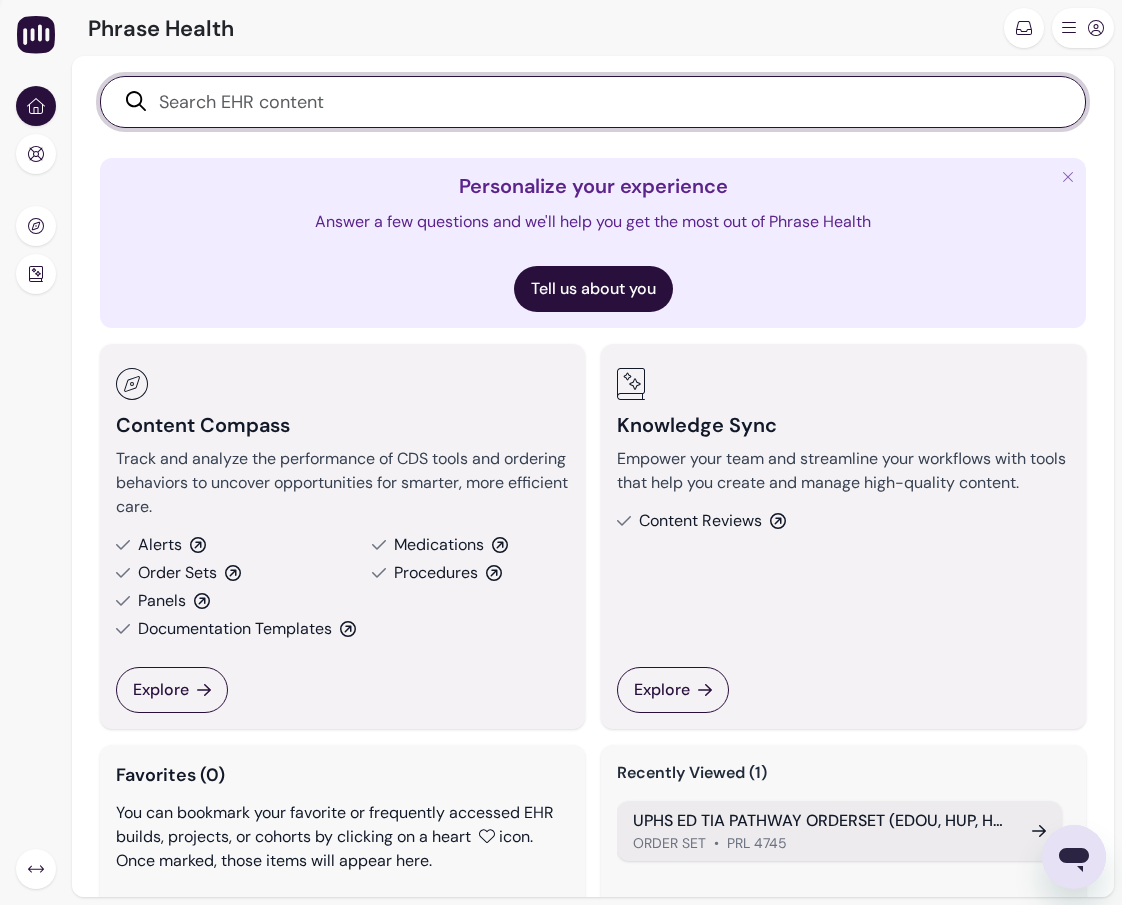 click at bounding box center (604, 102) 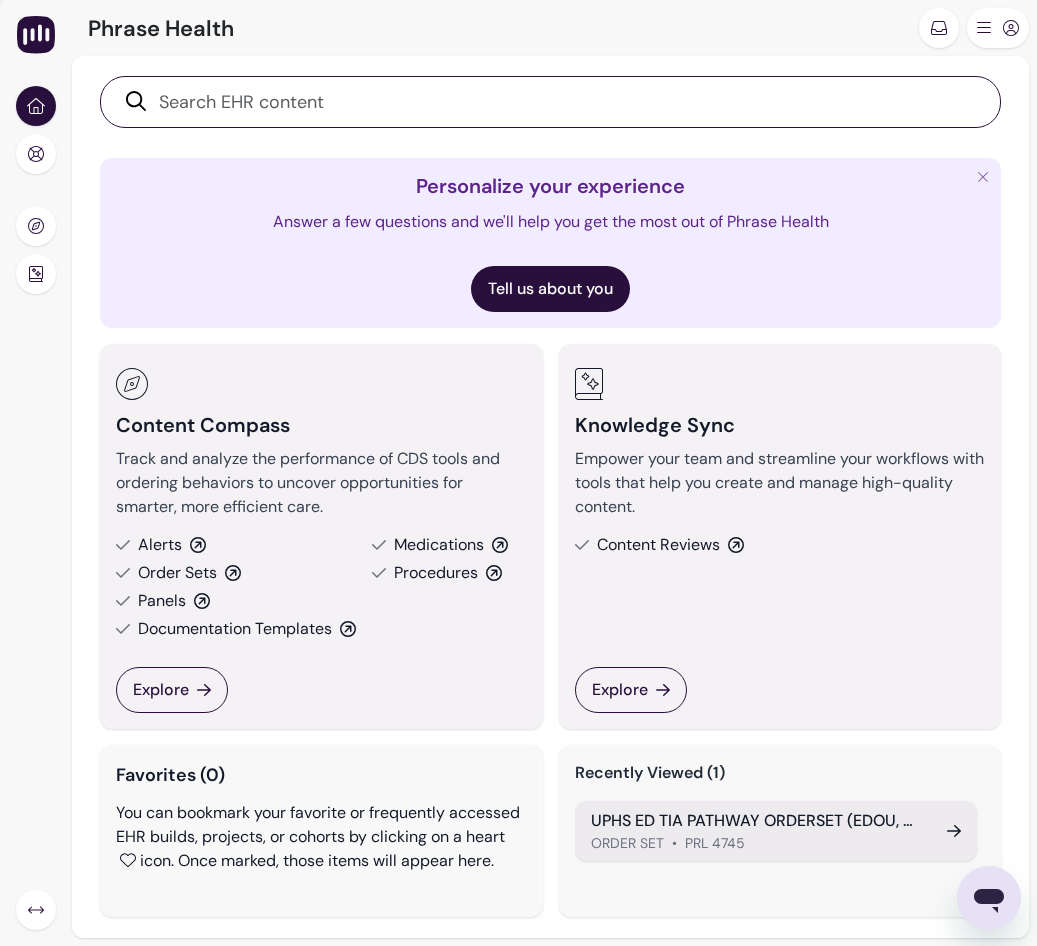 click at bounding box center [36, 473] 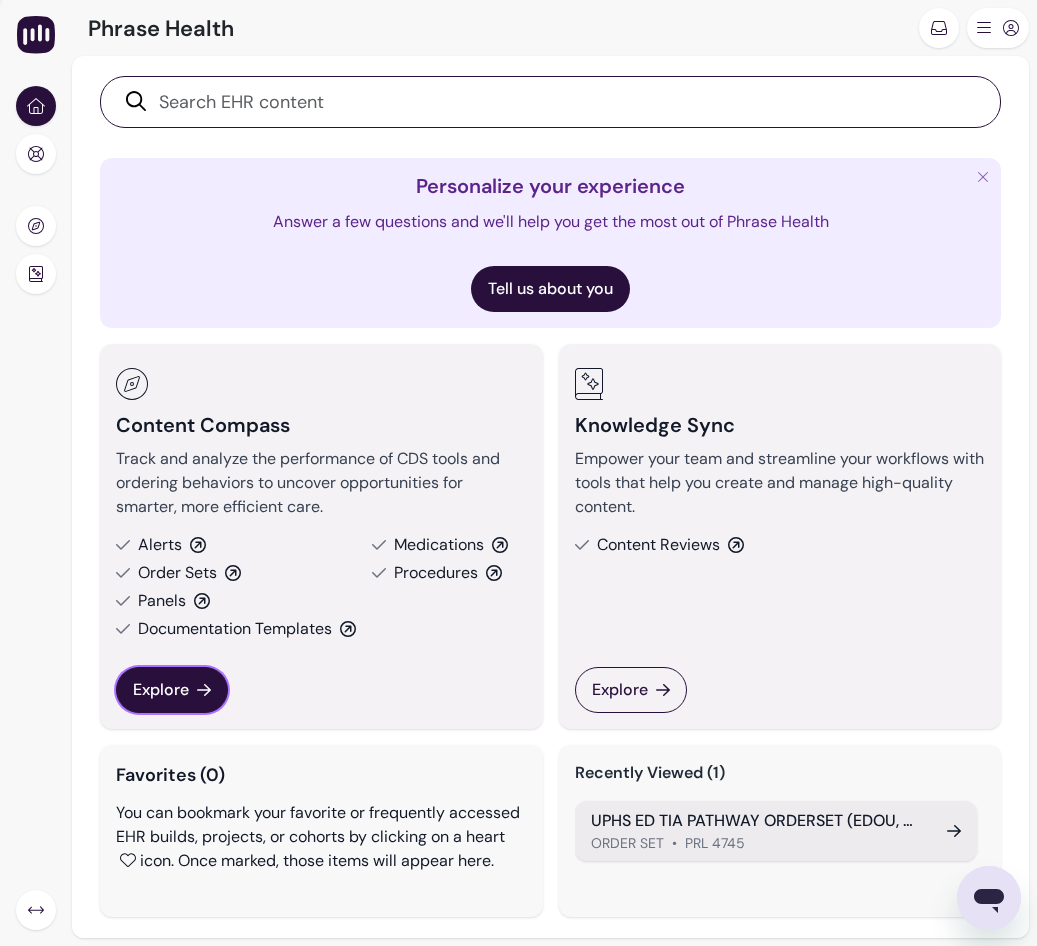 click on "Explore" at bounding box center [161, 690] 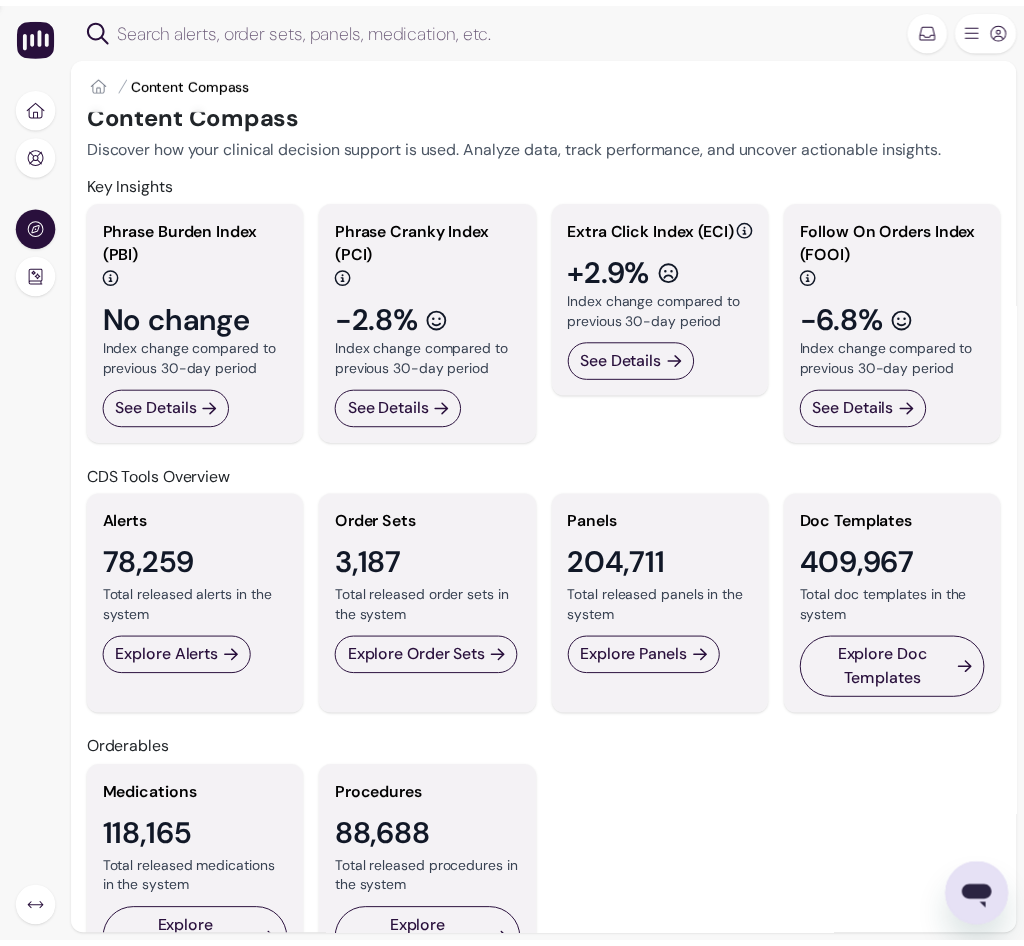 scroll, scrollTop: 0, scrollLeft: 0, axis: both 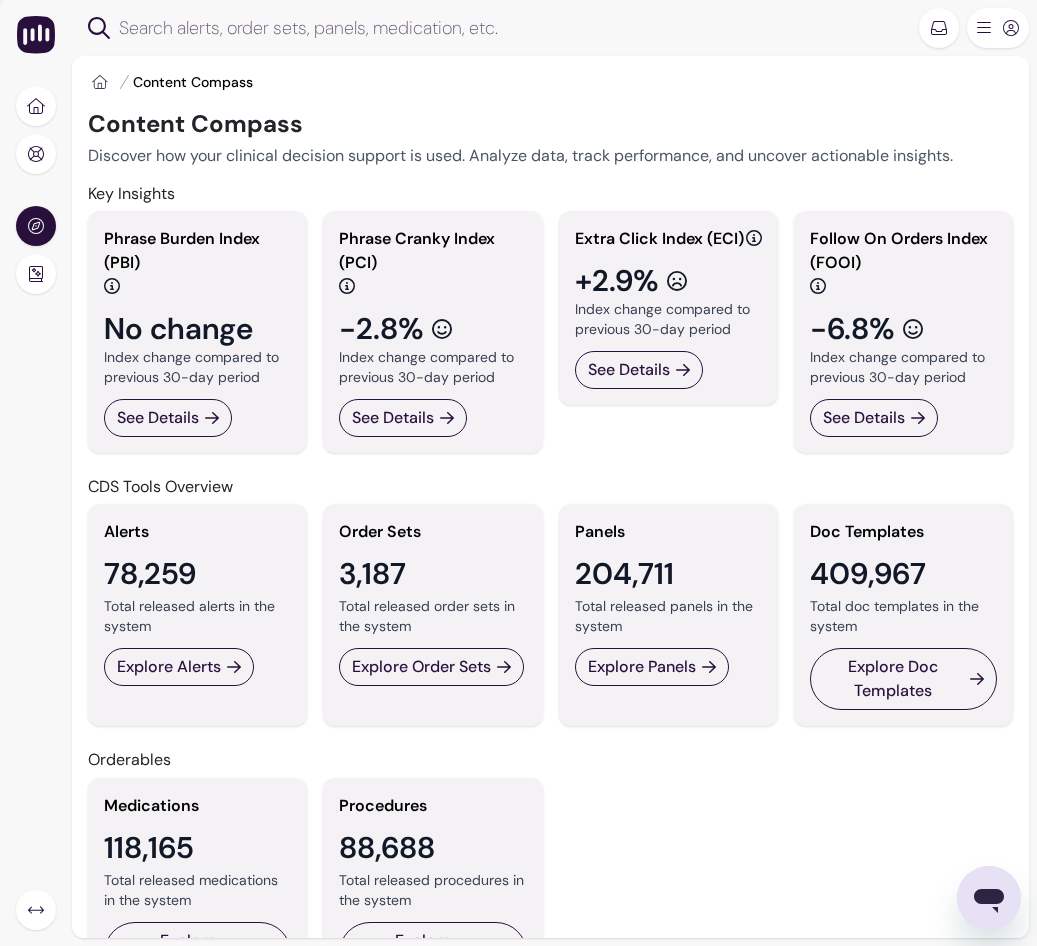 click 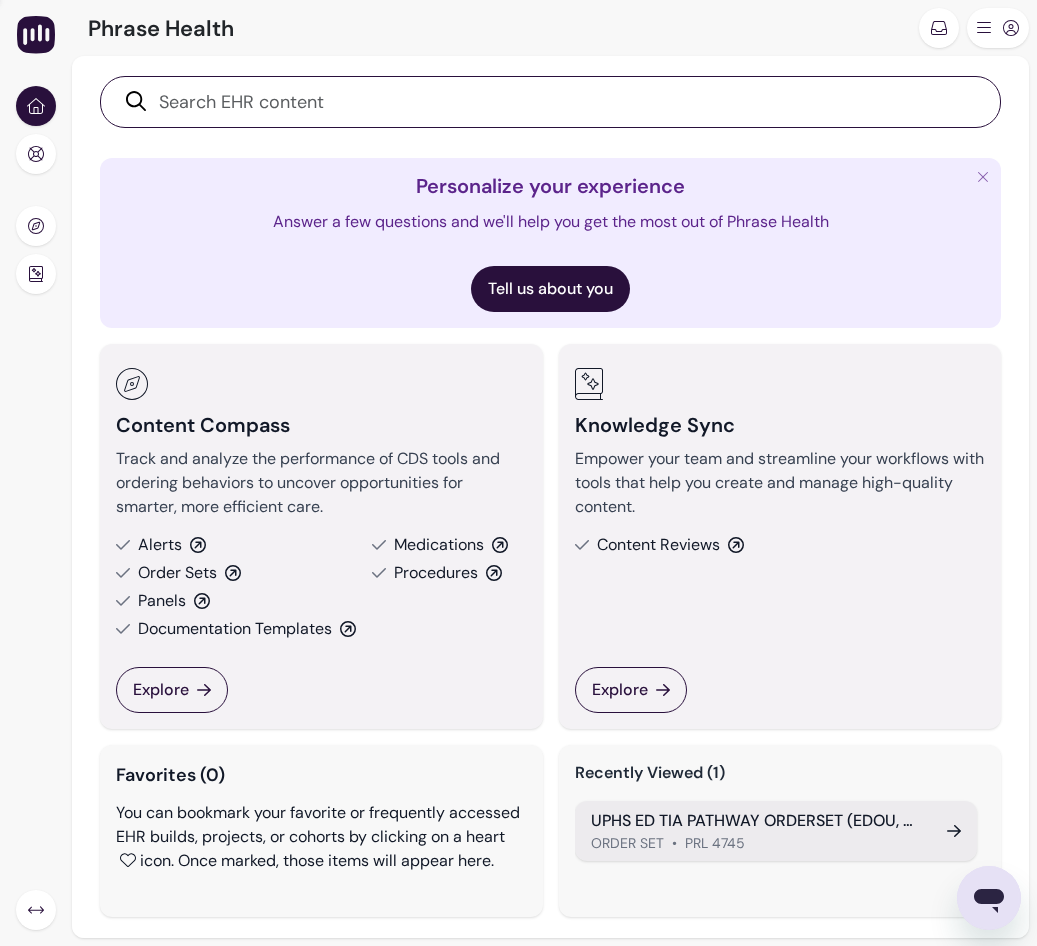 click on "ORDER SET" at bounding box center [627, 843] 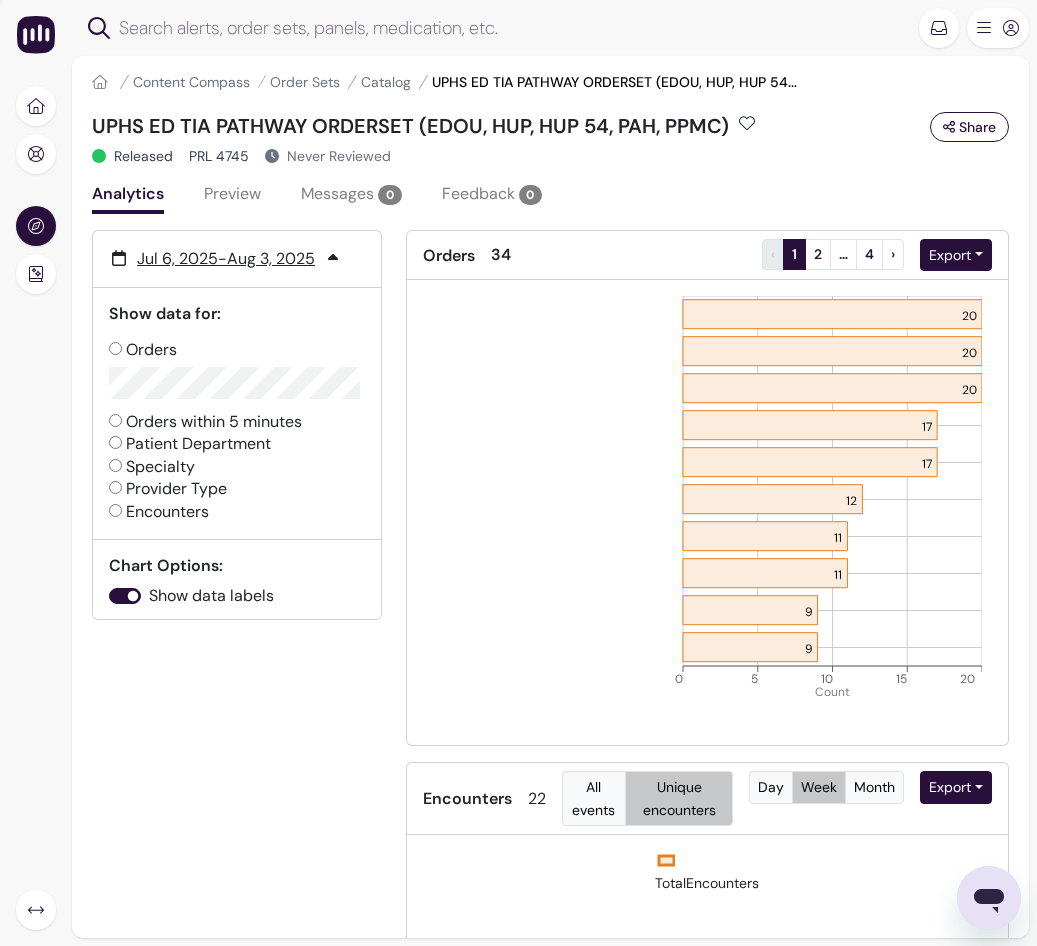 click at bounding box center (550, 32) 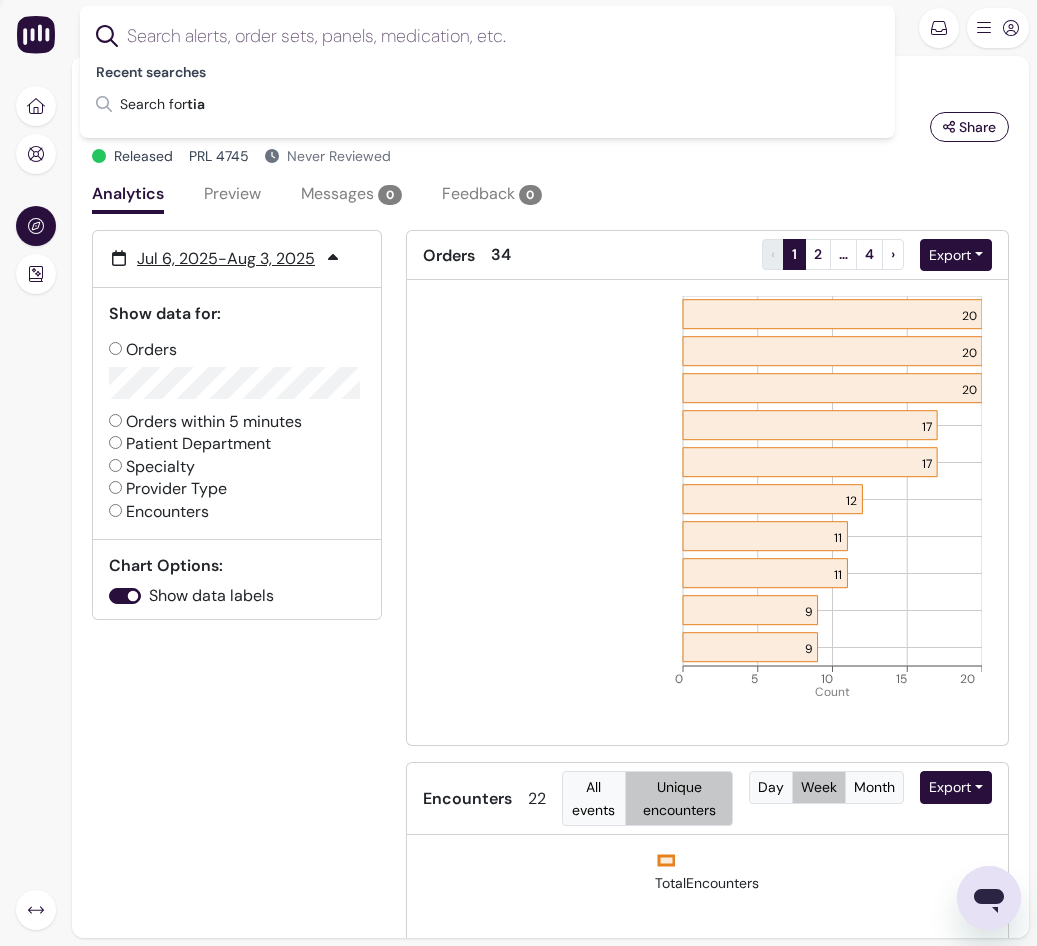 click at bounding box center [503, 36] 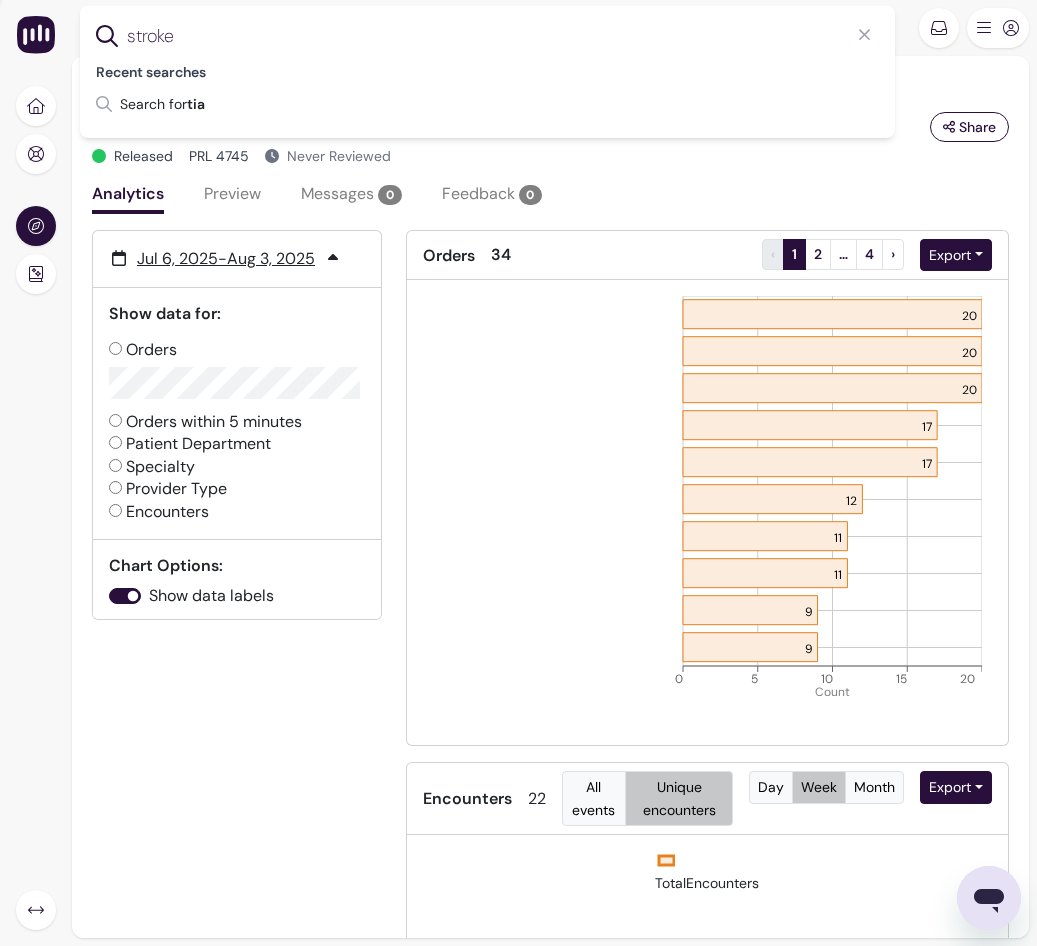 type on "stroke" 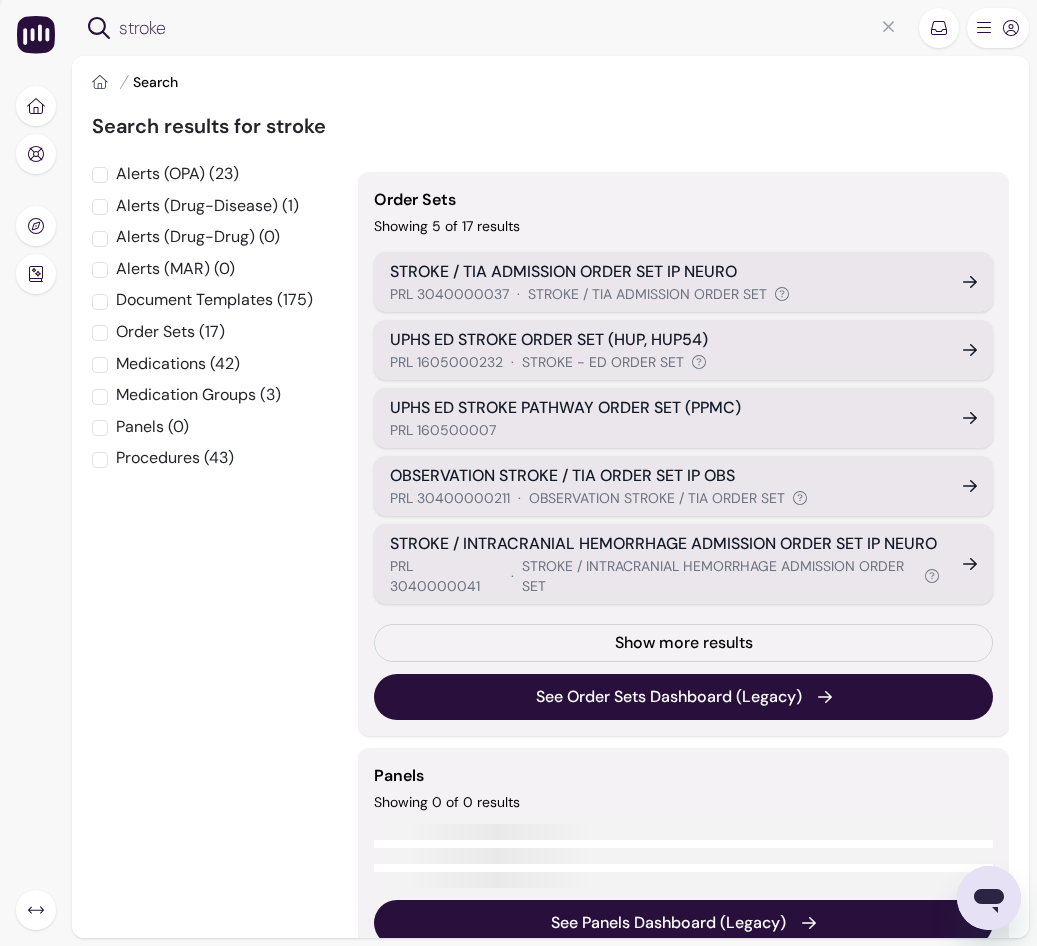click 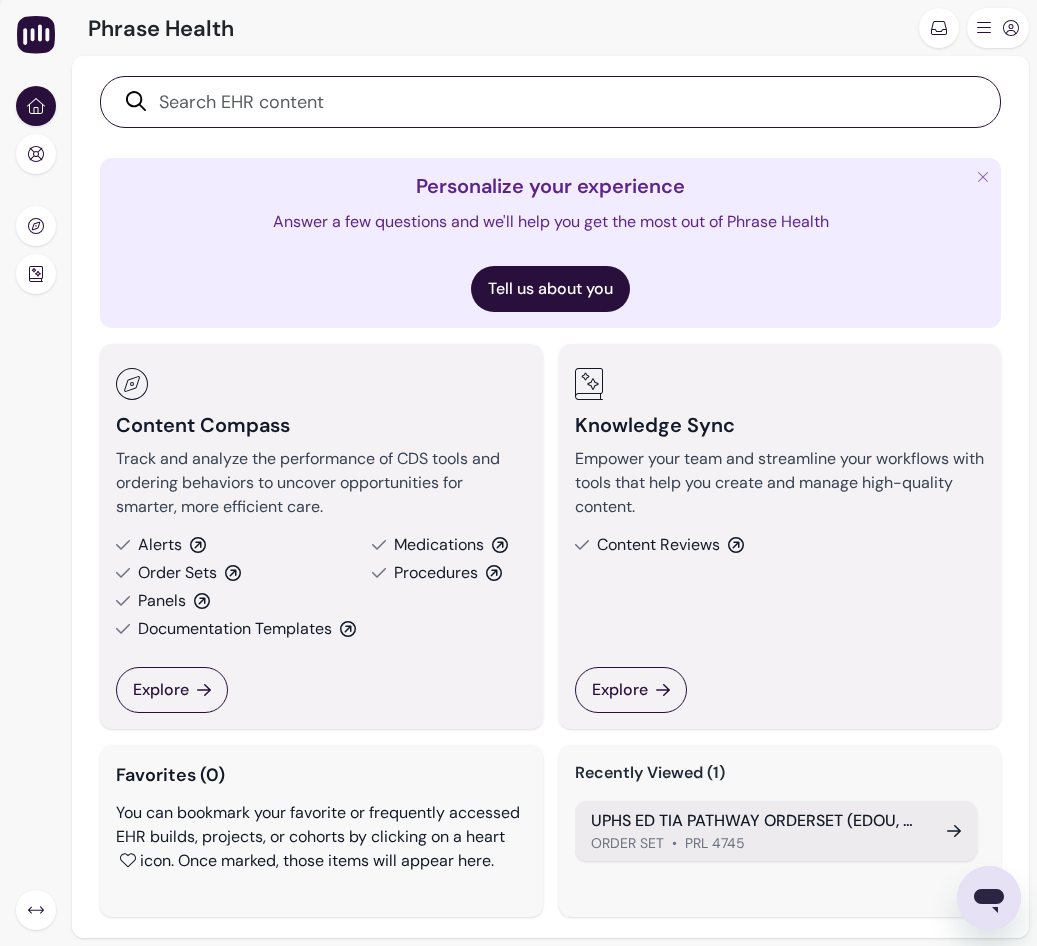 click on "UPHS ED TIA PATHWAY ORDERSET (EDOU, HUP, HUP 54, PAH, PPMC)" at bounding box center [757, 821] 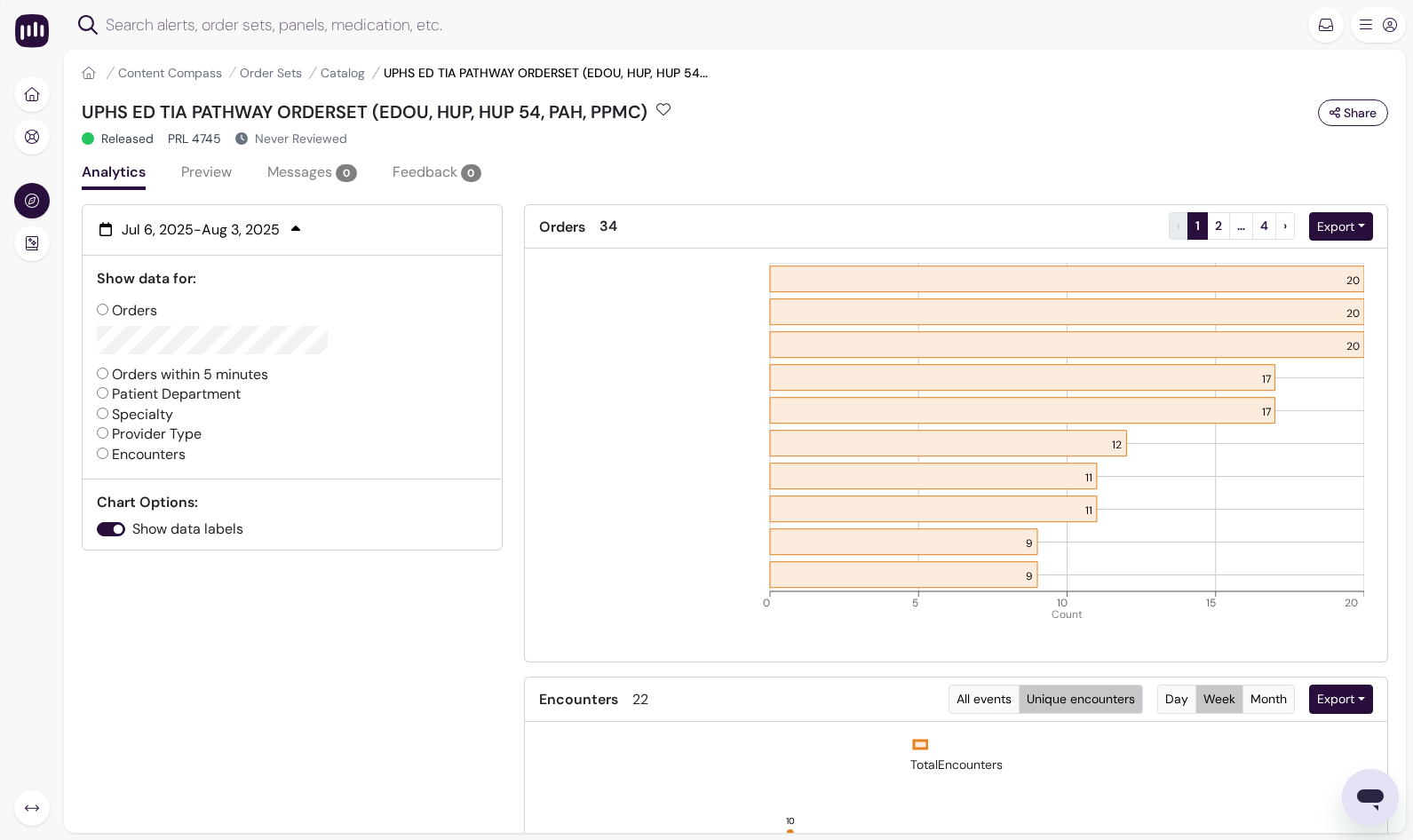 click 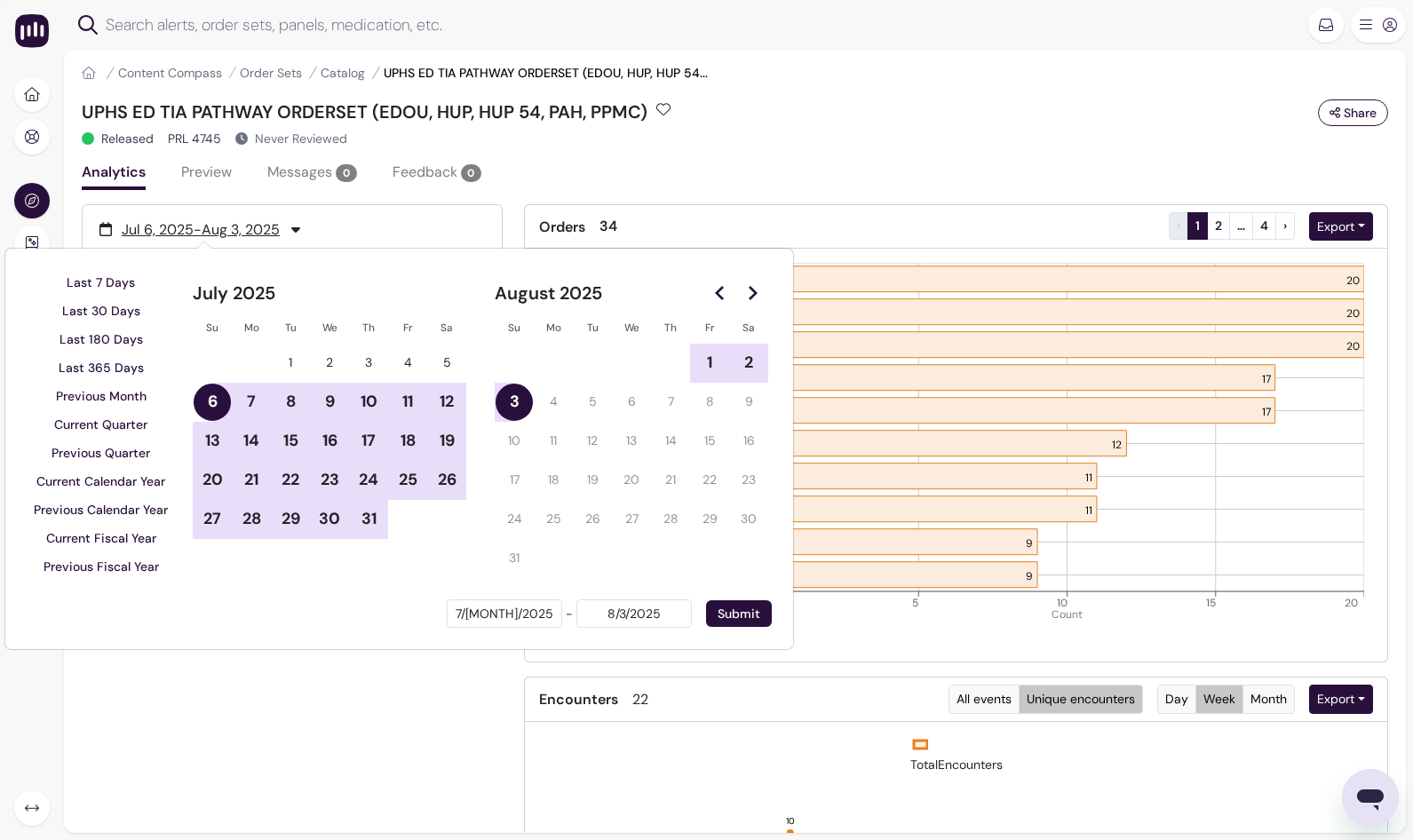 click on "Analytics Preview Messages 0 Feedback 0" at bounding box center (734, 174) 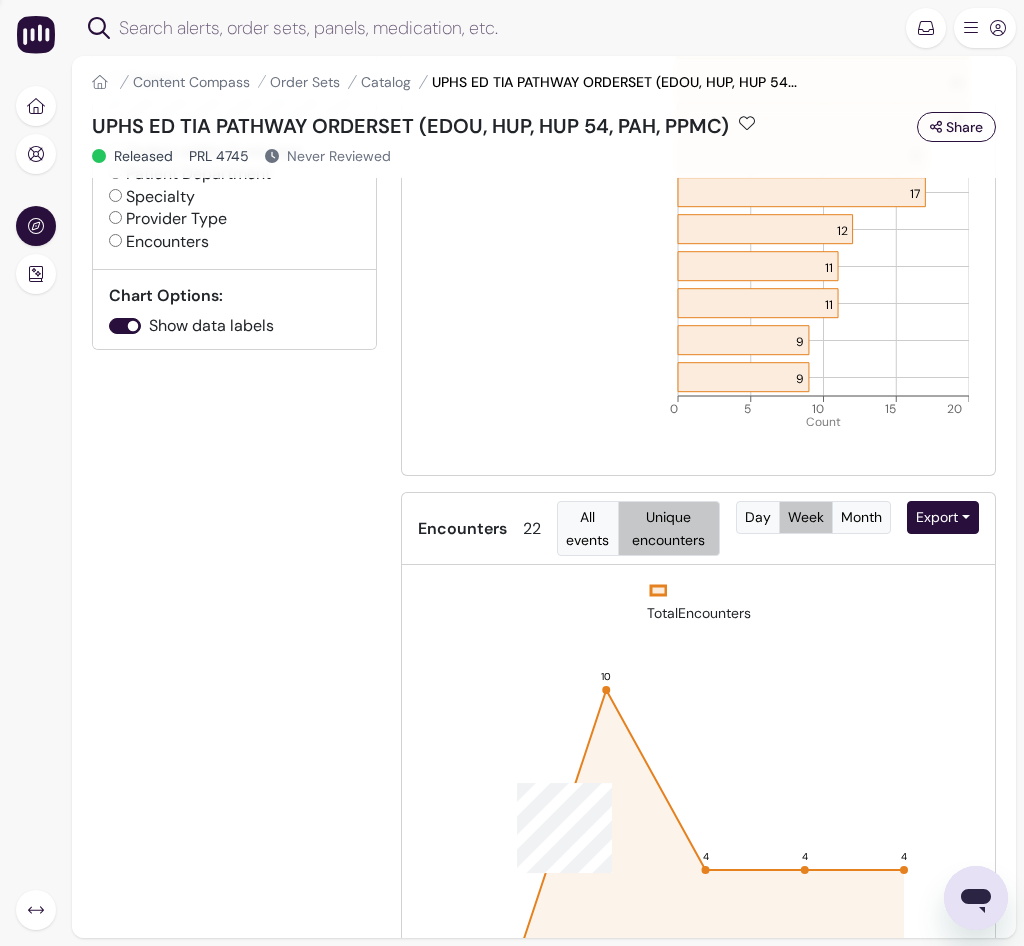 scroll, scrollTop: 38, scrollLeft: 0, axis: vertical 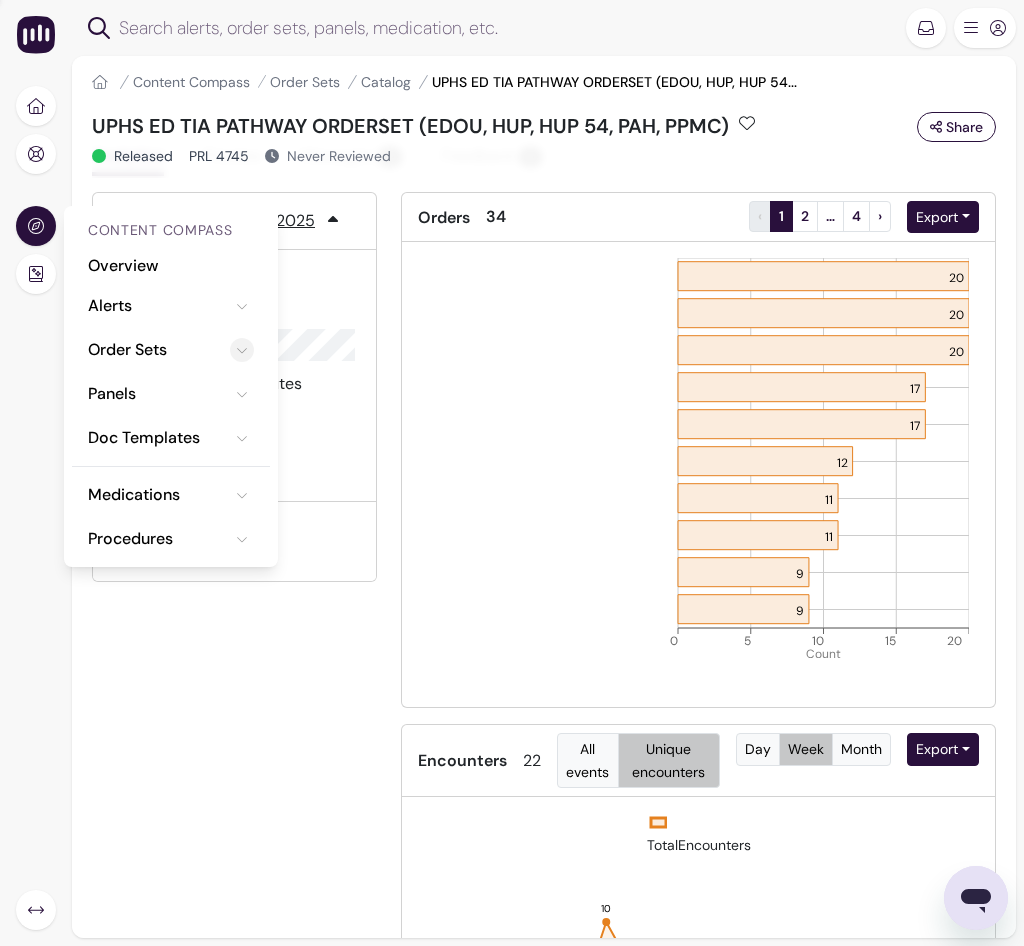 click at bounding box center [242, 350] 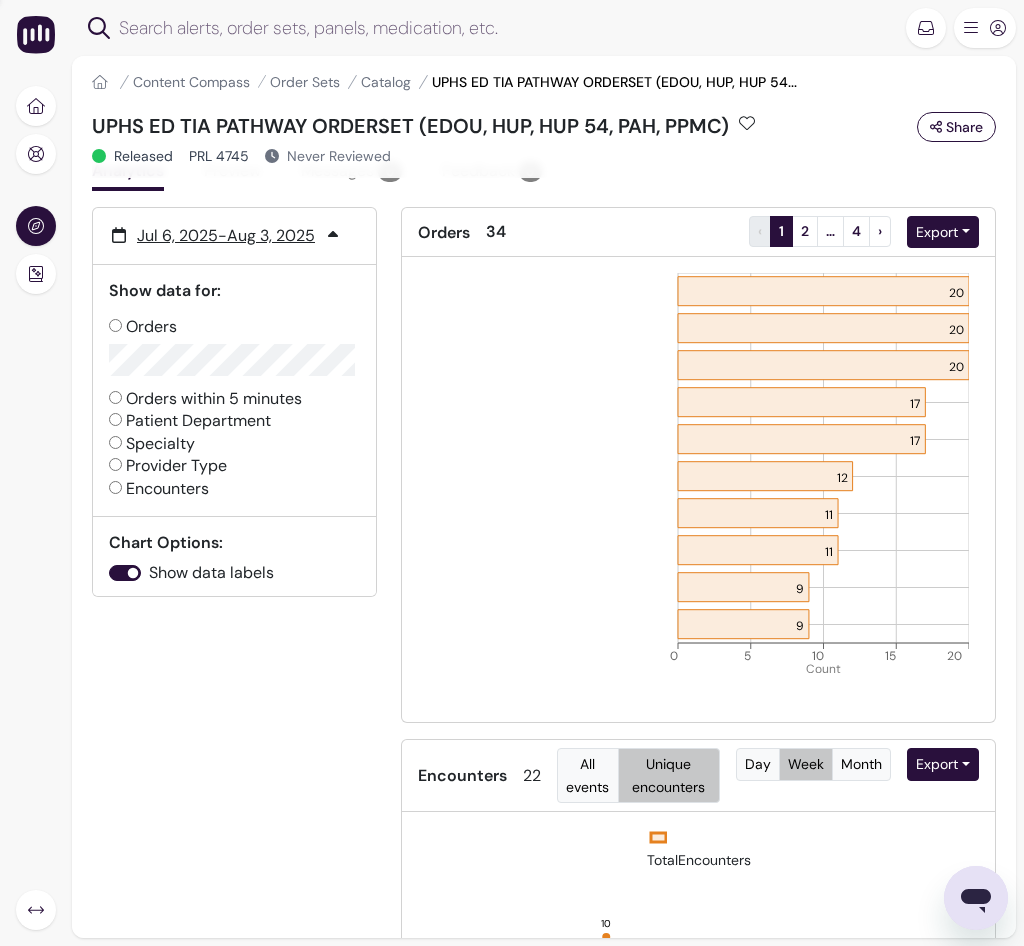 scroll, scrollTop: 0, scrollLeft: 0, axis: both 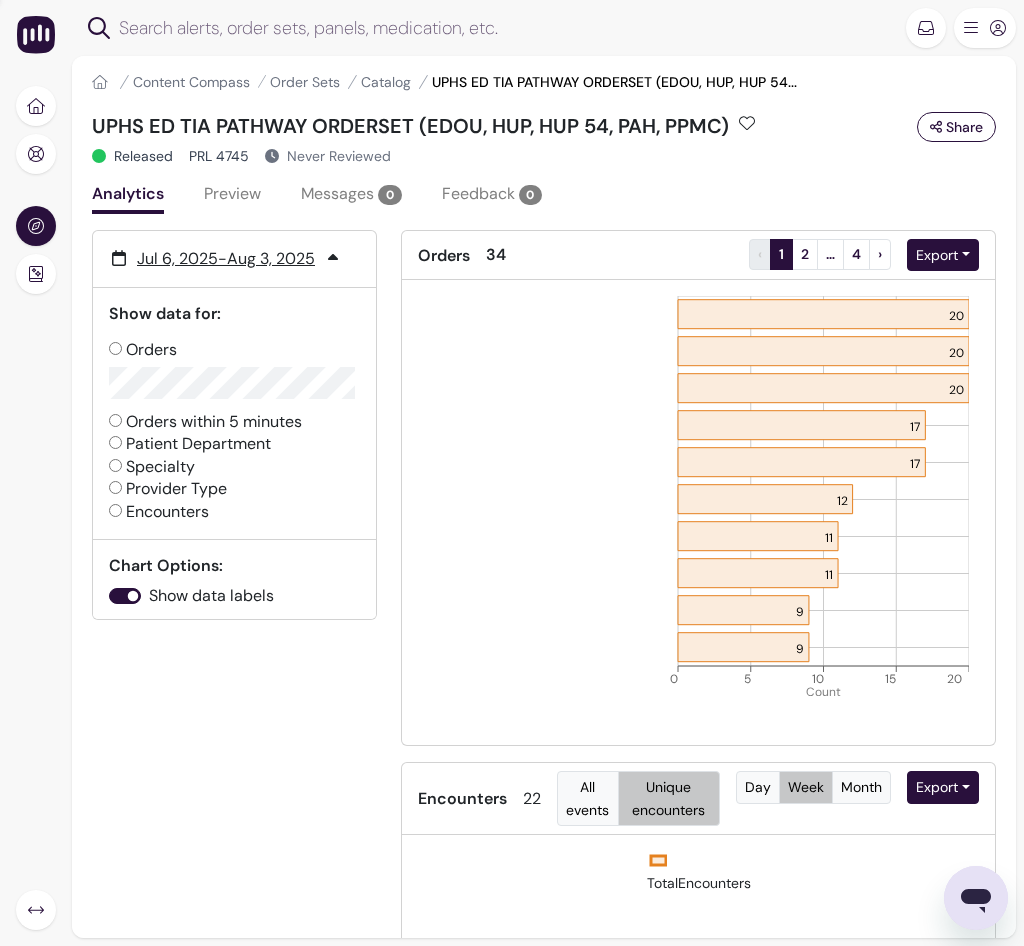 click on "Preview" at bounding box center [232, 196] 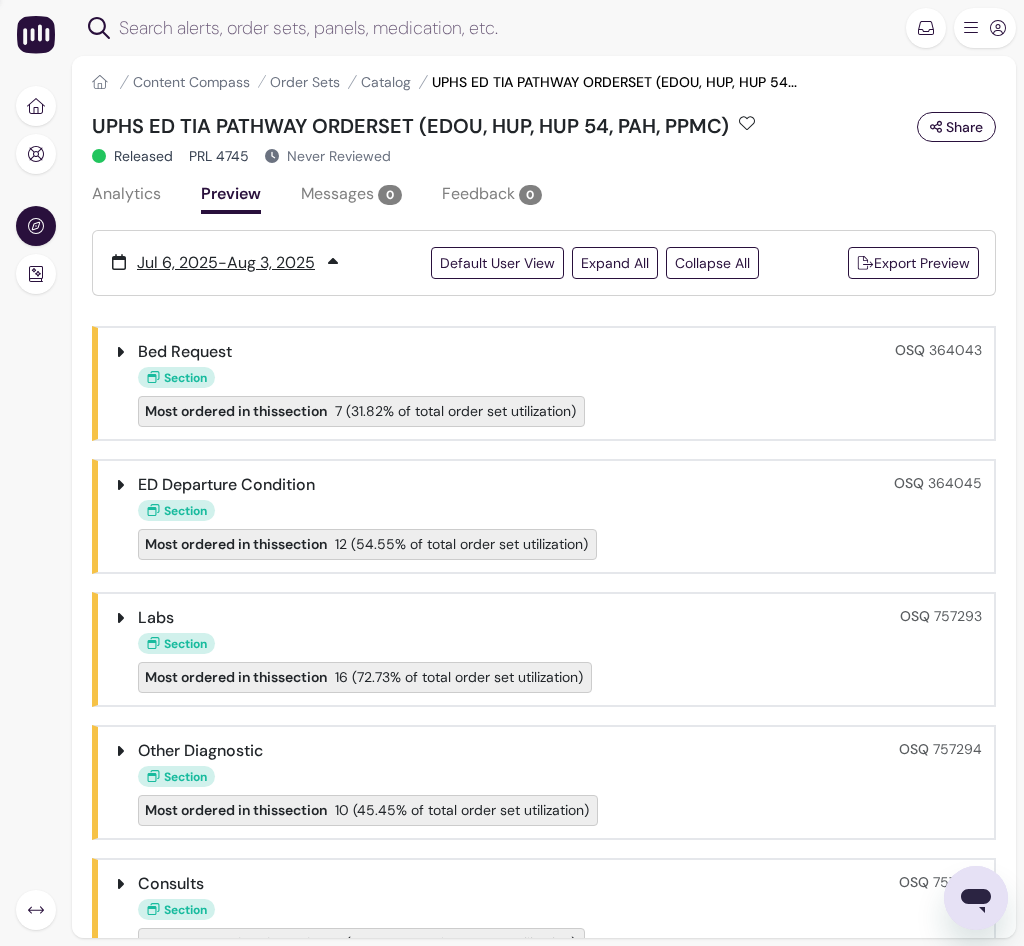 click on "Analytics" at bounding box center (126, 196) 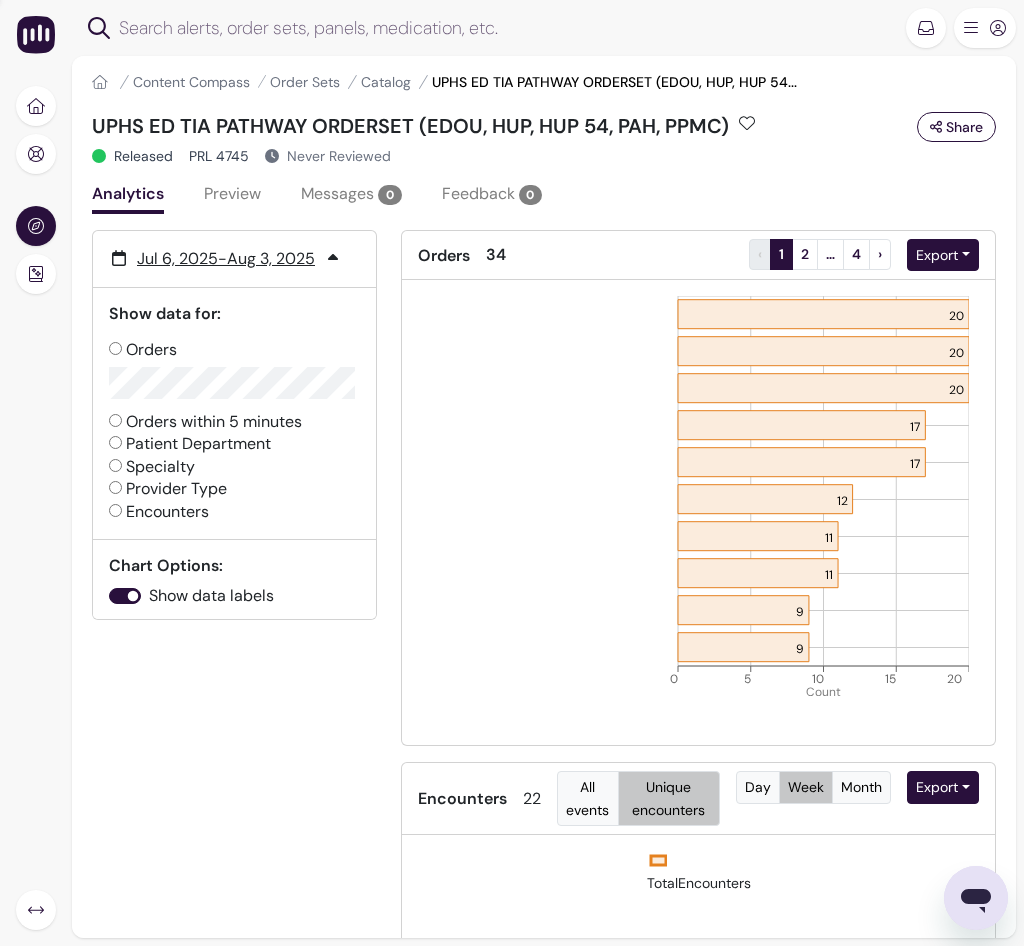 click on "Provider Type" at bounding box center (168, 489) 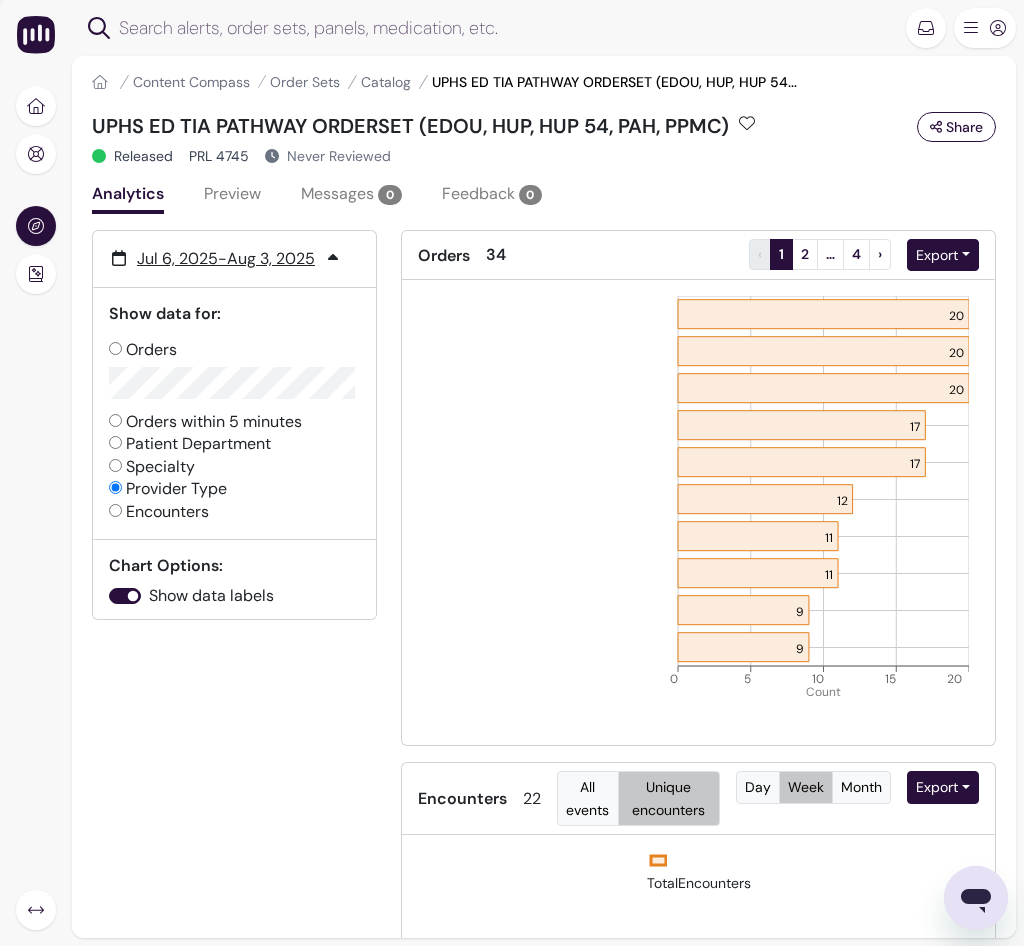 radio on "false" 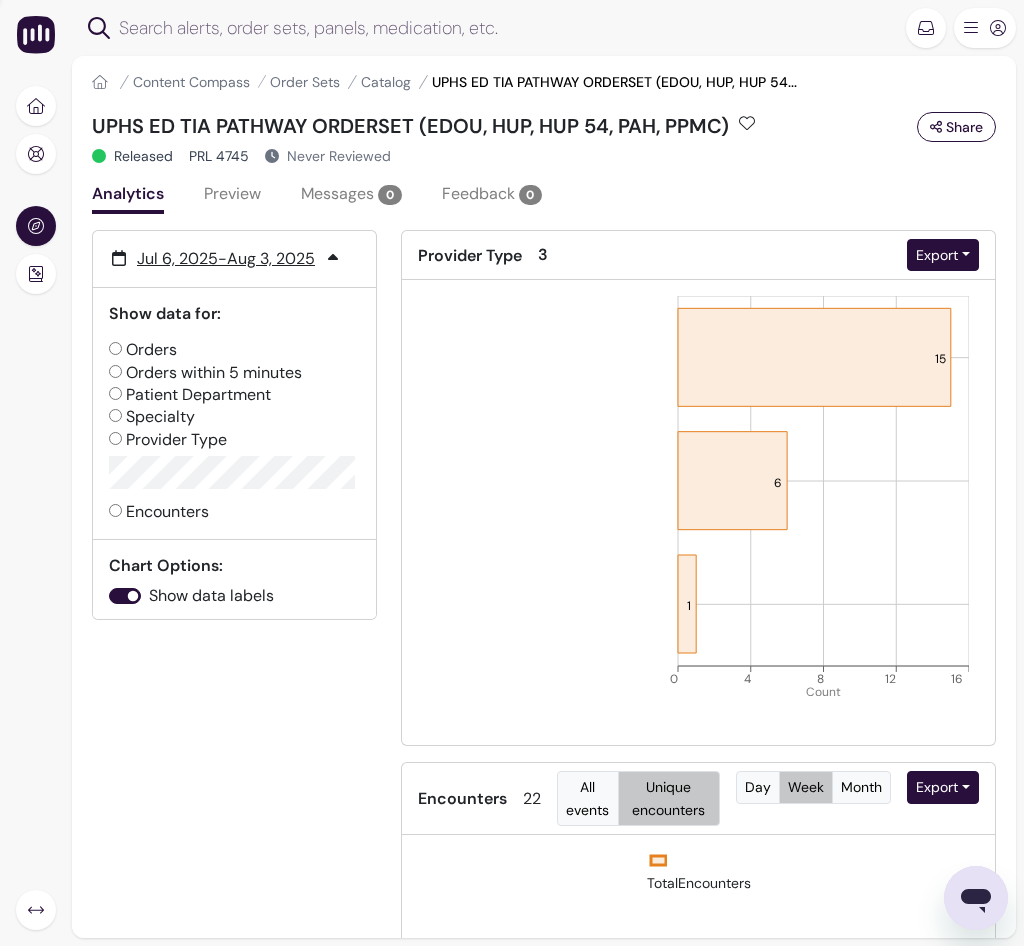 click on "Specialty" at bounding box center [152, 417] 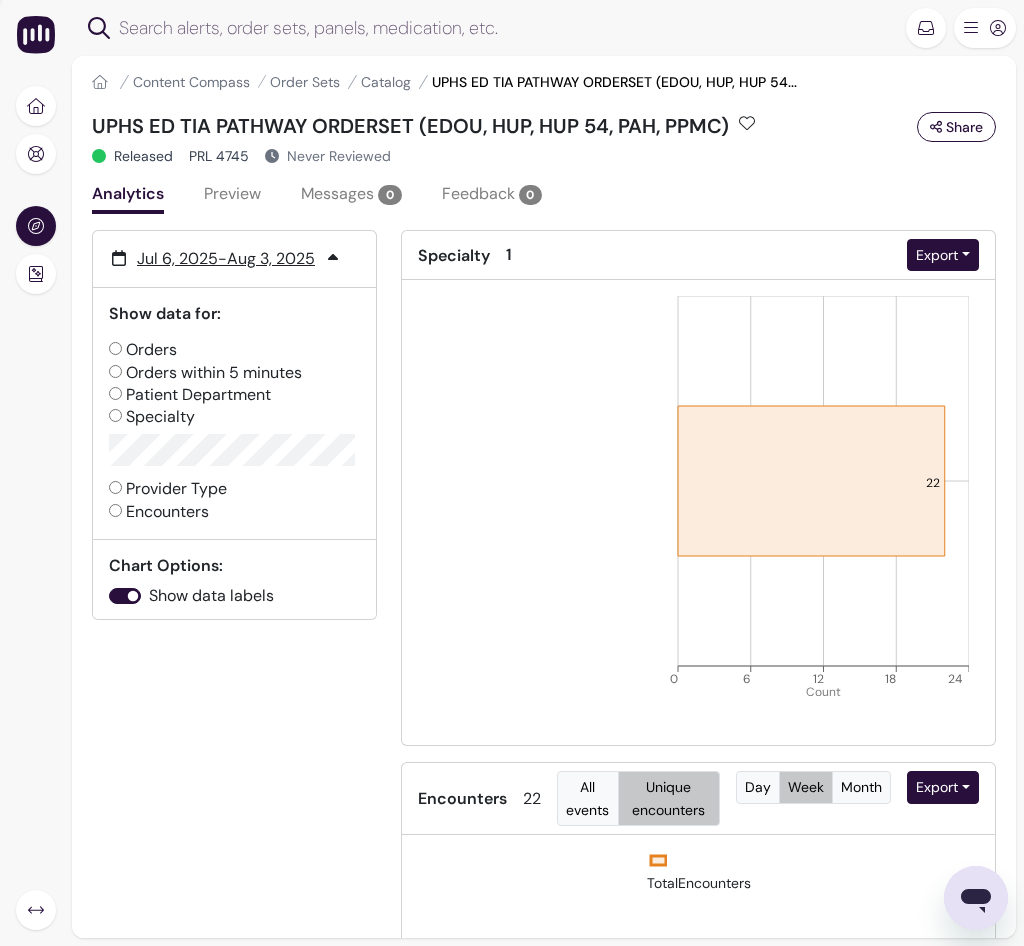 click on "Analytics" at bounding box center (128, 196) 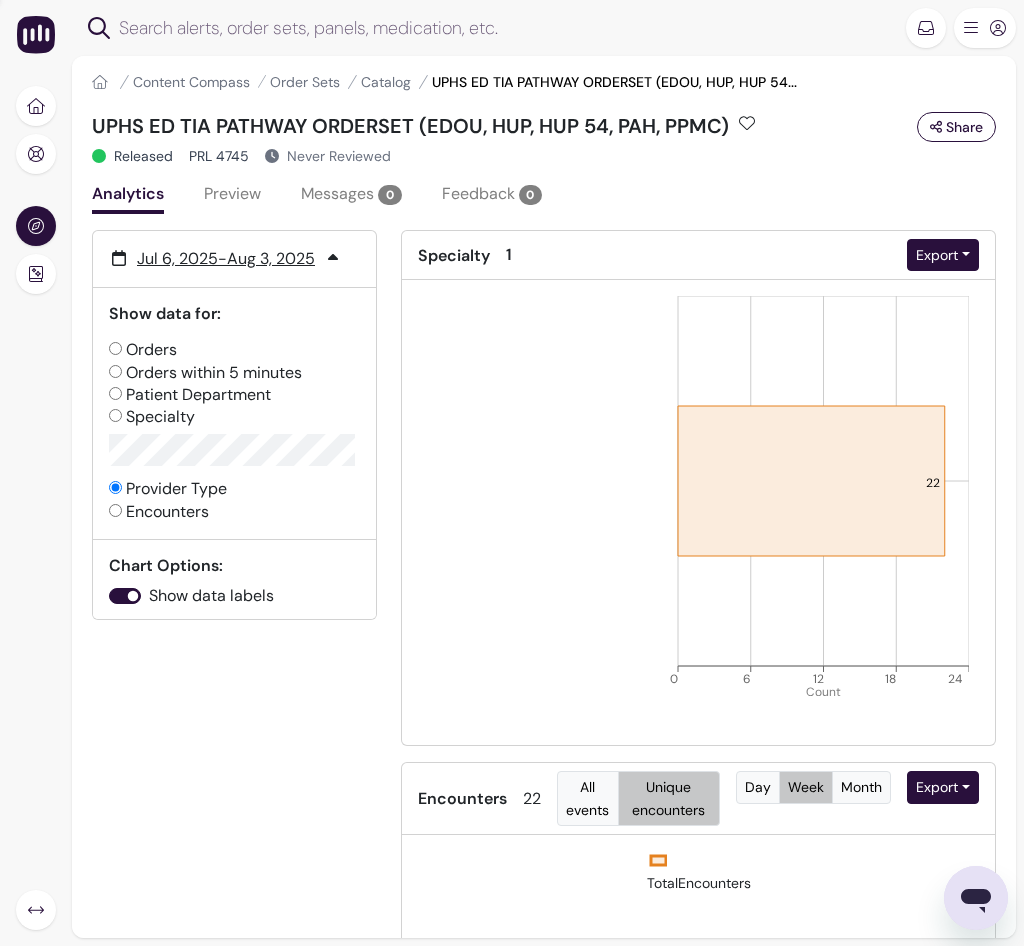 radio on "false" 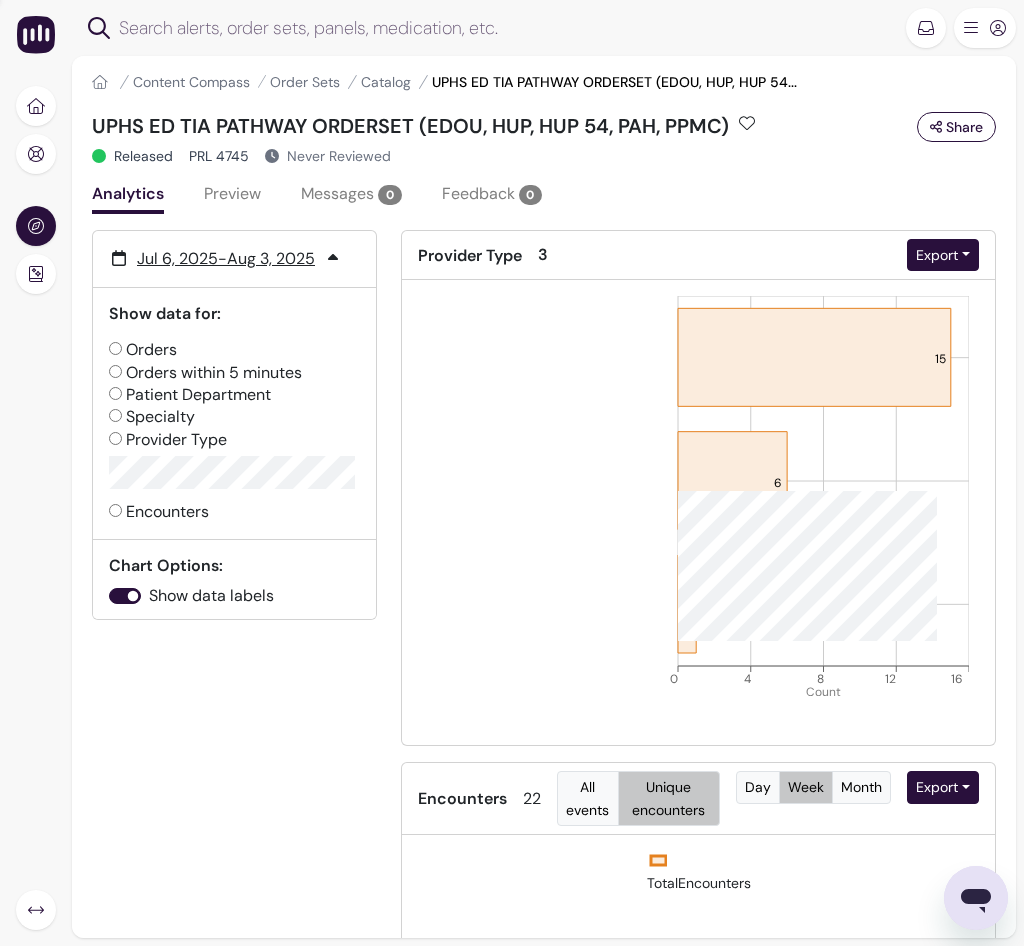 click 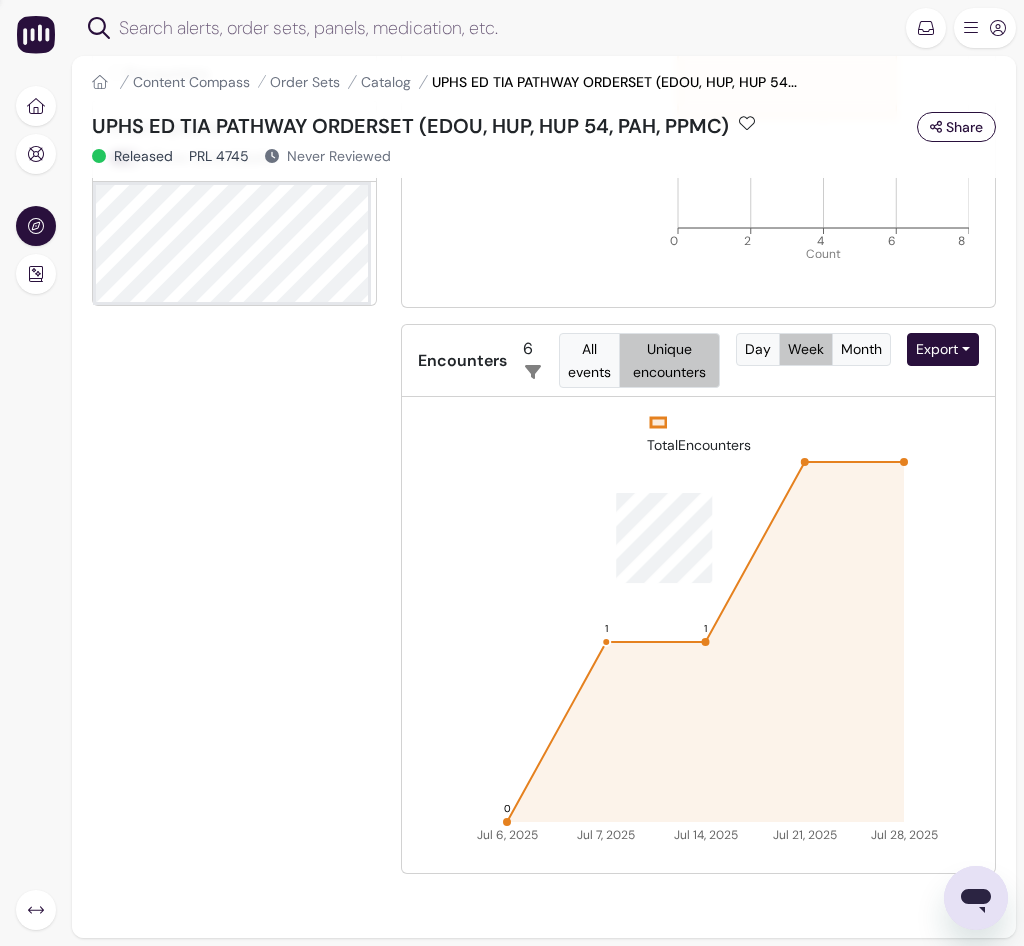 scroll, scrollTop: 0, scrollLeft: 0, axis: both 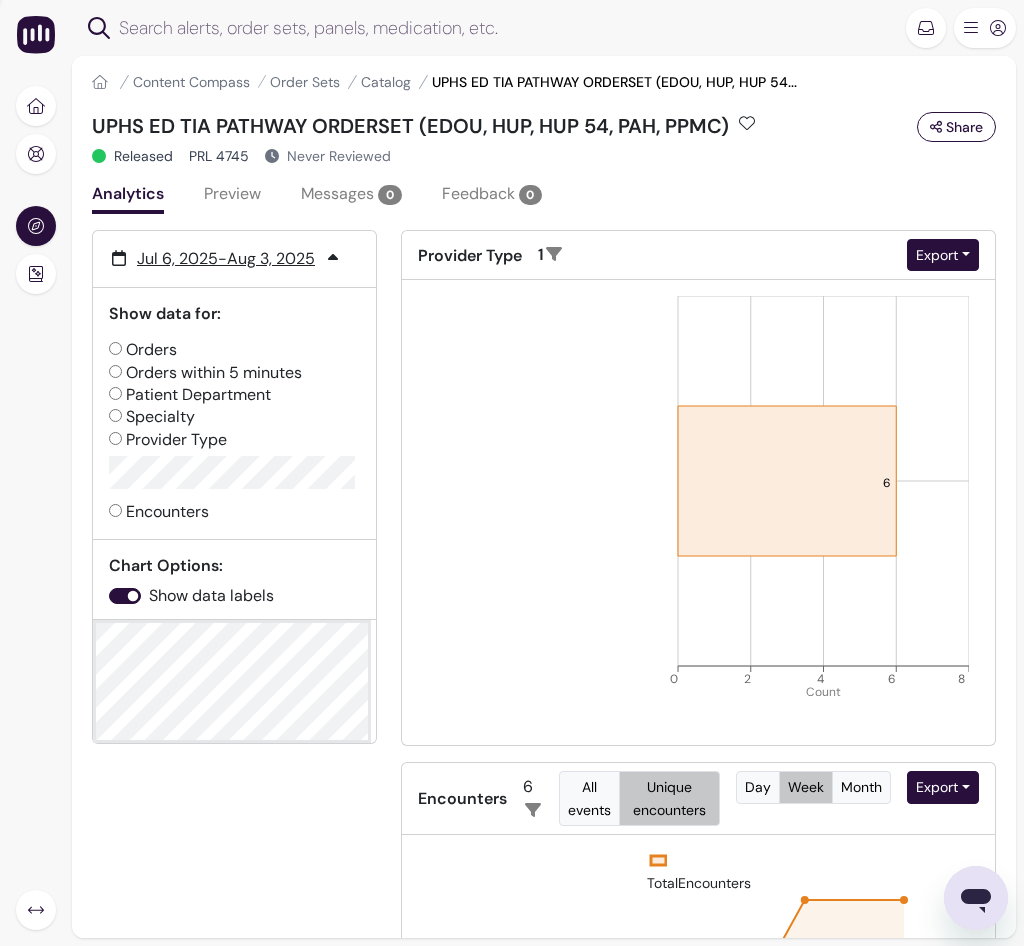 click on "Encounters" at bounding box center (115, 510) 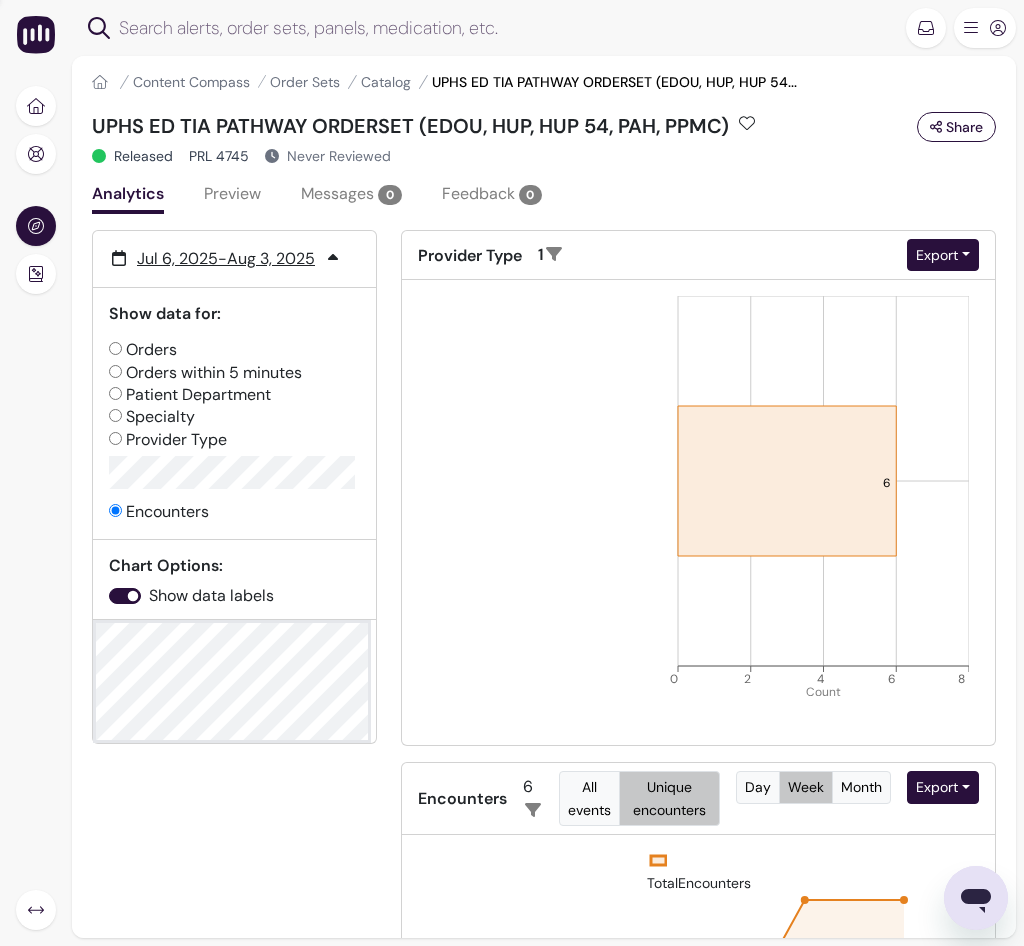 radio on "false" 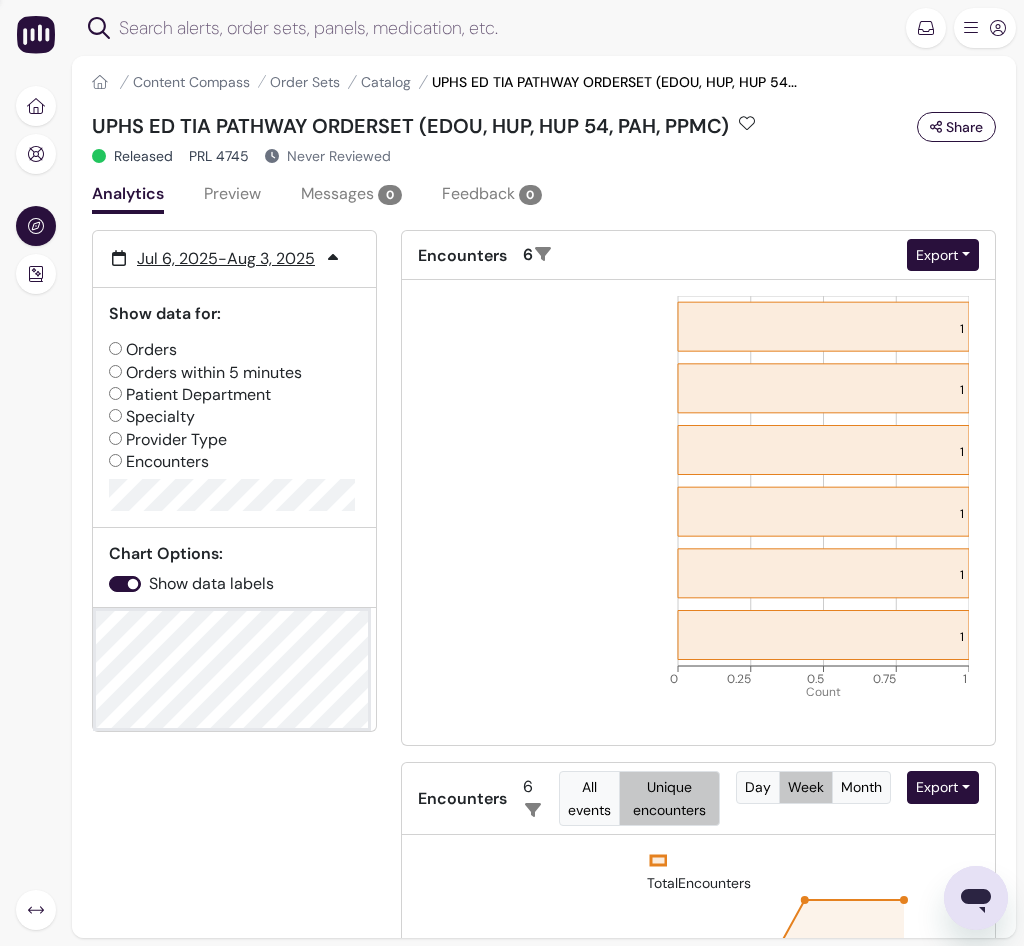 click on "Specialty" at bounding box center (115, 415) 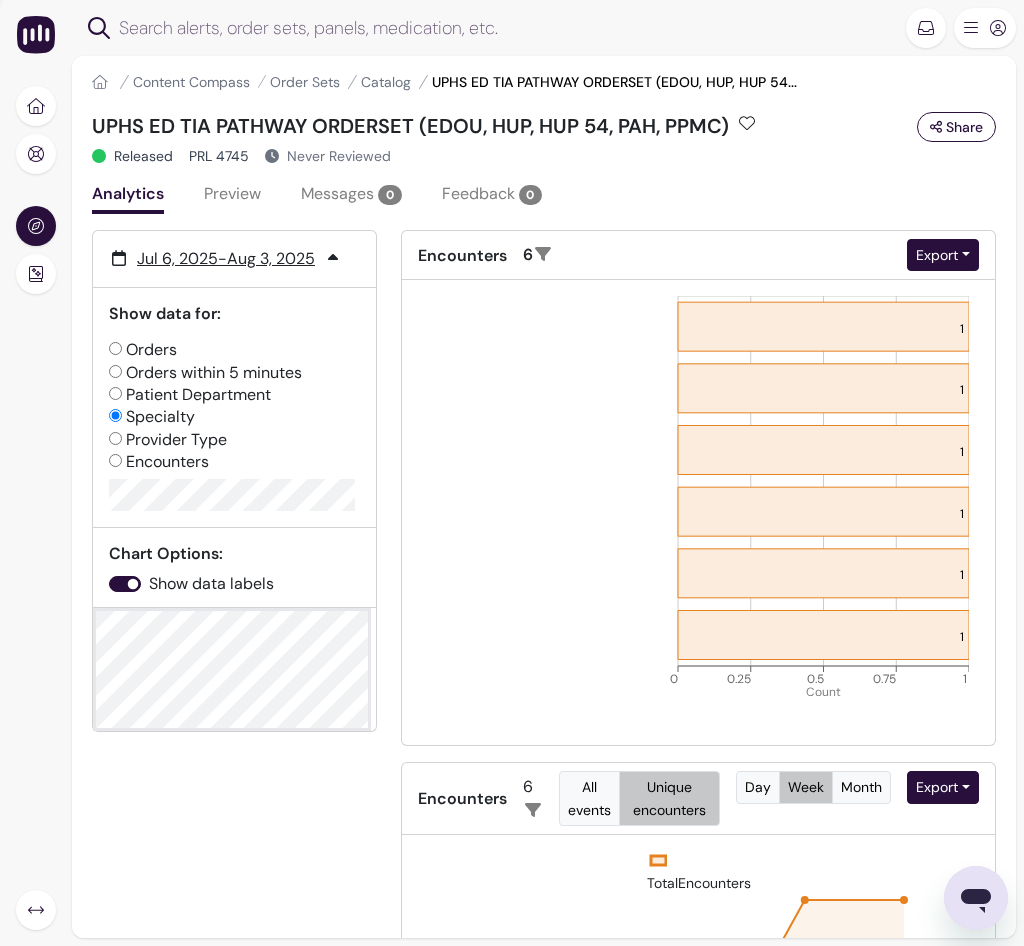 radio on "false" 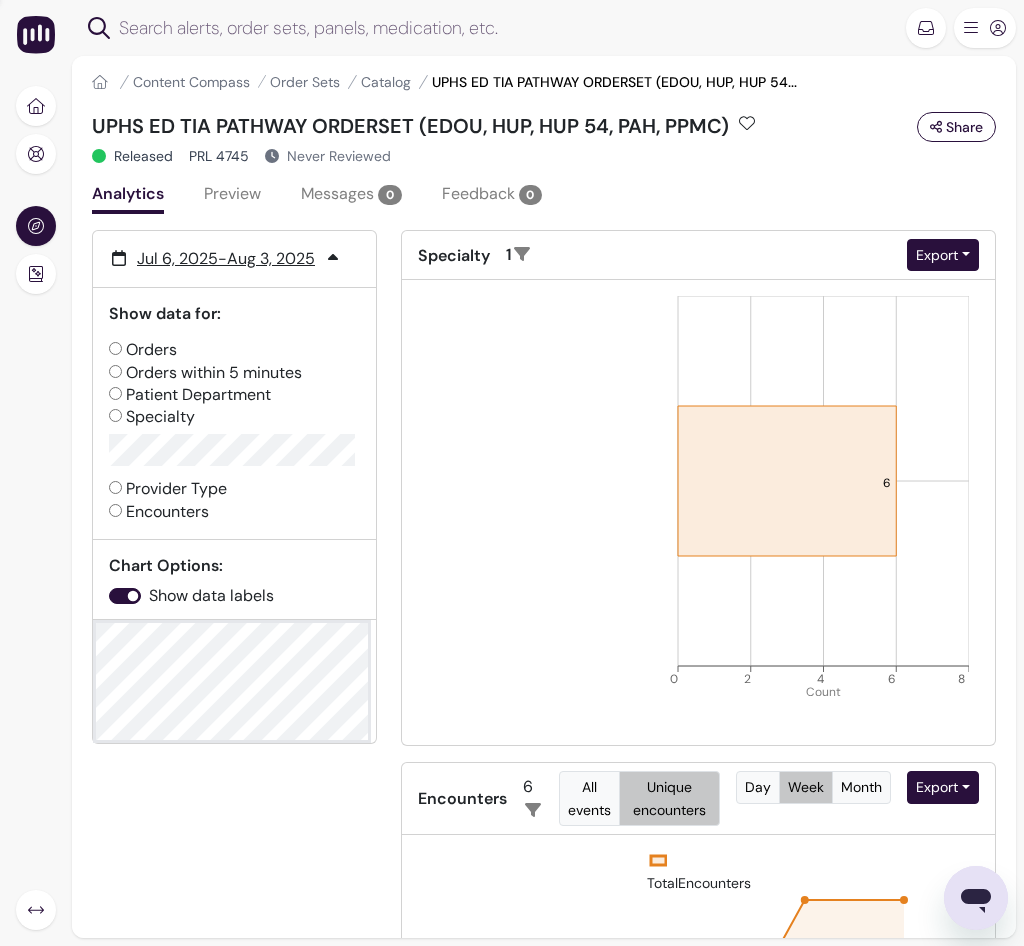 click on "Patient Department" at bounding box center [115, 393] 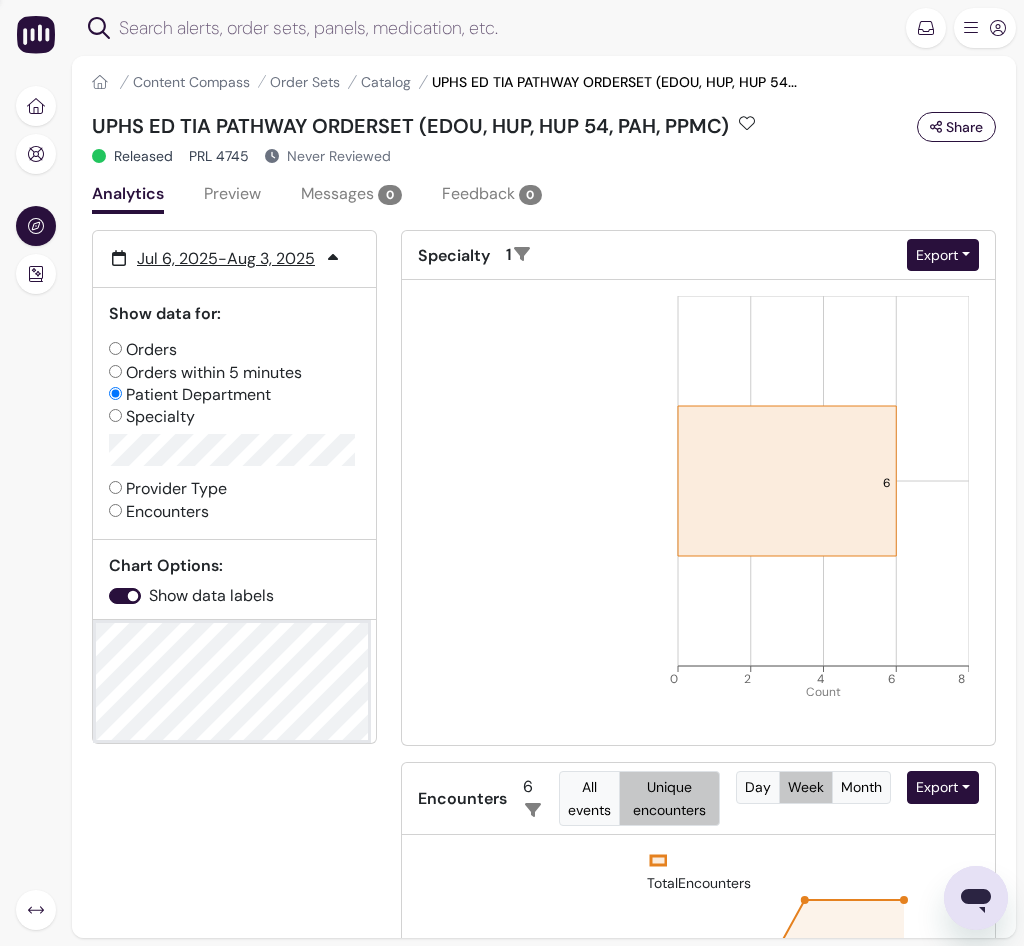 radio on "false" 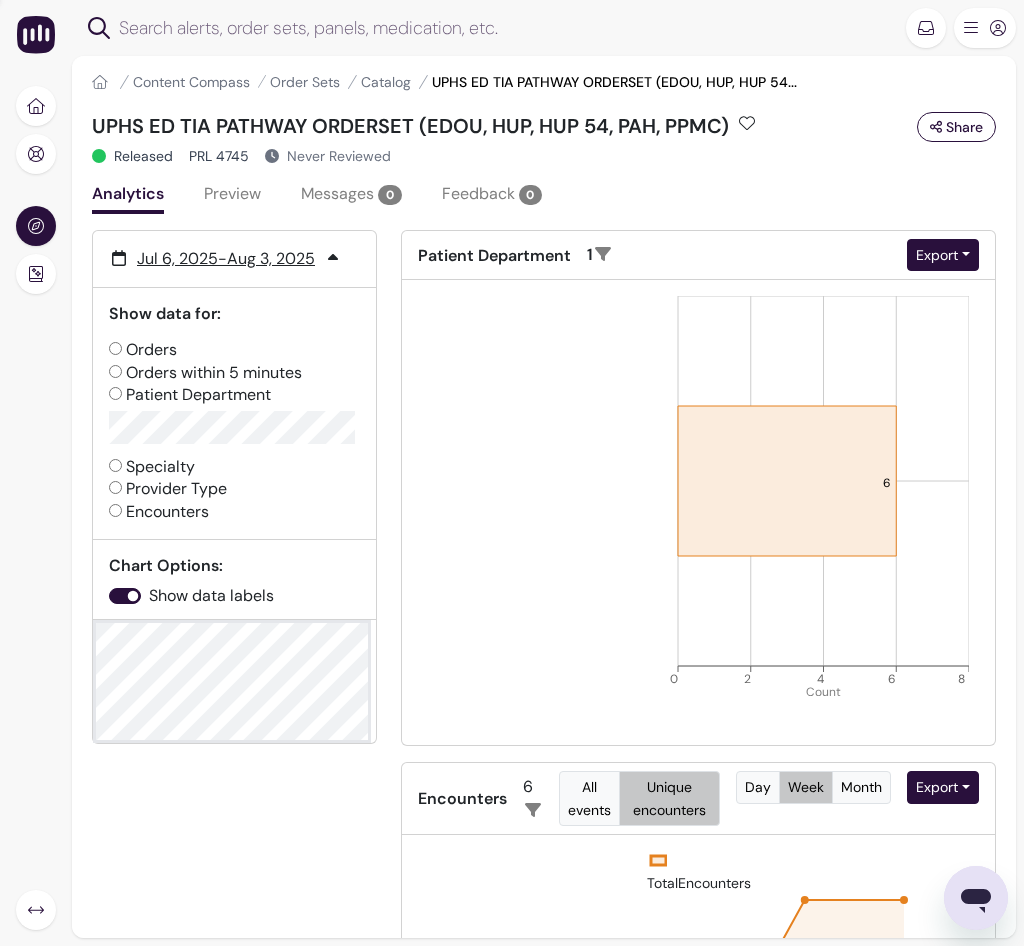 click on "Orders" at bounding box center (115, 348) 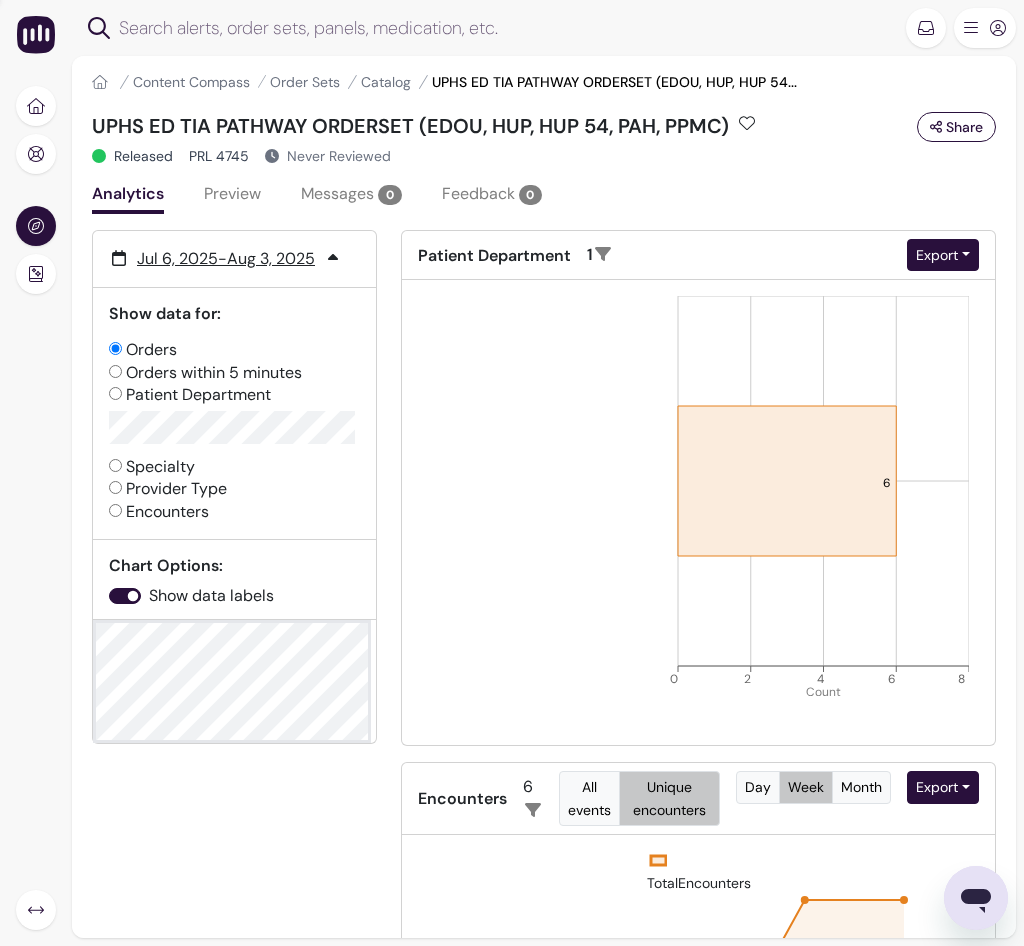radio on "false" 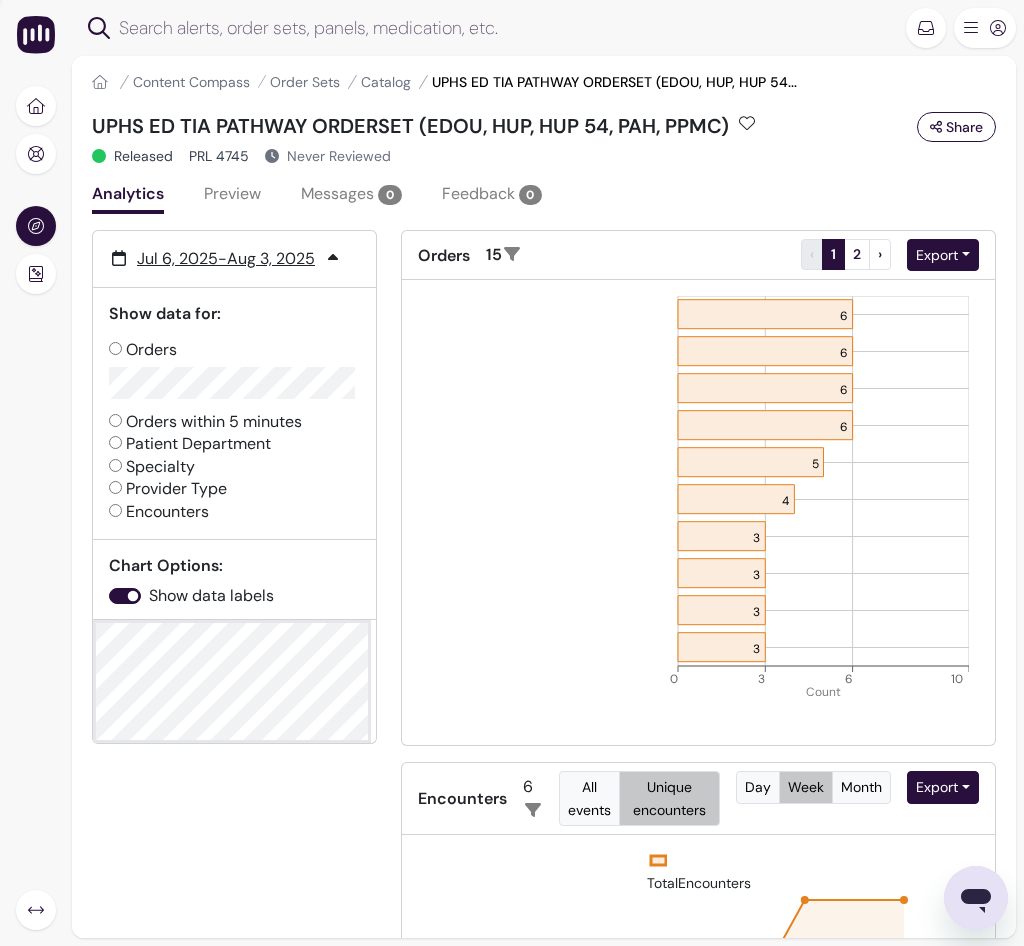 click on "Provider Type" at bounding box center (115, 487) 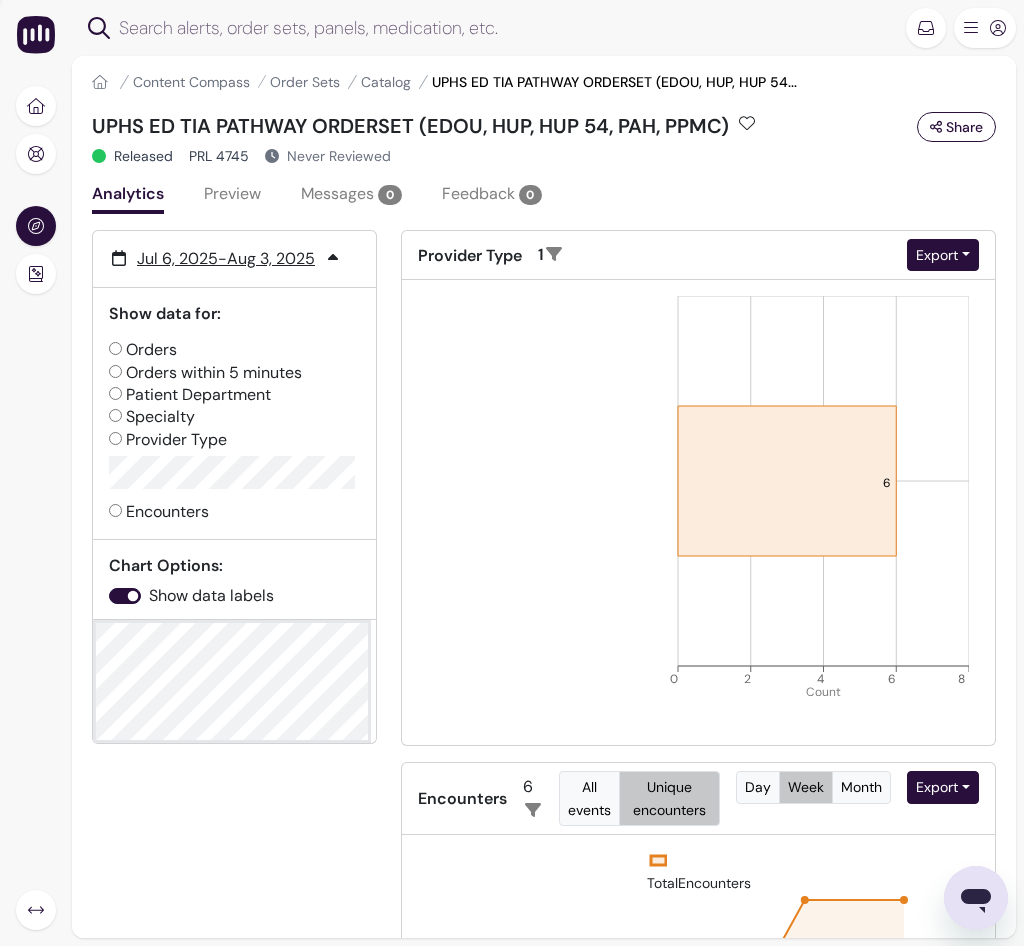click on "Orders" at bounding box center [115, 348] 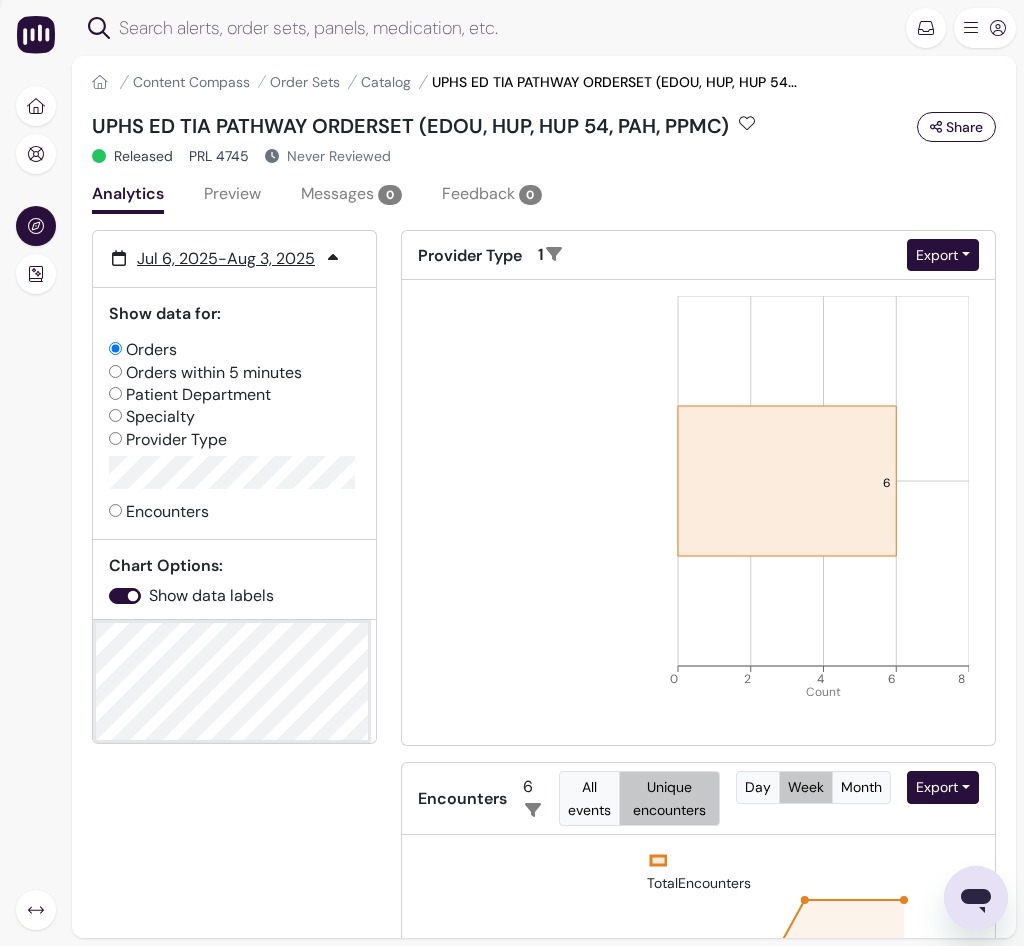 radio on "false" 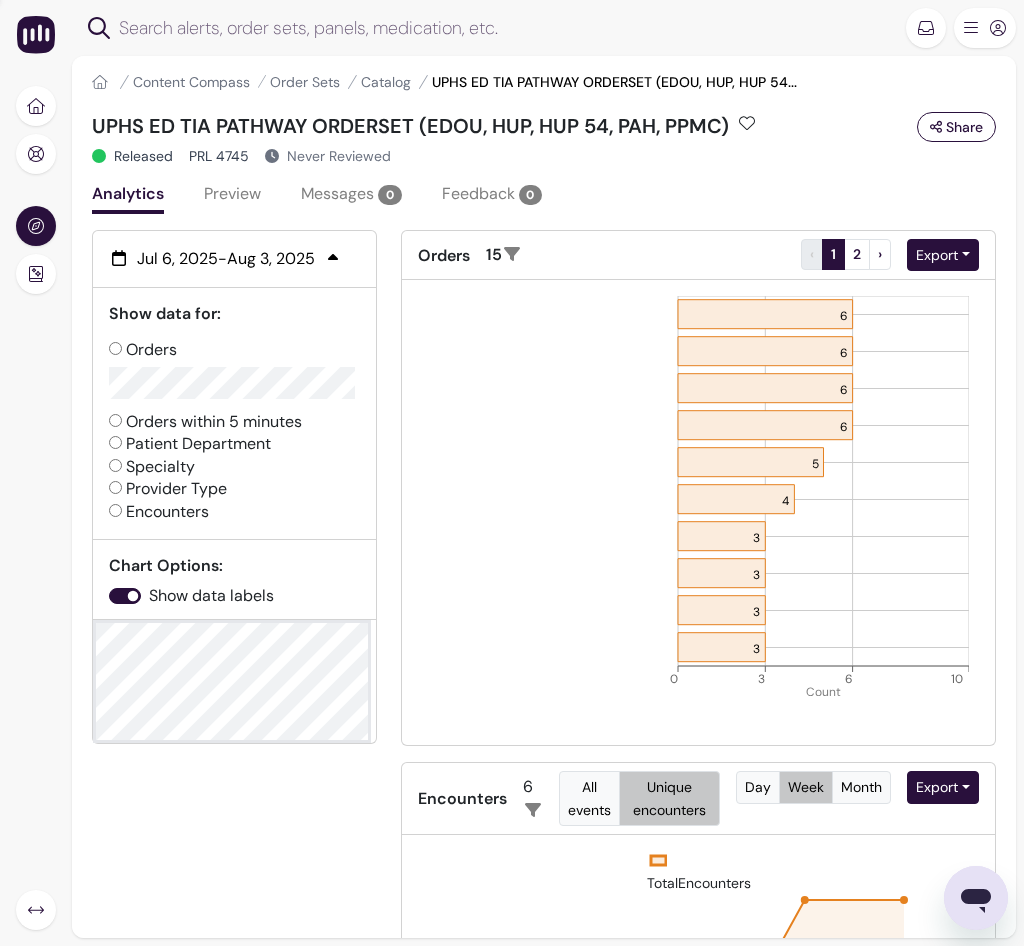 click on "Jul 6, 2025  -  Aug 3, 2025" at bounding box center (226, 259) 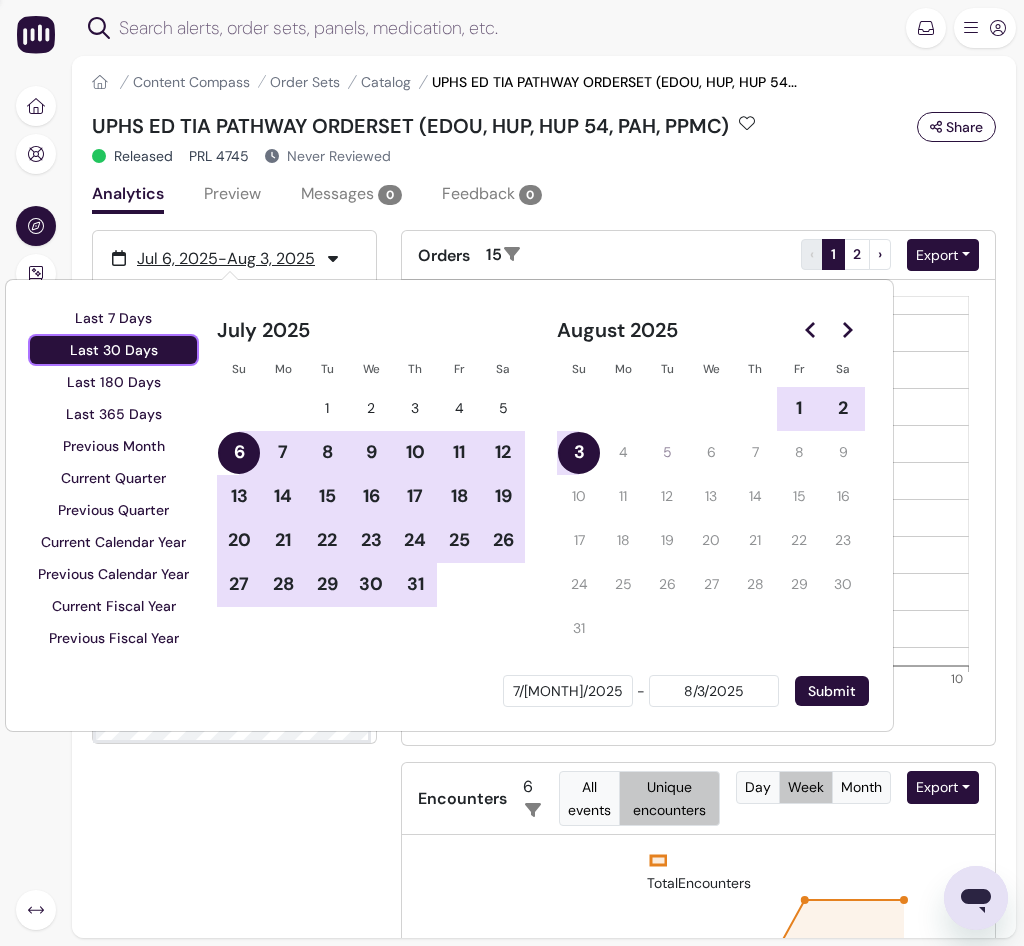 click on "Last 30 Days" at bounding box center [114, 350] 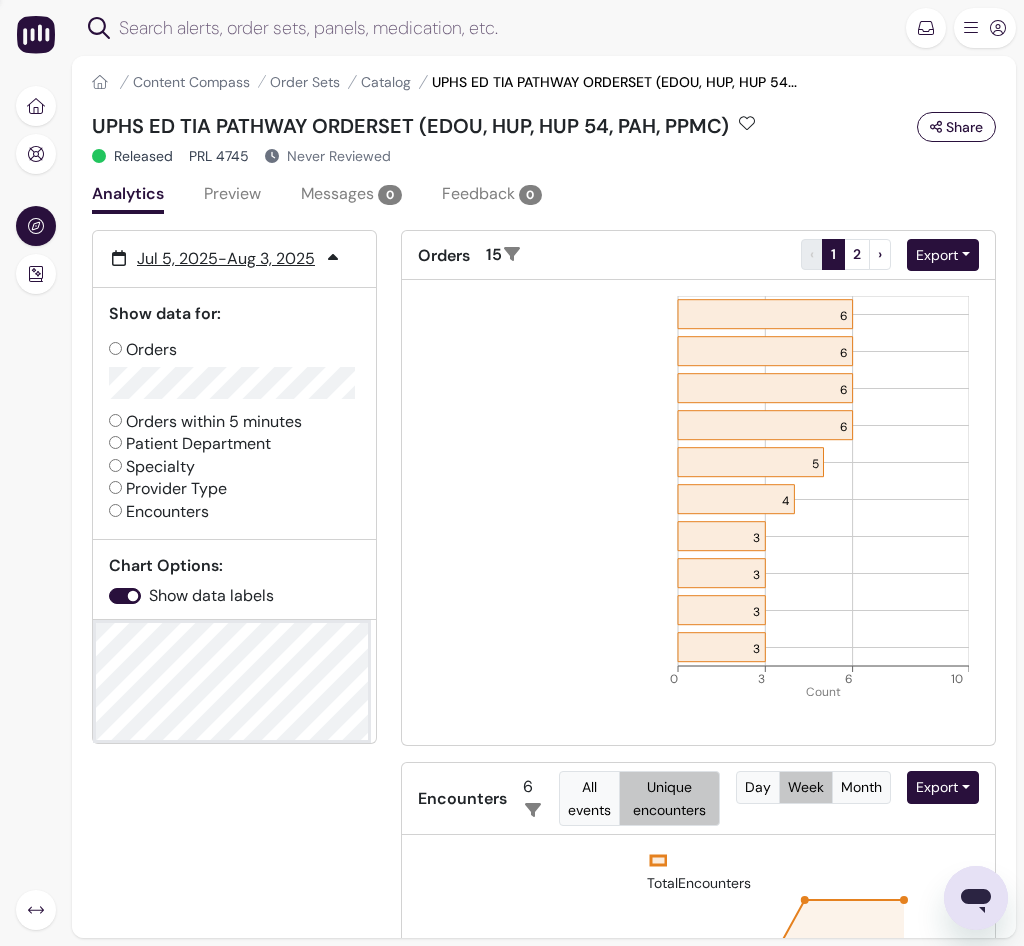 click at bounding box center (505, 28) 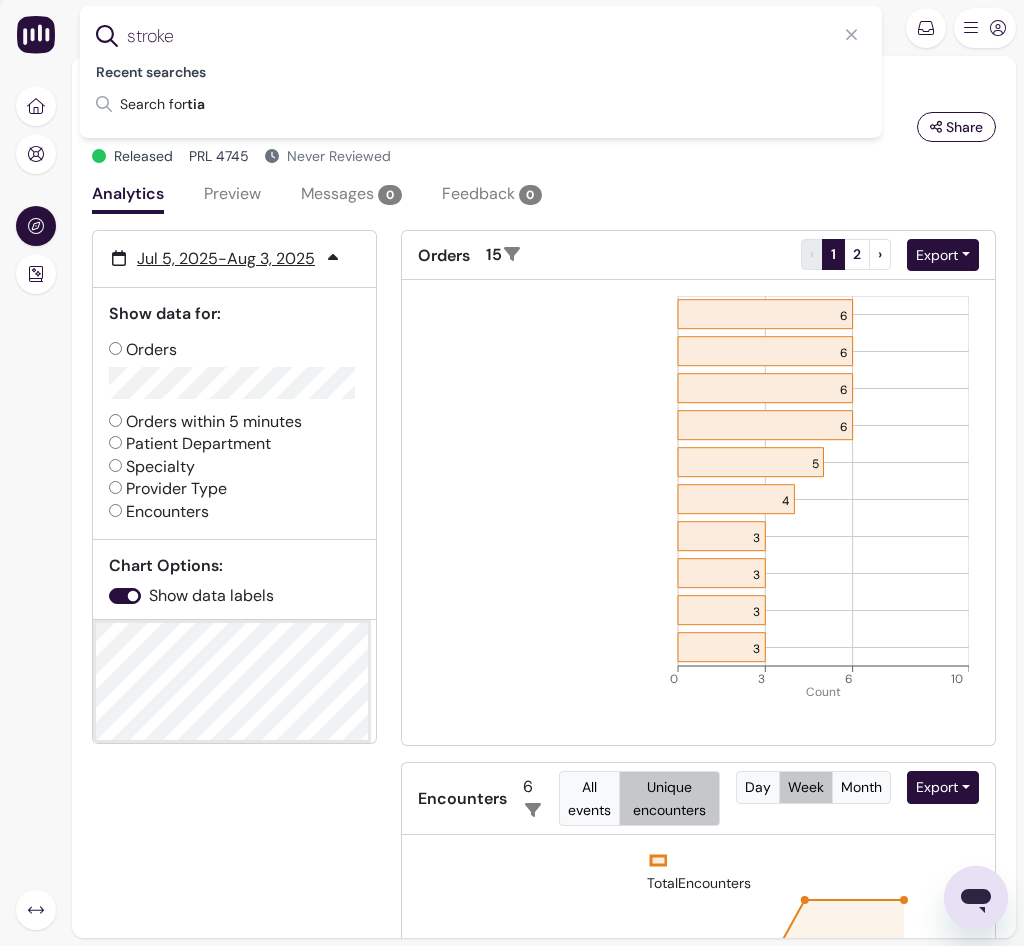 type on "stroke" 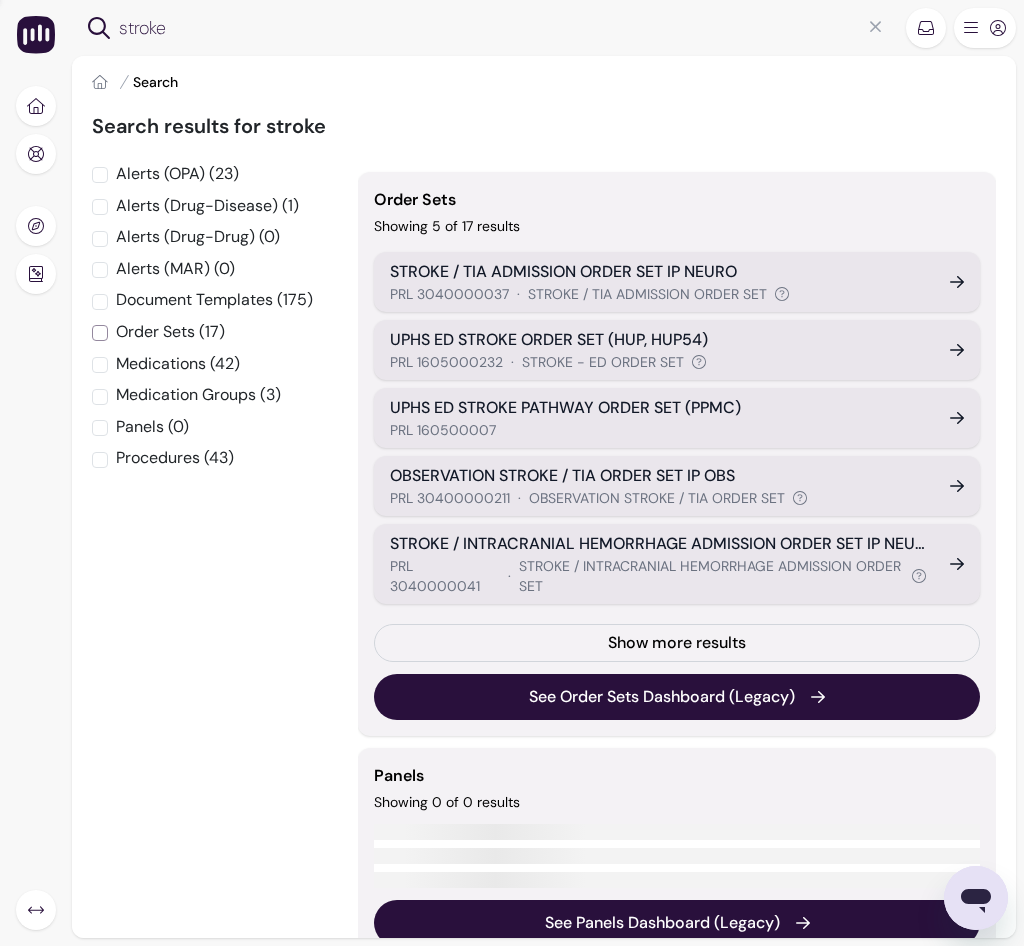 click on "Order Sets (17)" at bounding box center [100, 333] 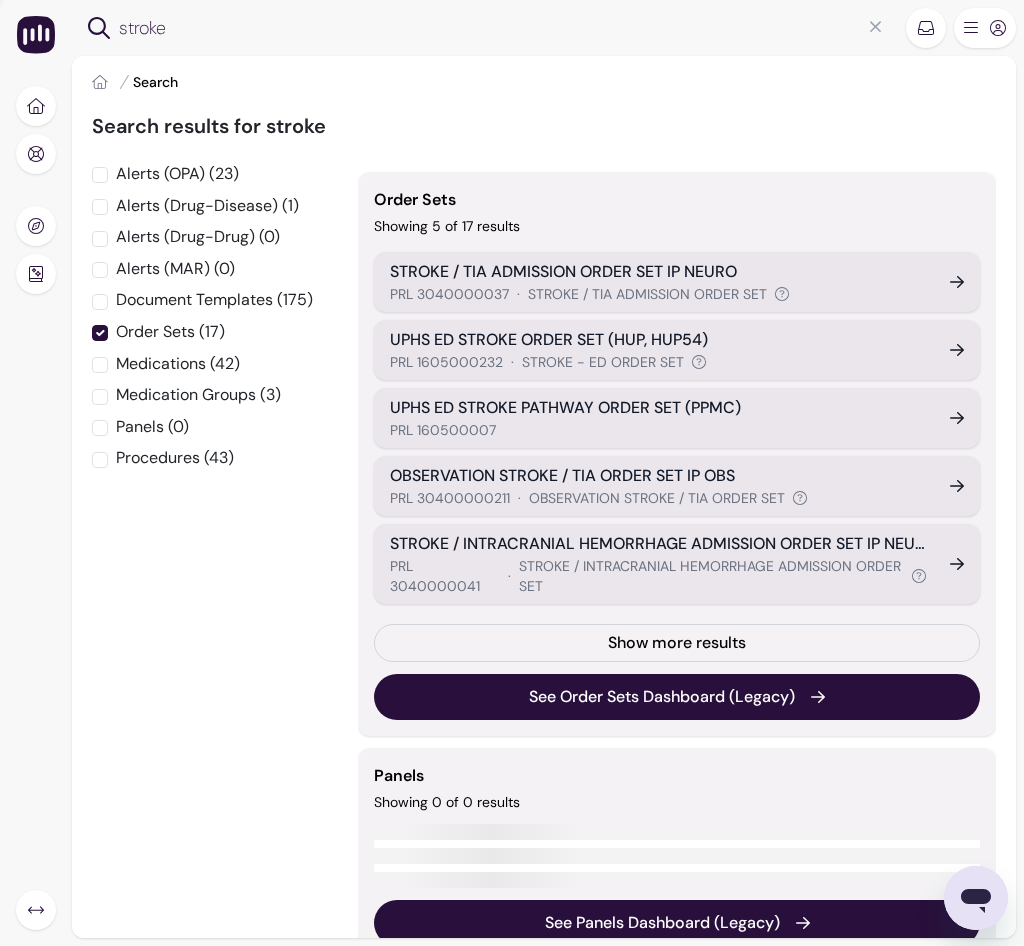 checkbox on "true" 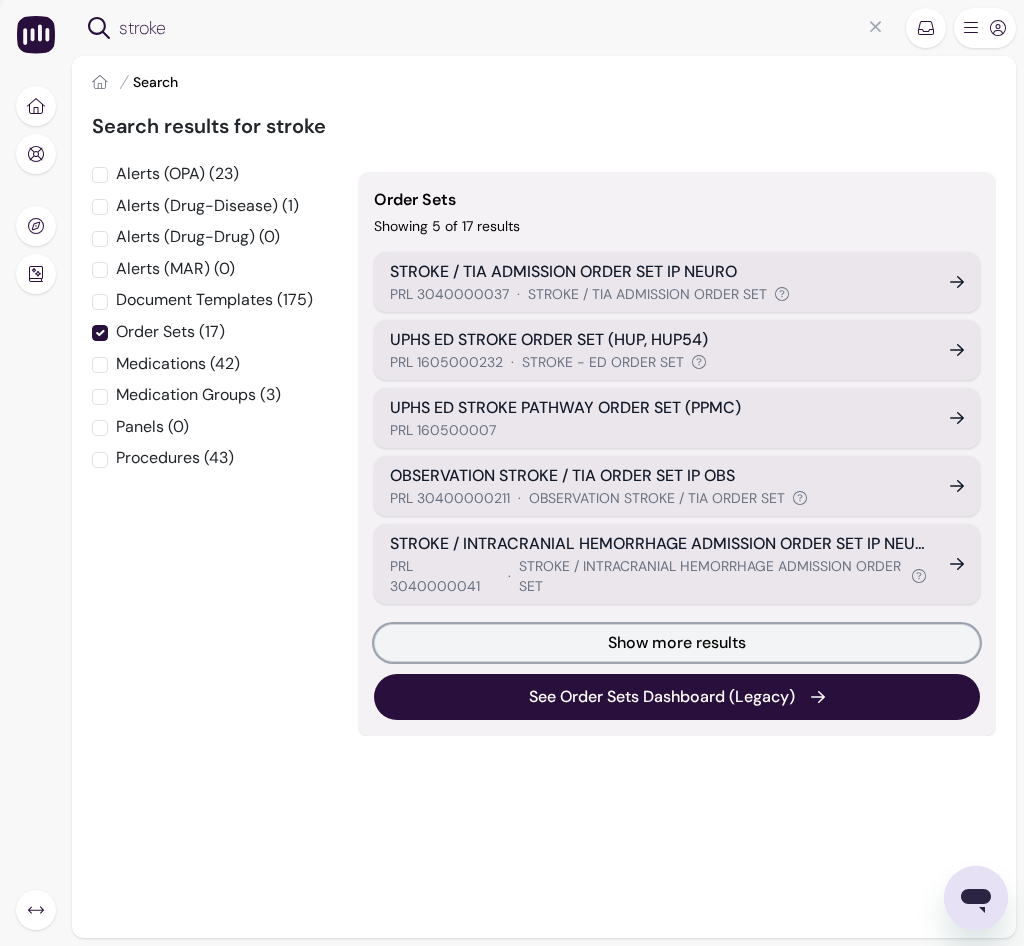 click on "Show more results" at bounding box center [677, 643] 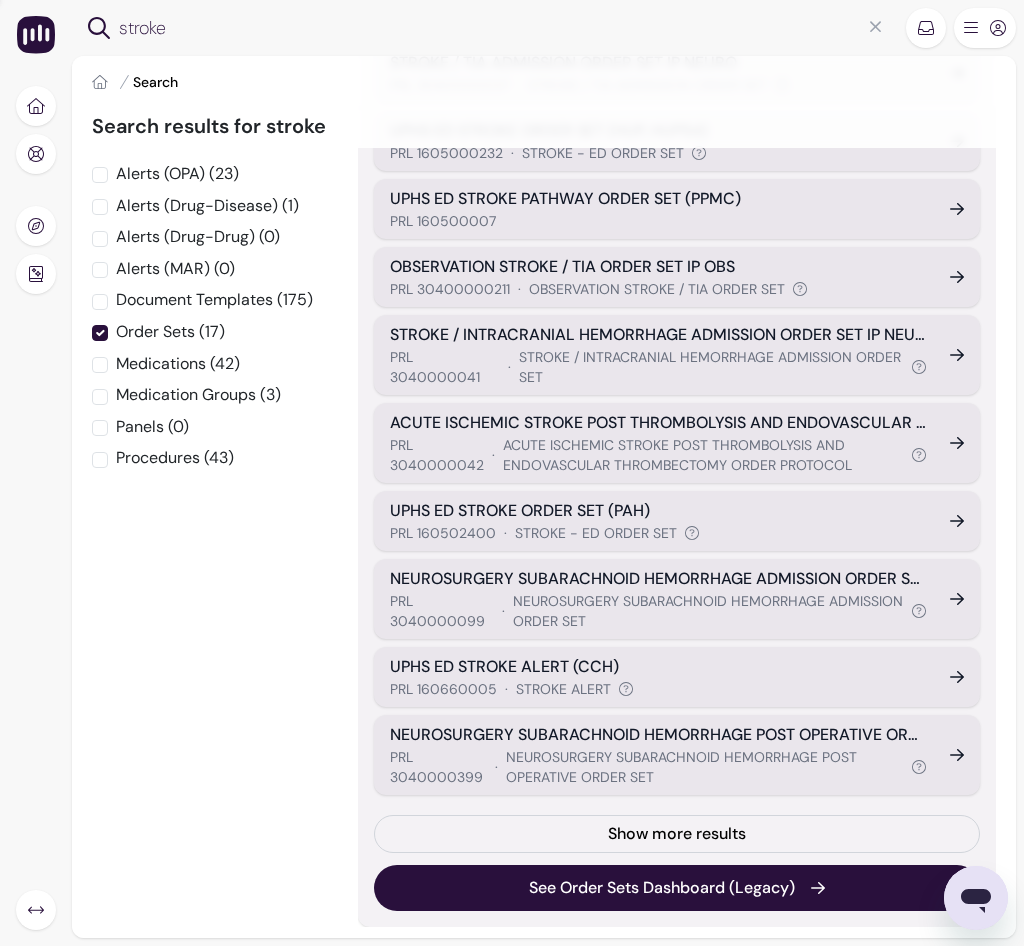 scroll, scrollTop: 214, scrollLeft: 0, axis: vertical 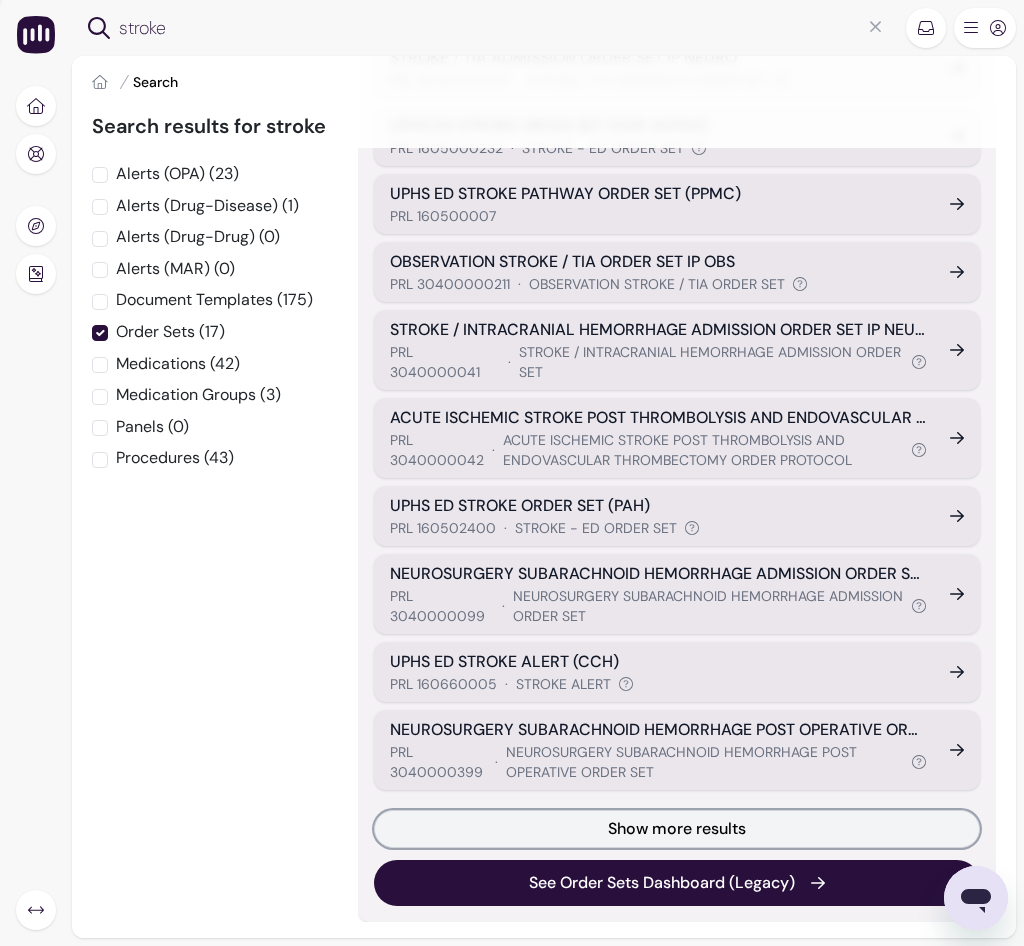 click on "Show more results" at bounding box center [677, 829] 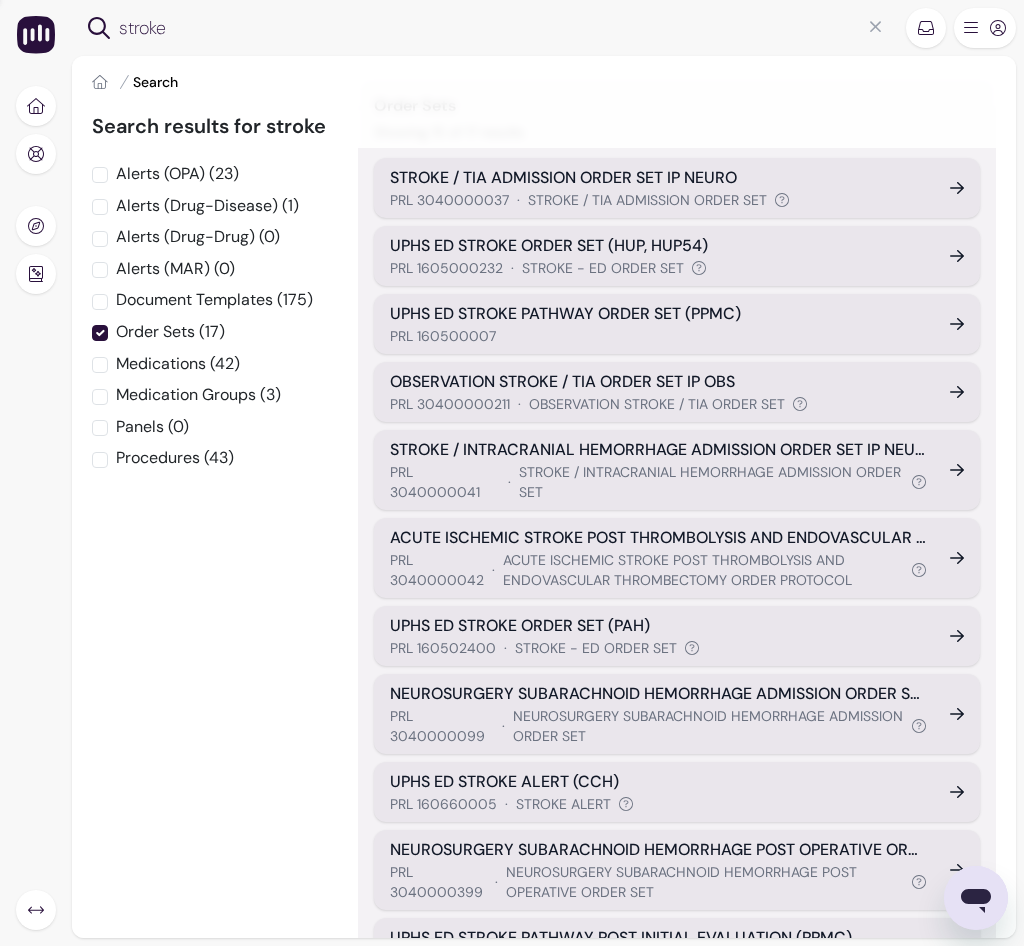 scroll, scrollTop: 594, scrollLeft: 0, axis: vertical 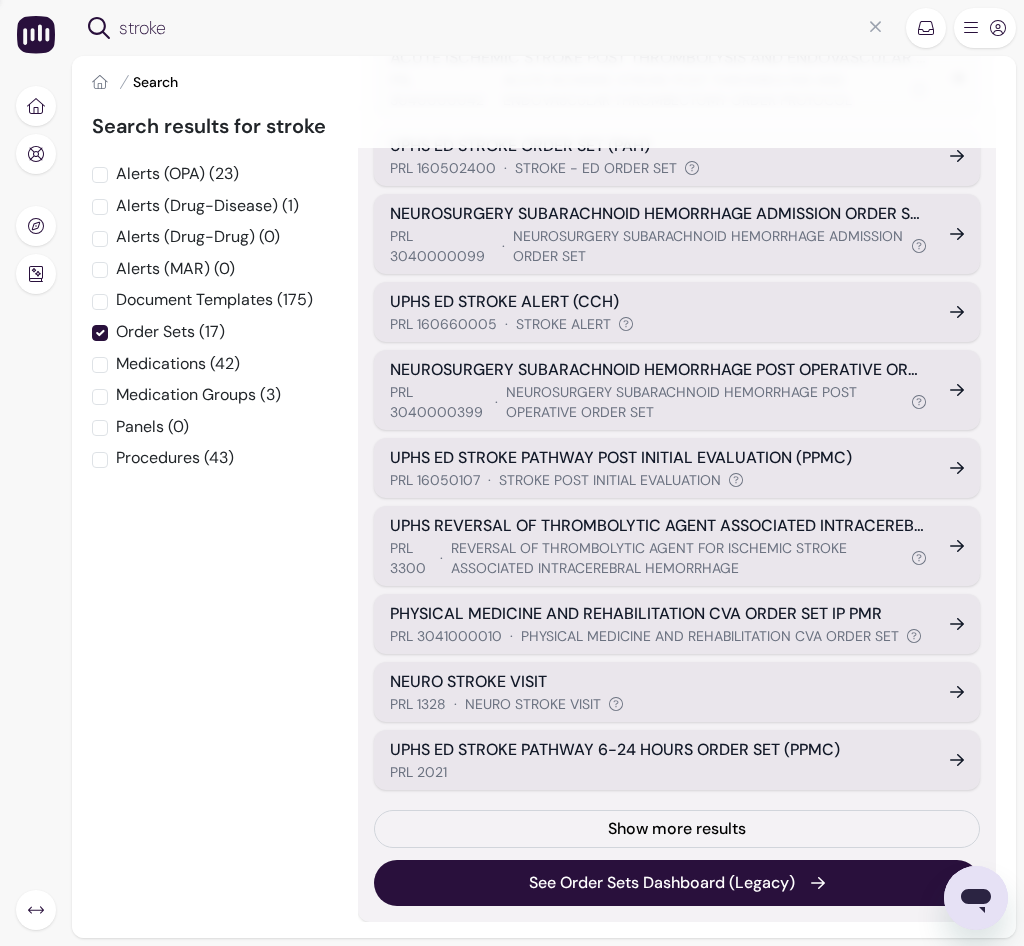 click on "PRL 2021" at bounding box center [658, 772] 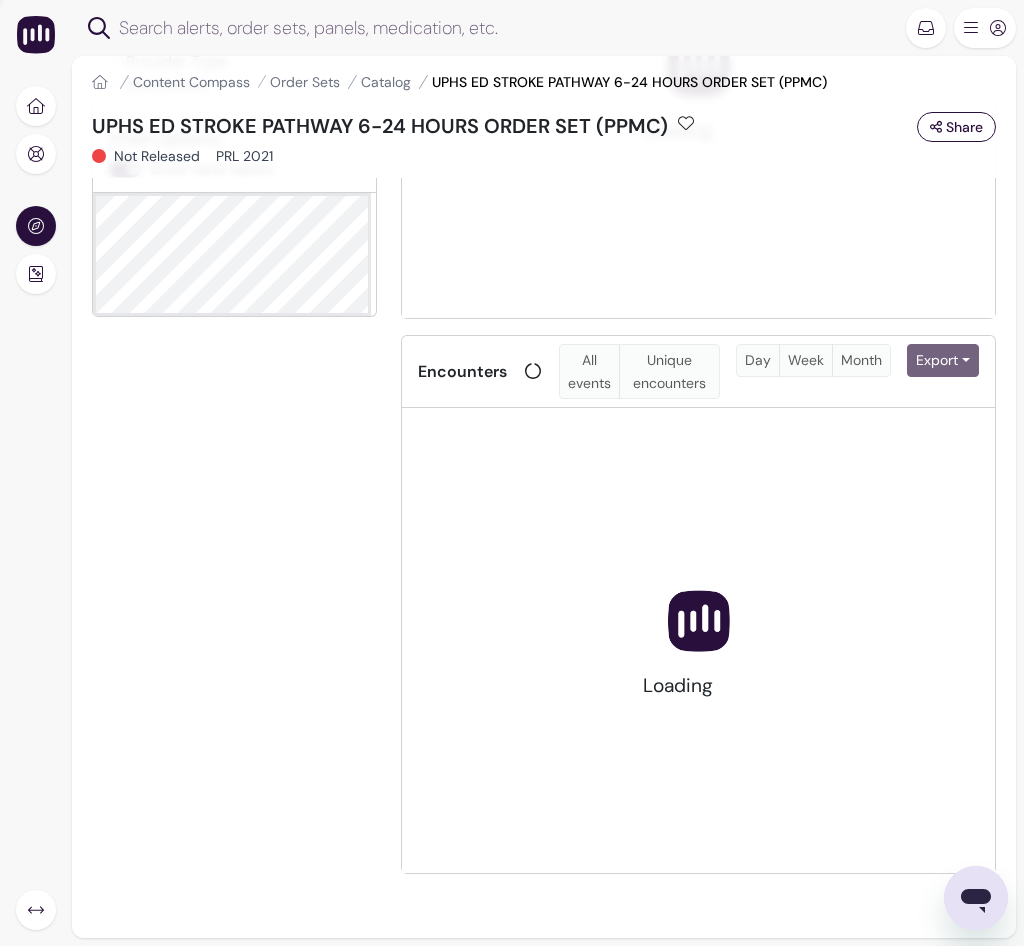 scroll, scrollTop: 0, scrollLeft: 0, axis: both 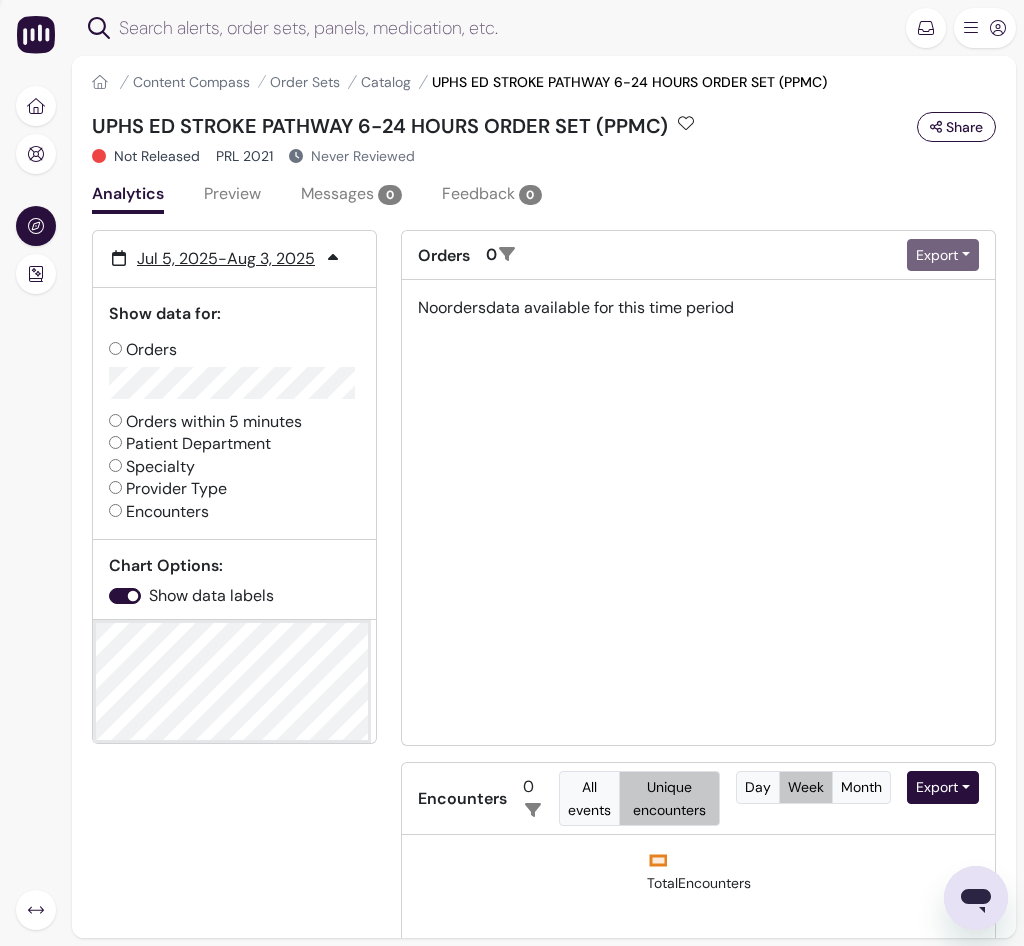 type on "stroke" 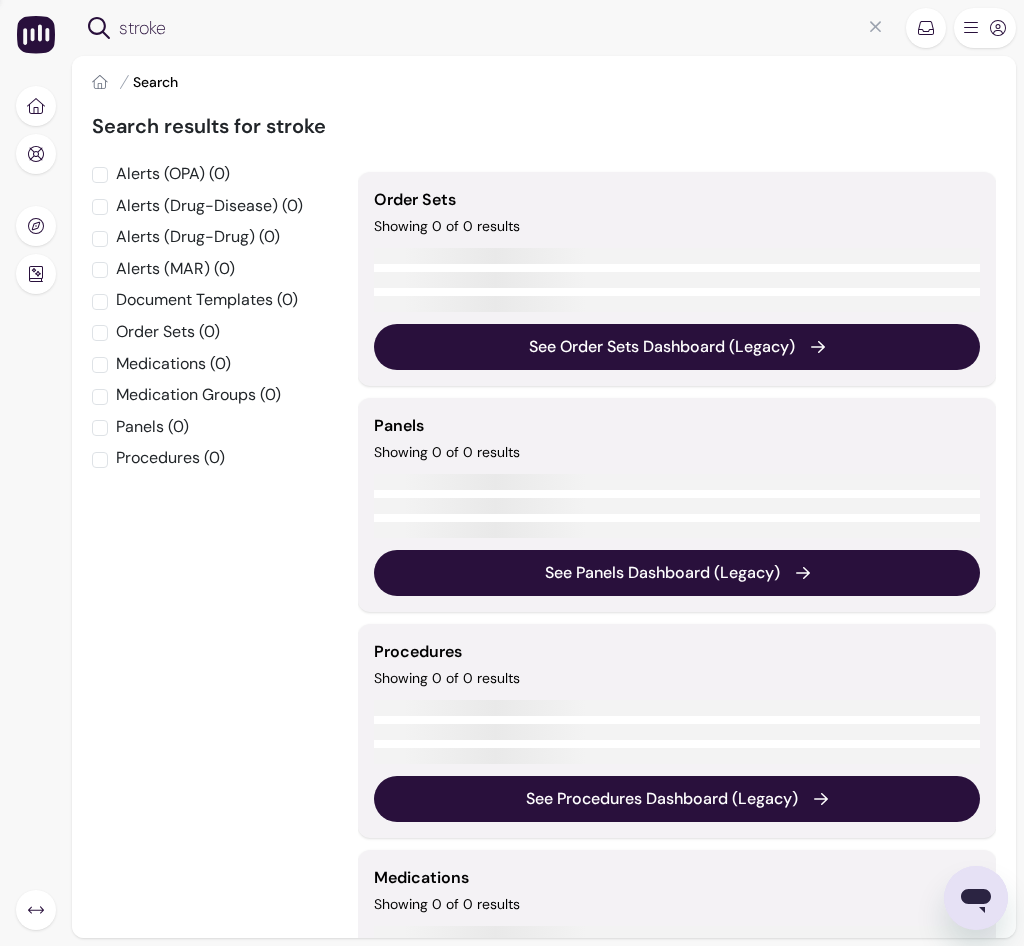 scroll, scrollTop: 594, scrollLeft: 0, axis: vertical 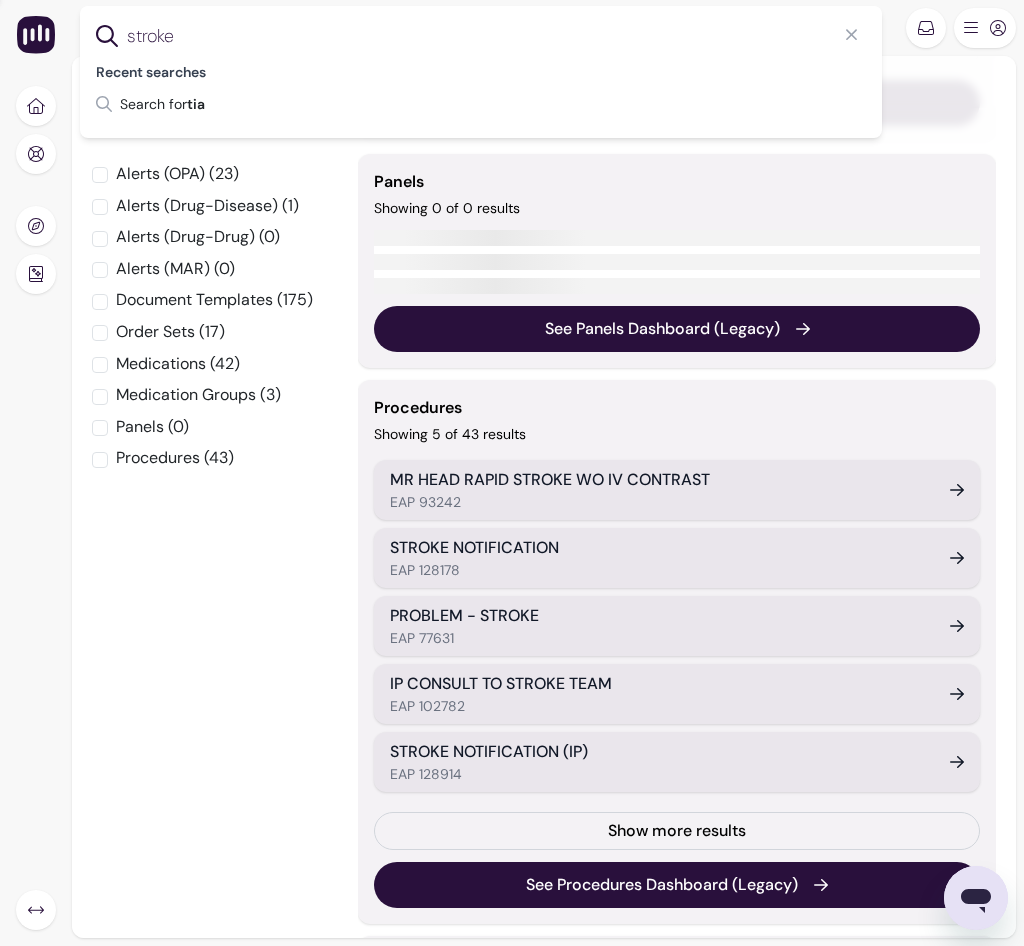 click on "stroke" at bounding box center (497, 36) 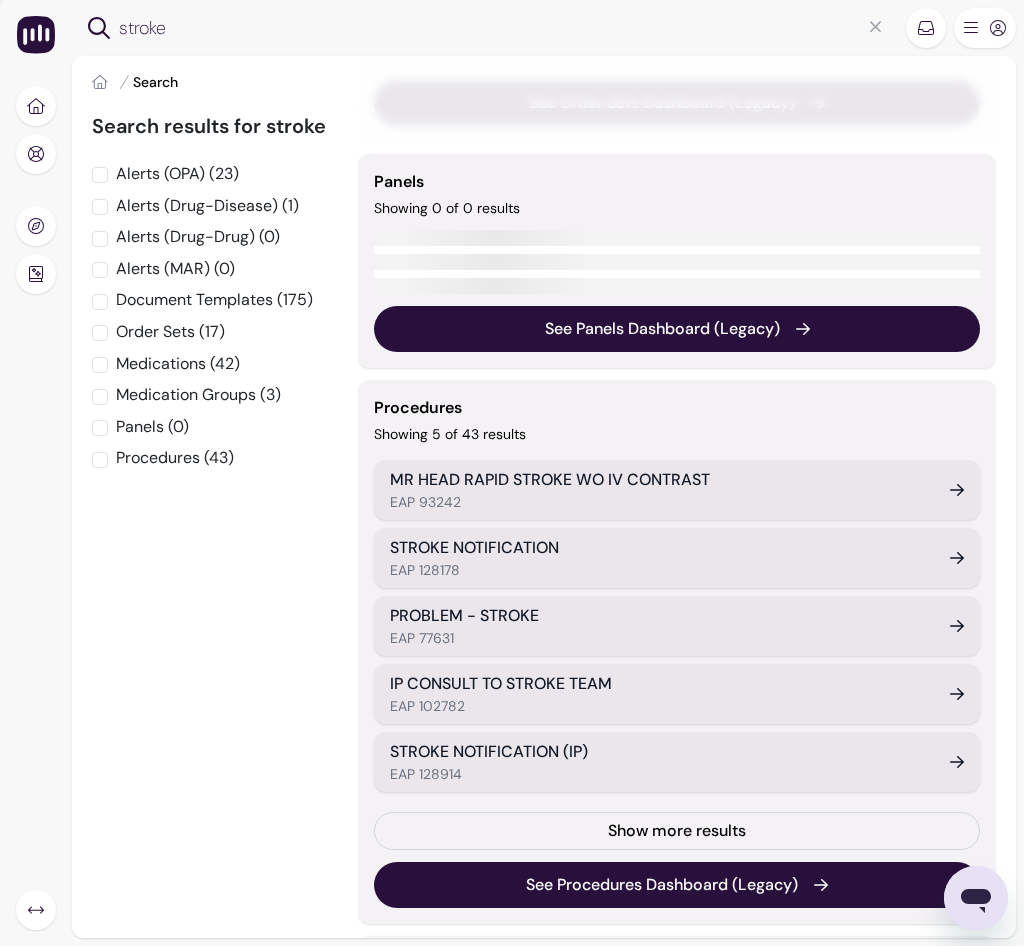 click on "Order Sets (17)" at bounding box center (170, 332) 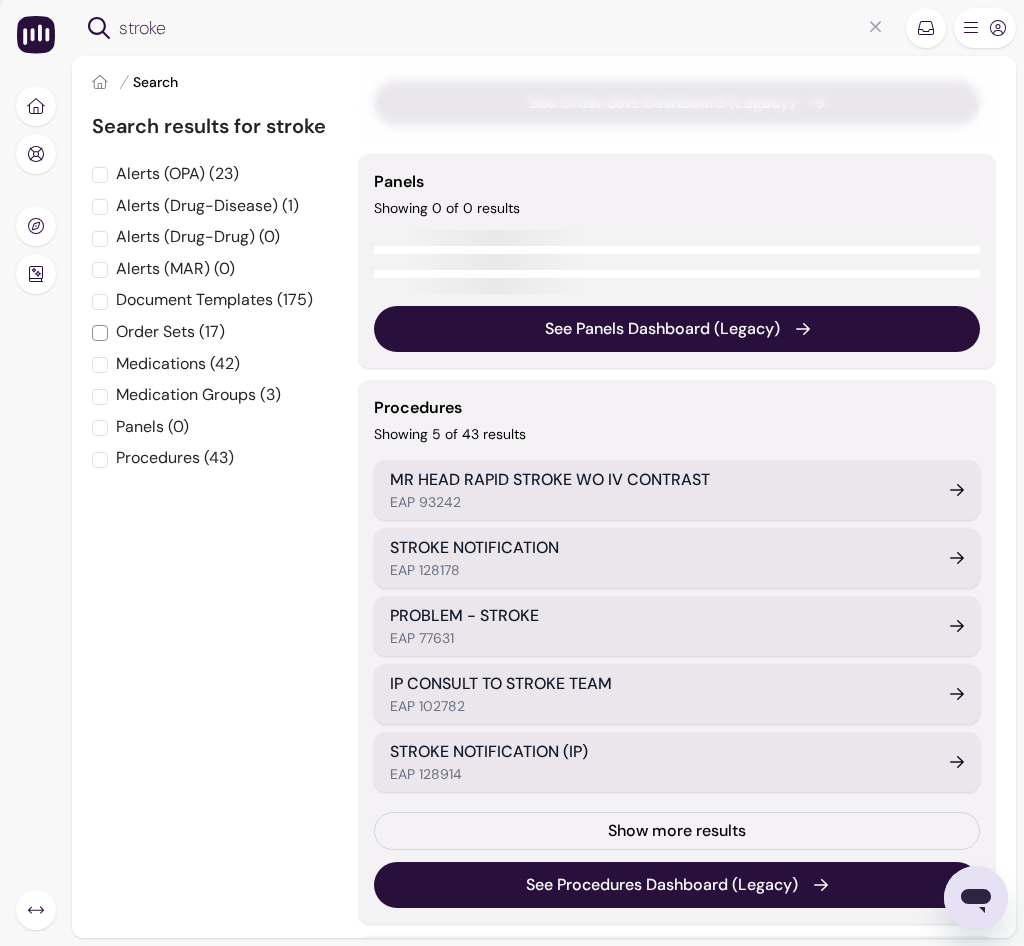 click on "Order Sets (17)" at bounding box center [100, 333] 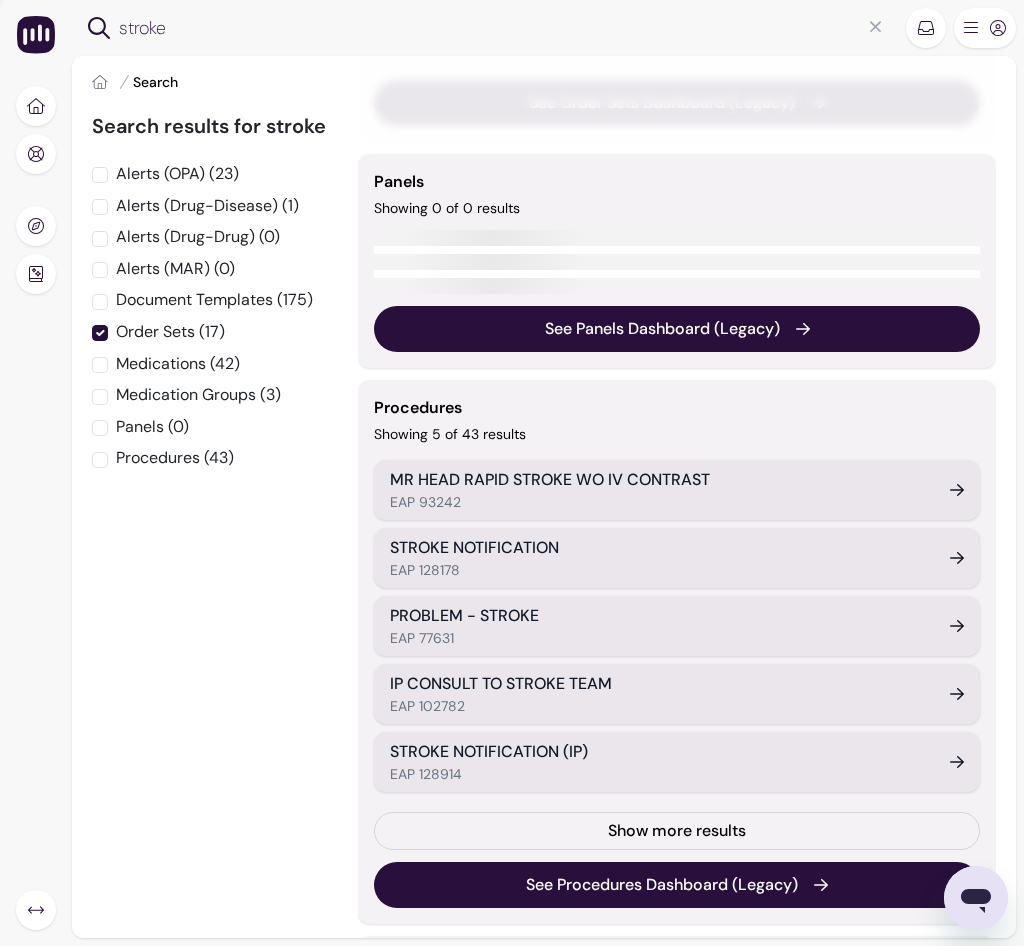 checkbox on "true" 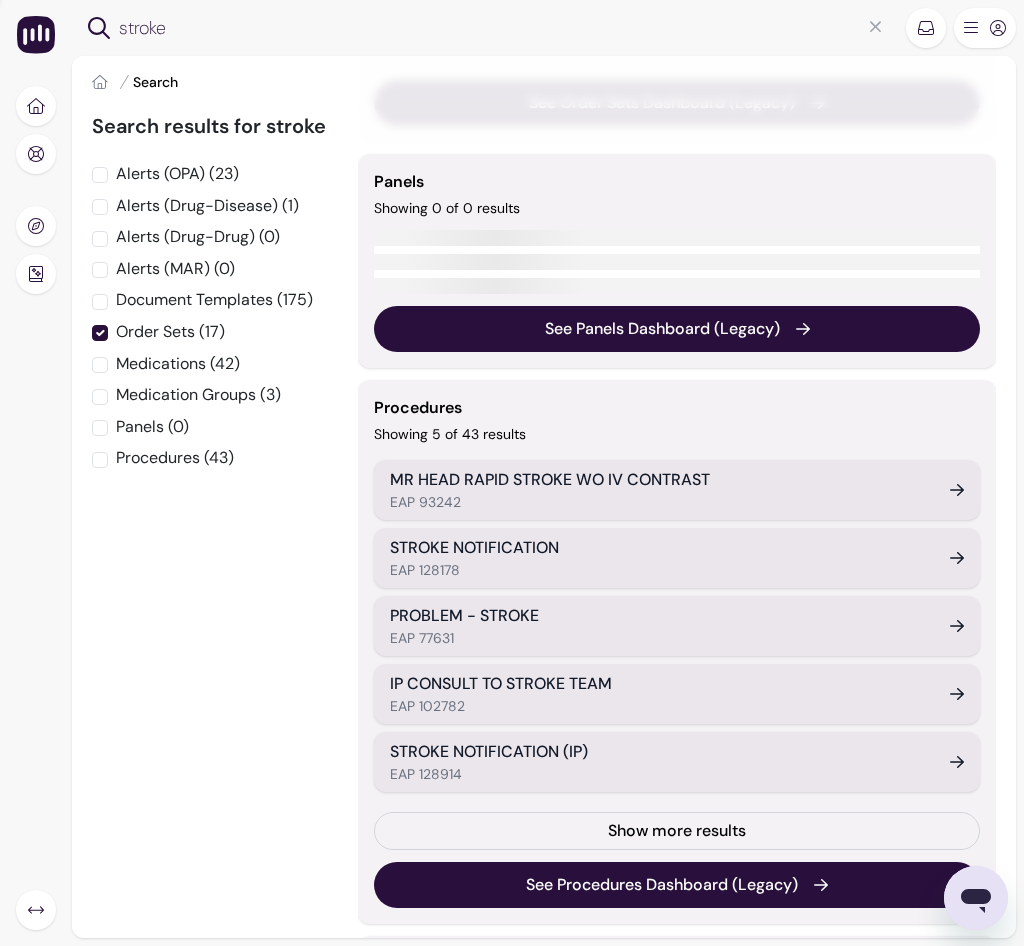 scroll, scrollTop: 0, scrollLeft: 0, axis: both 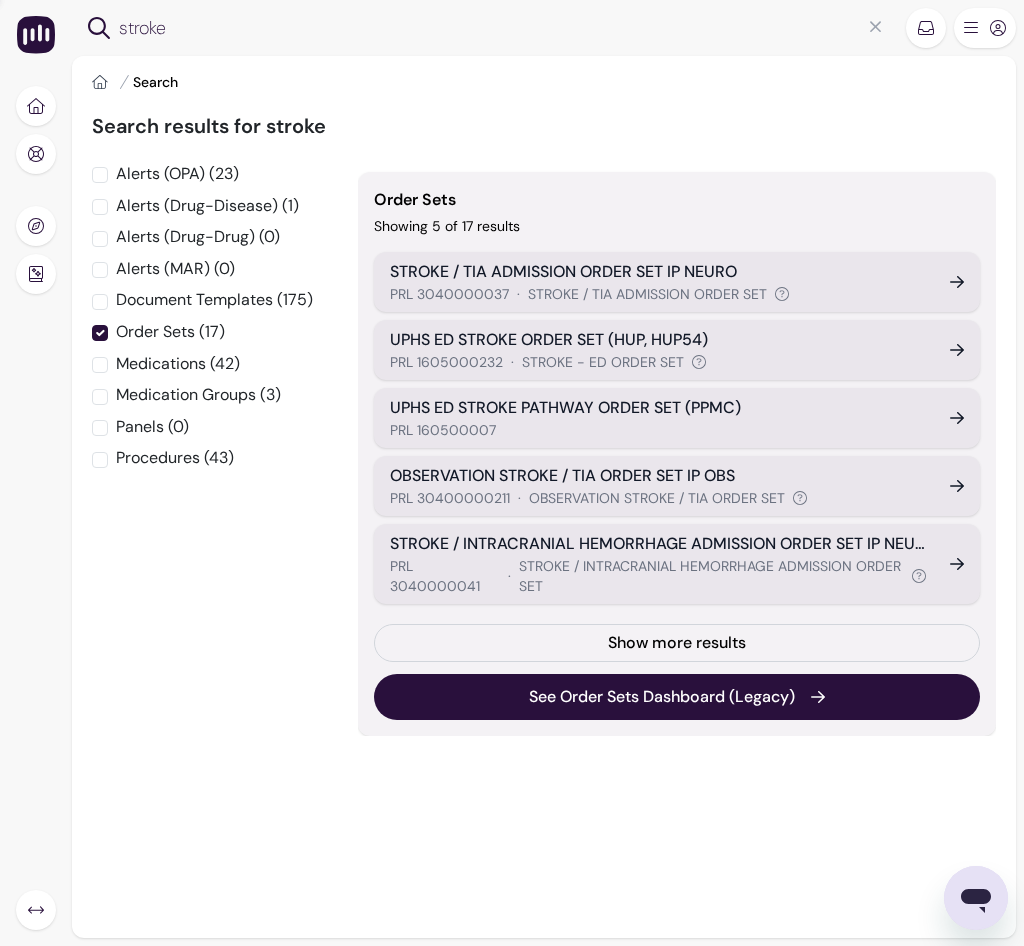 click on "Home" at bounding box center [100, 82] 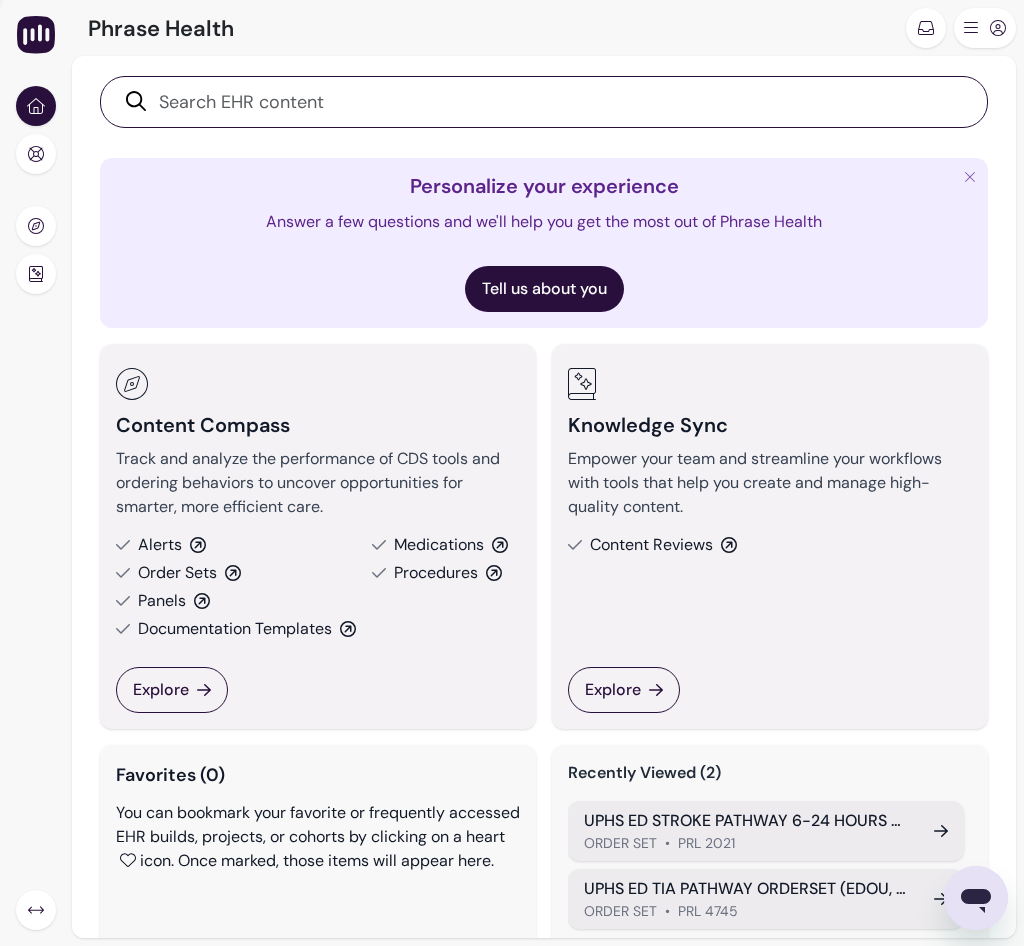 click on "UPHS ED STROKE PATHWAY 6-24 HOURS ORDER SET (PPMC)" at bounding box center [747, 821] 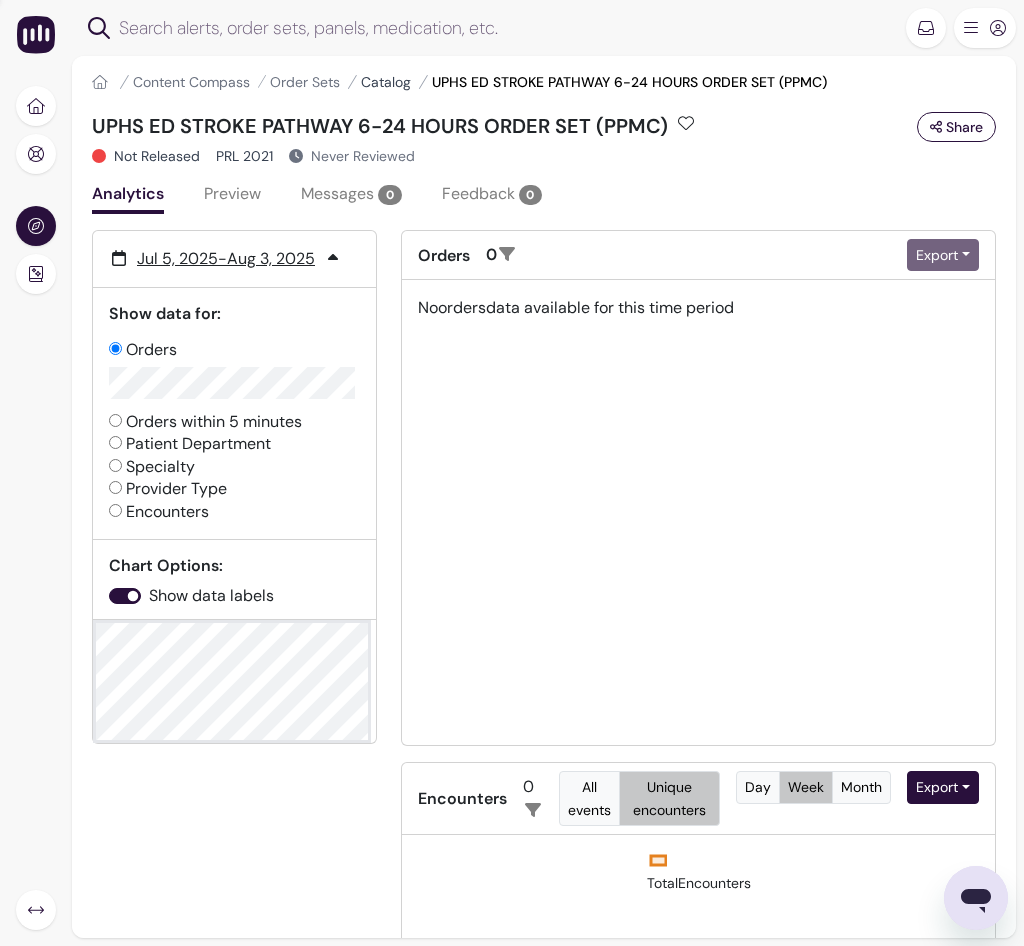 click on "Catalog" at bounding box center [386, 82] 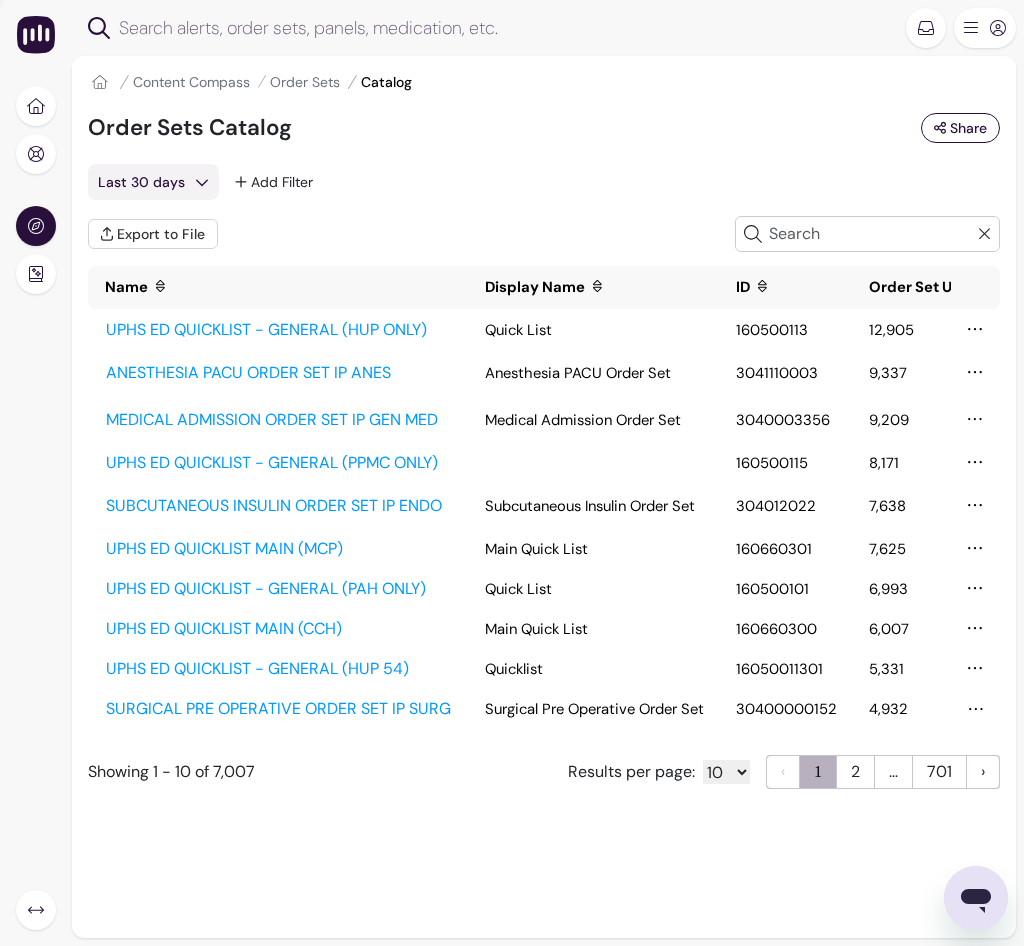 click at bounding box center [505, 28] 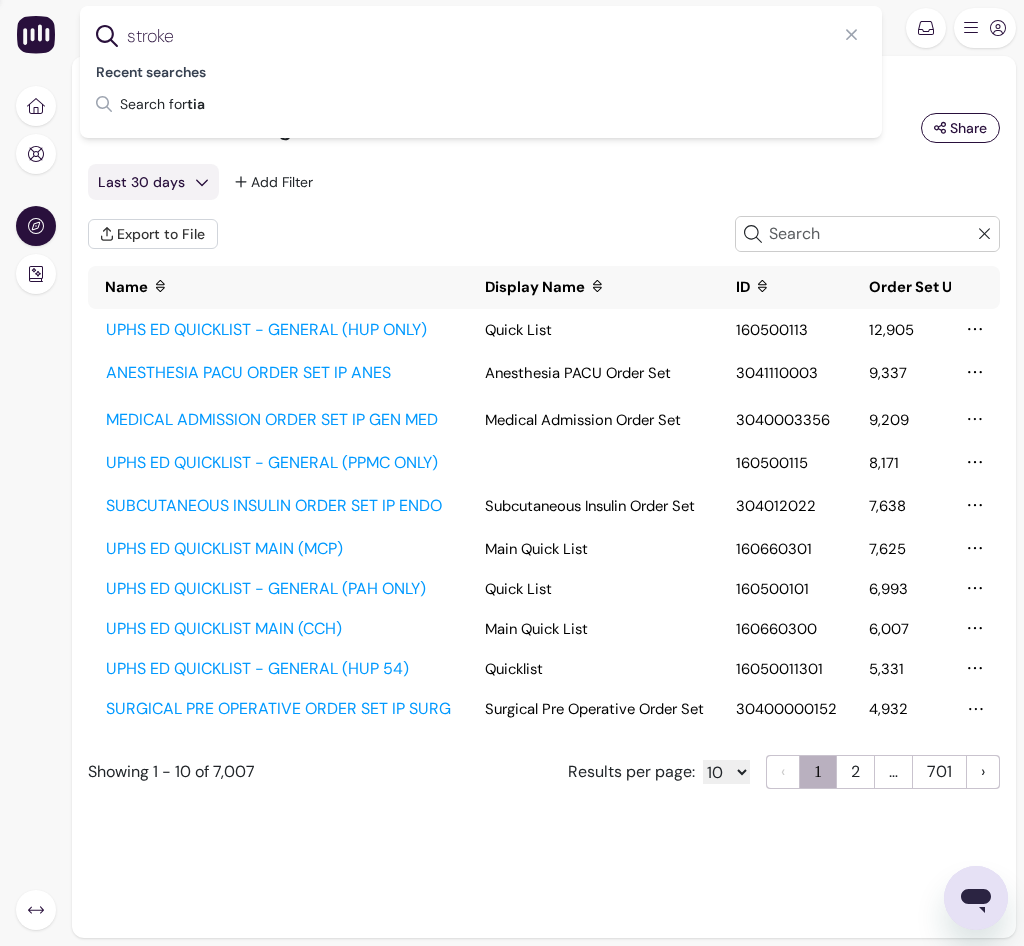 type on "stroke" 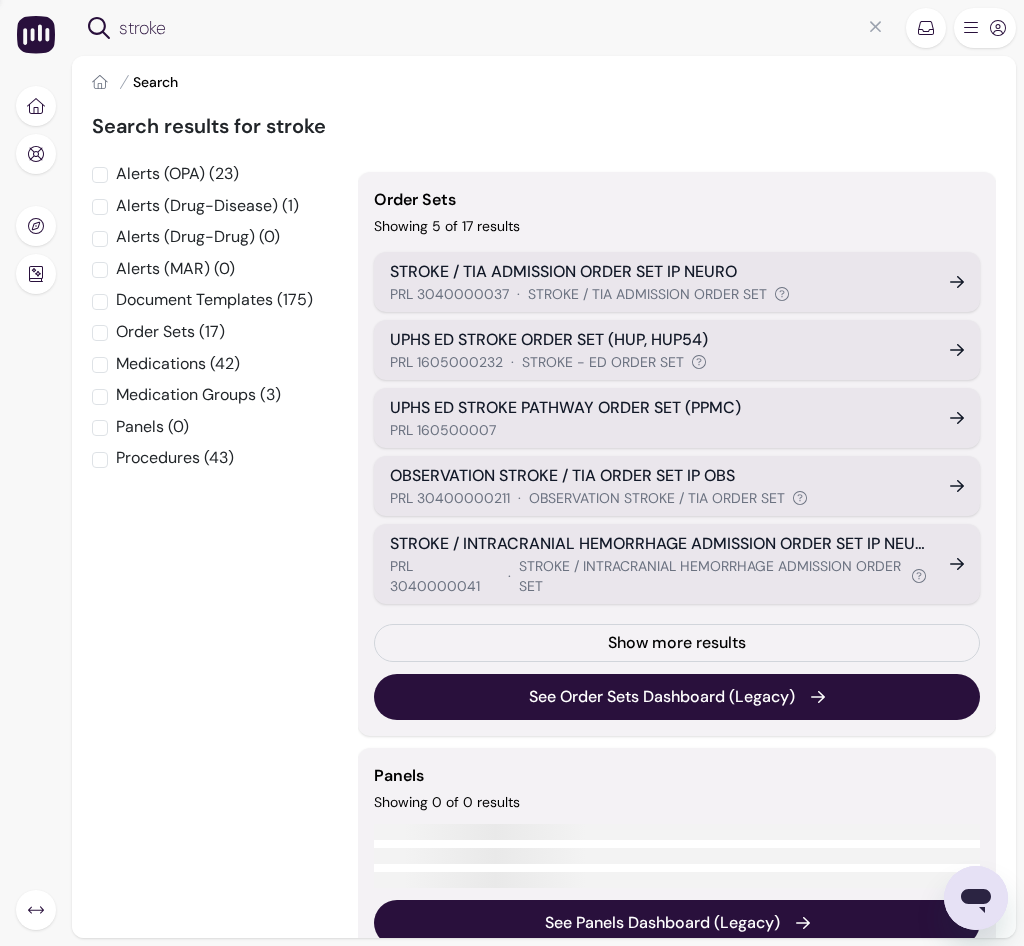 click on "PRL 3040000037" at bounding box center [449, 294] 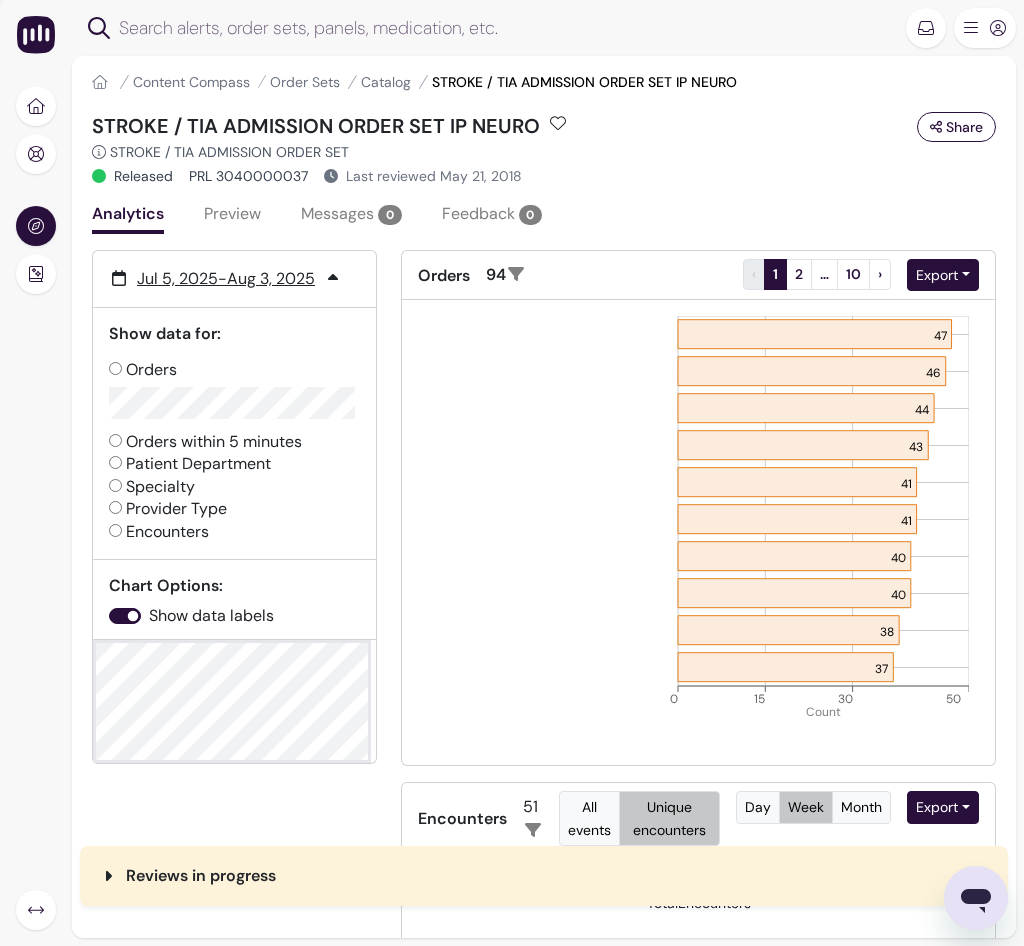 click on "Patient Department" at bounding box center (115, 462) 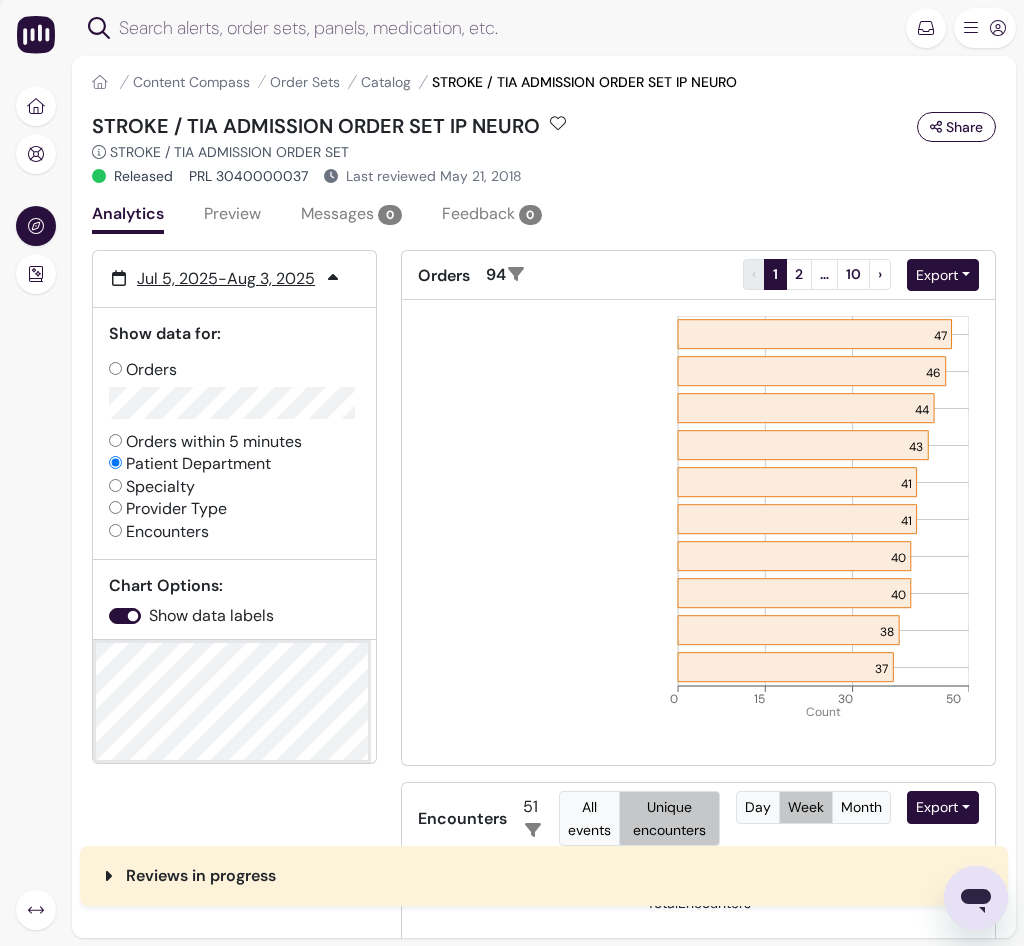 radio on "false" 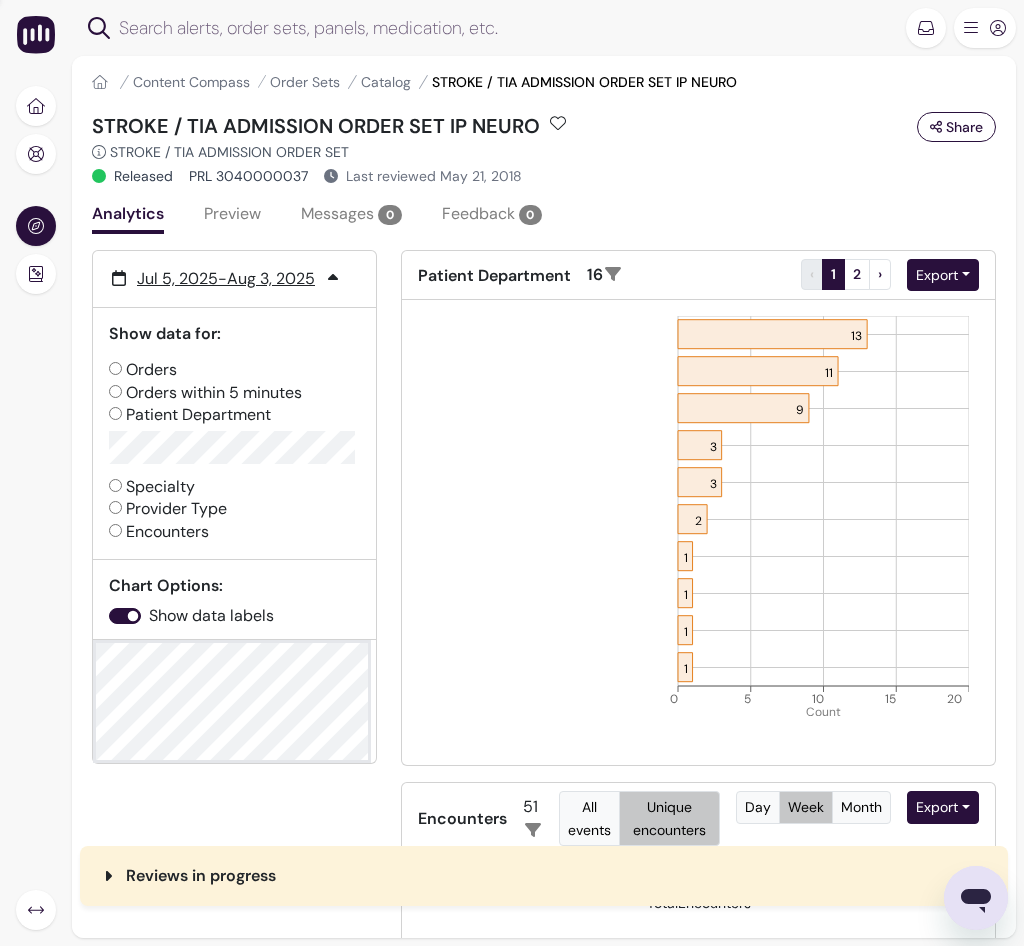 click at bounding box center [505, 28] 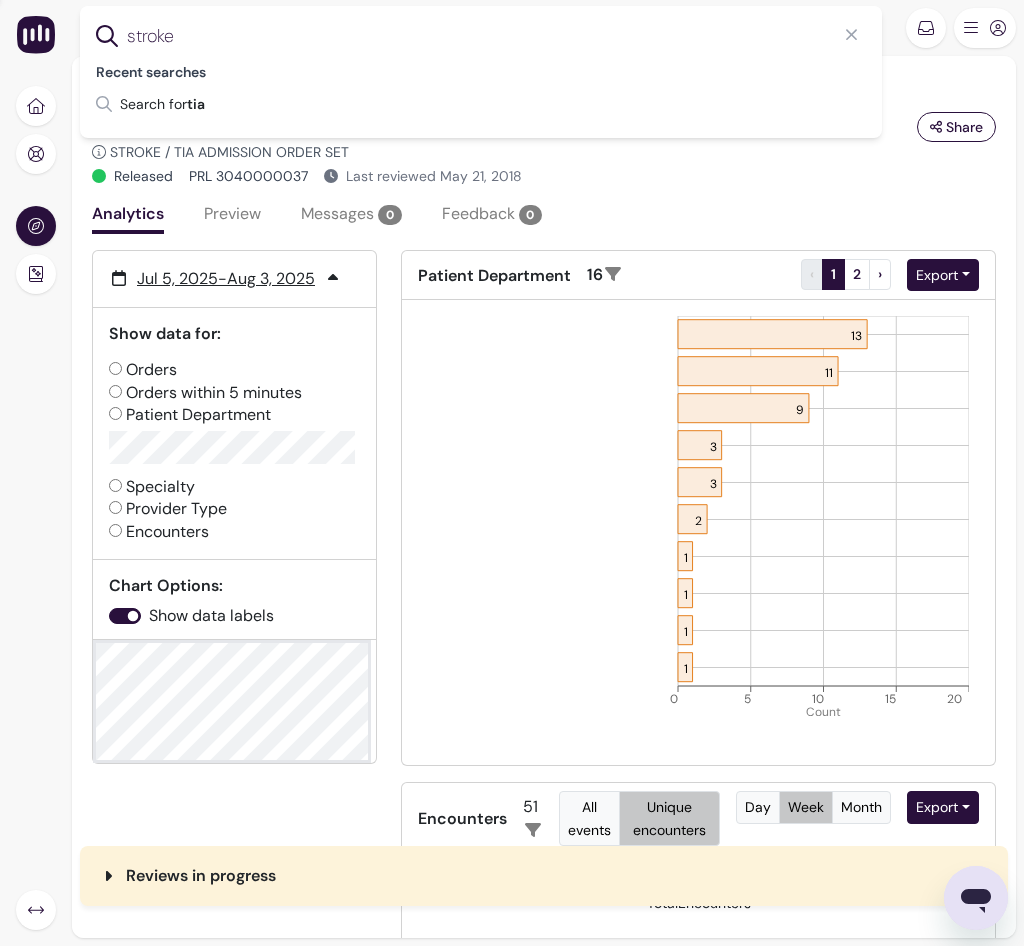 type on "stroke" 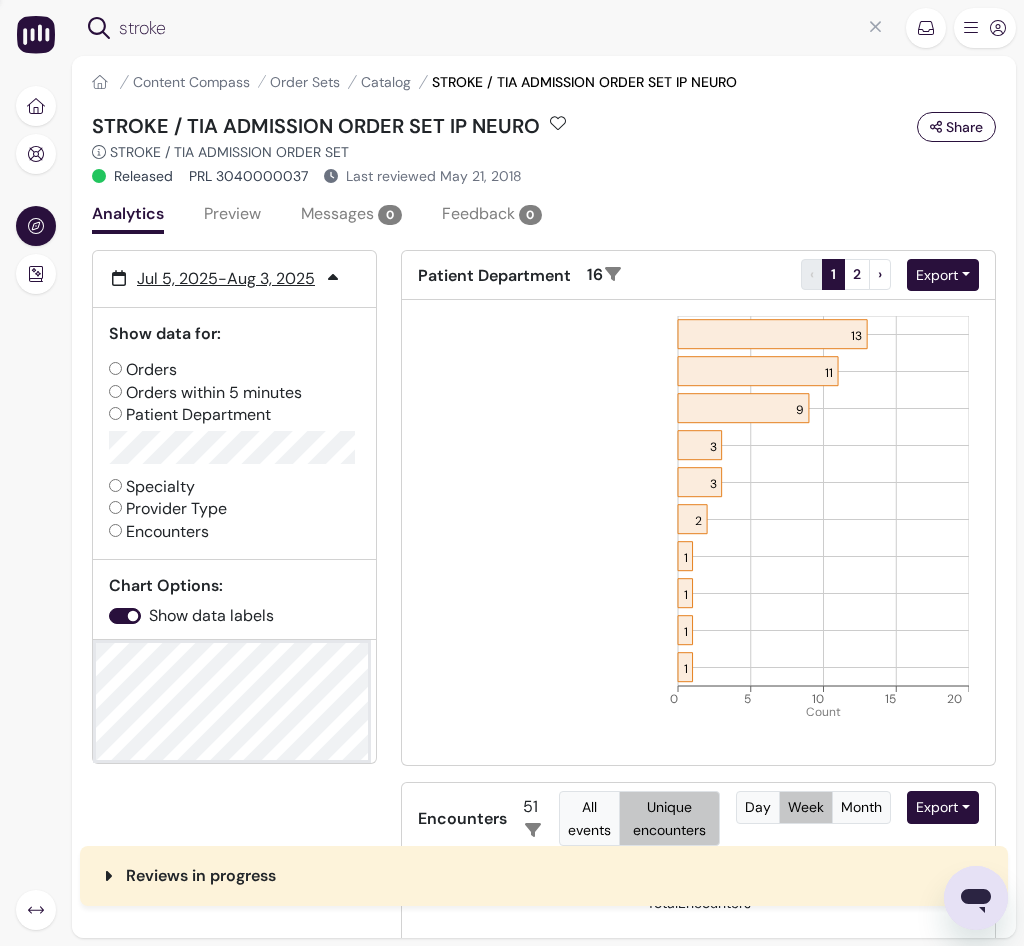 click on "Orders" at bounding box center (115, 368) 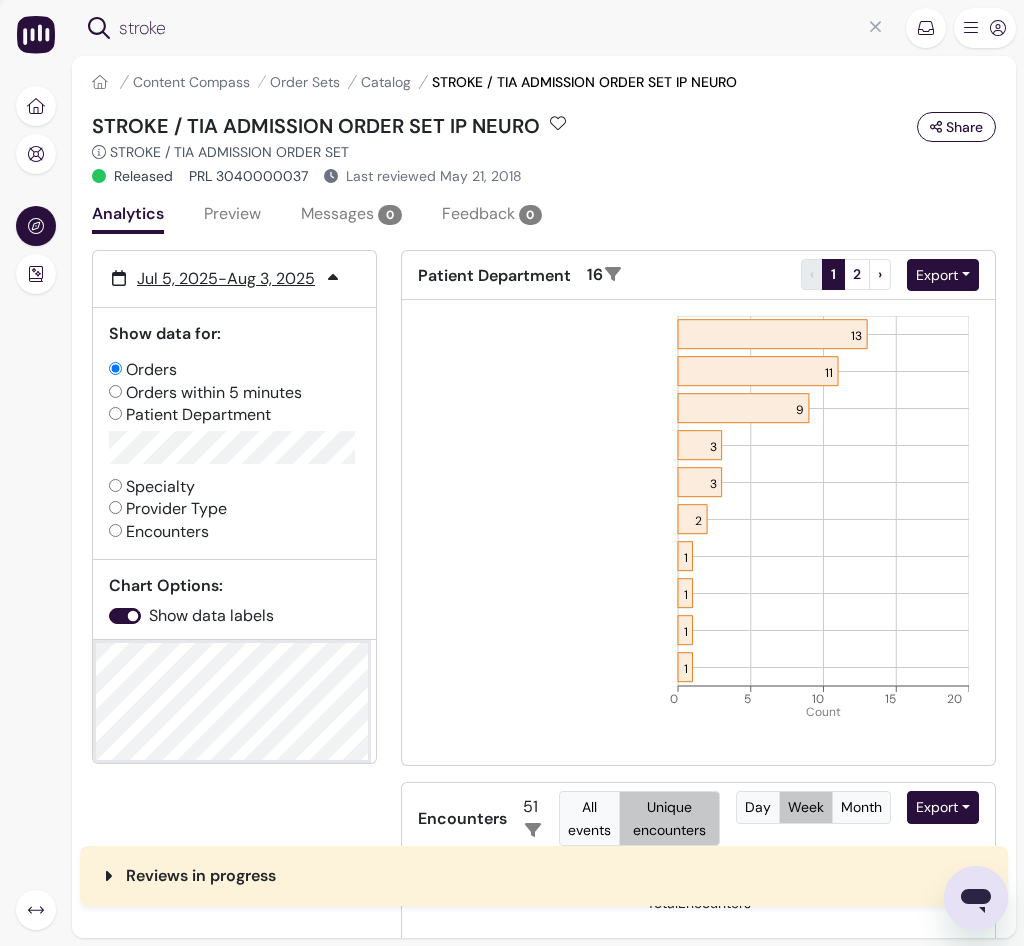 radio on "false" 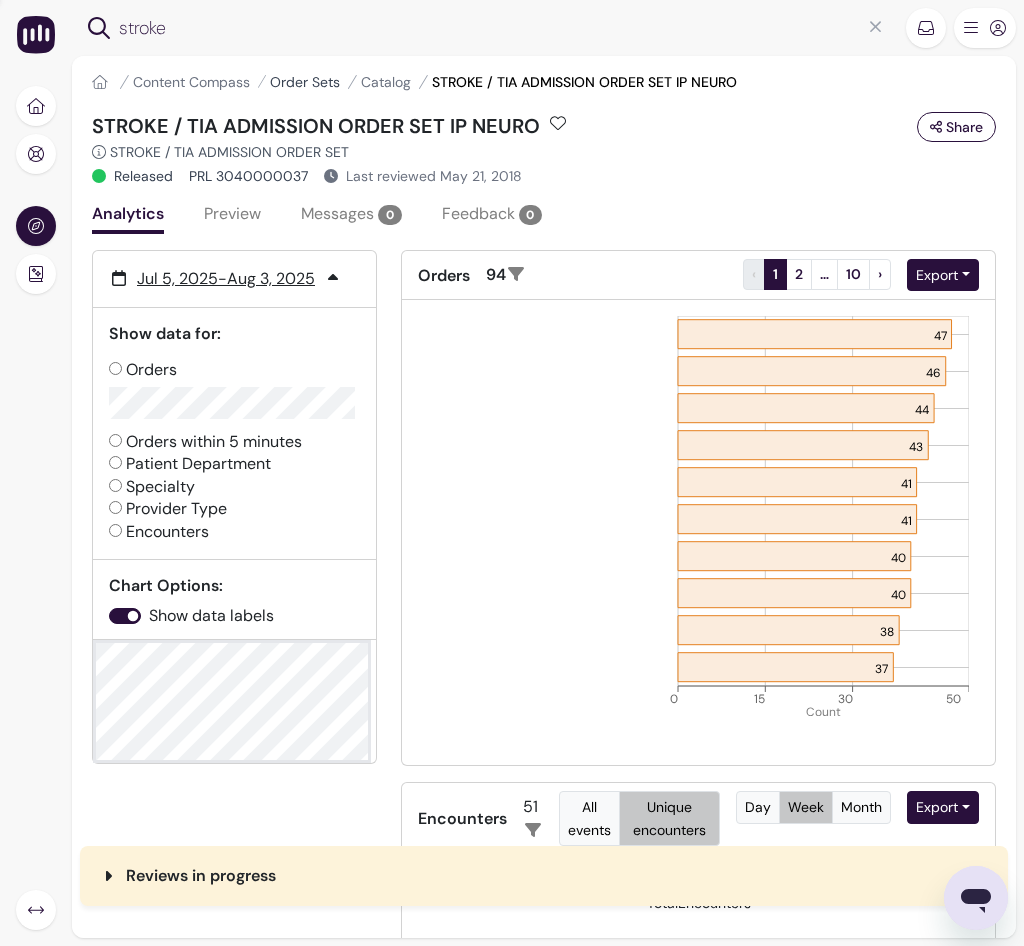 click on "Order Sets" at bounding box center [305, 82] 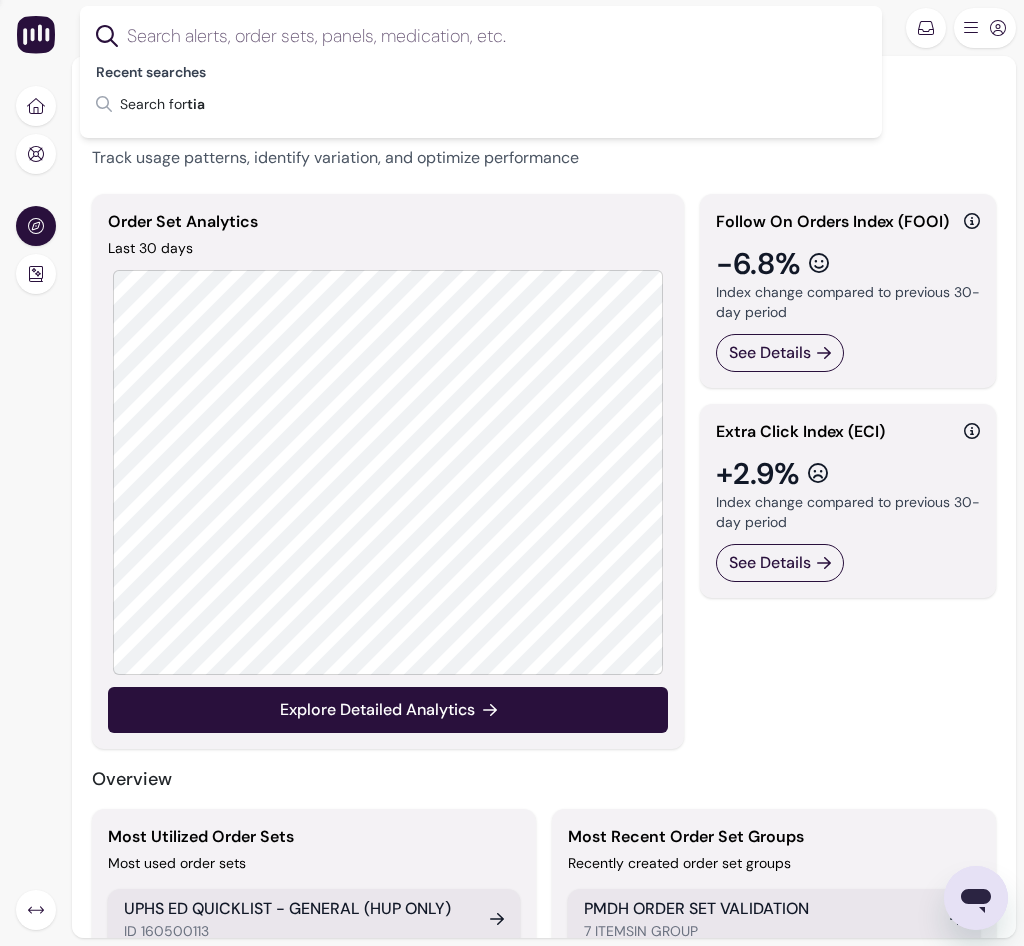 click at bounding box center (497, 36) 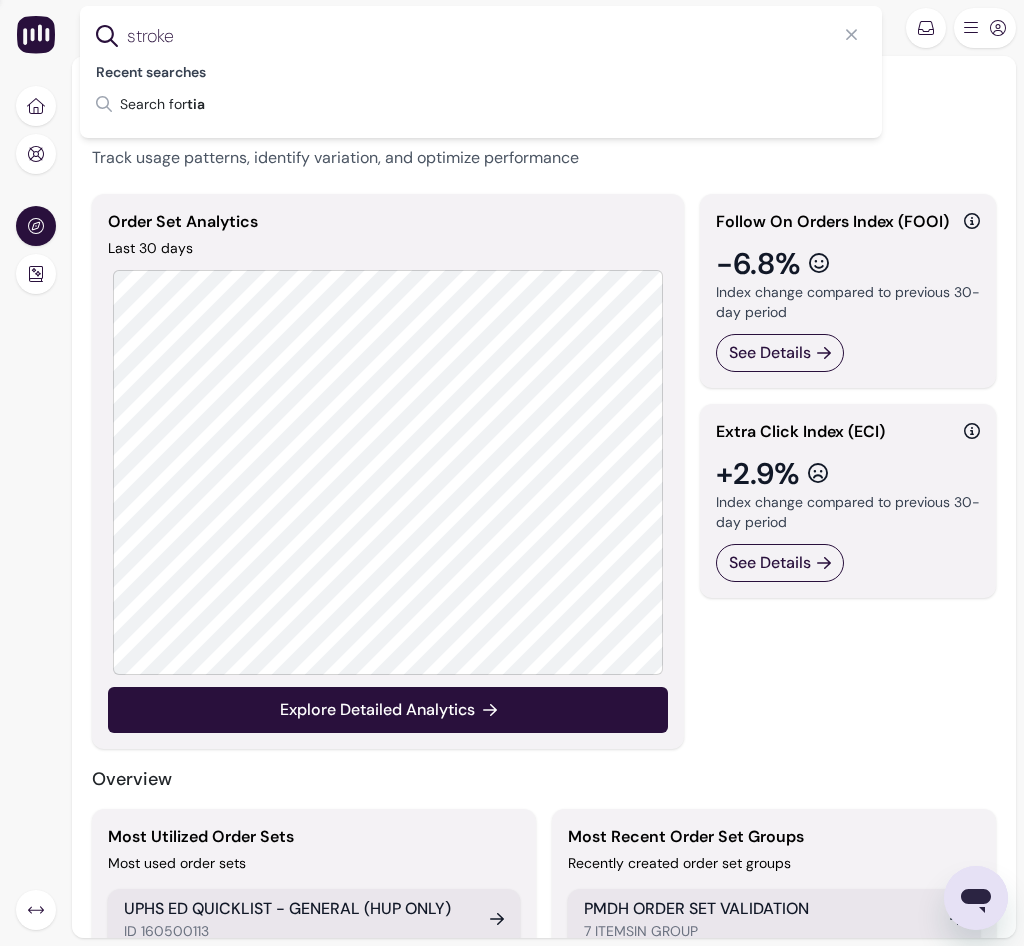 type on "stroke" 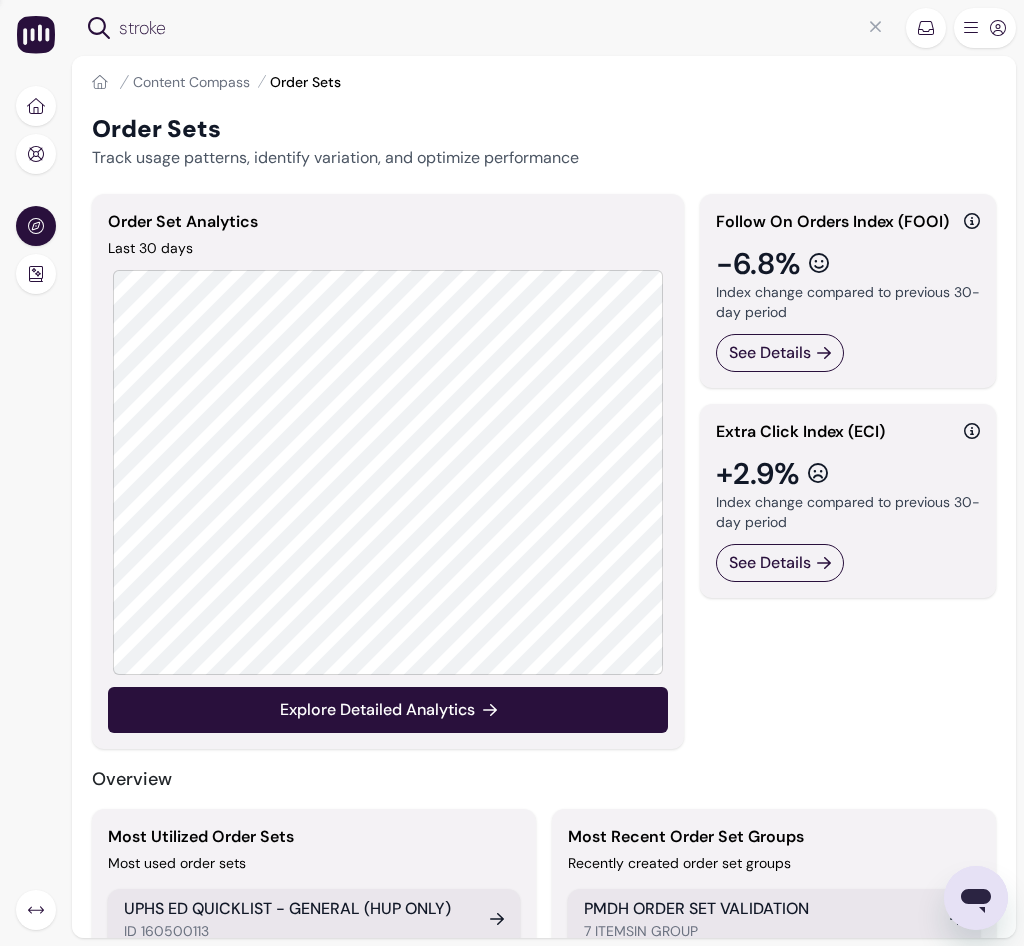 click on "stroke" at bounding box center (505, 28) 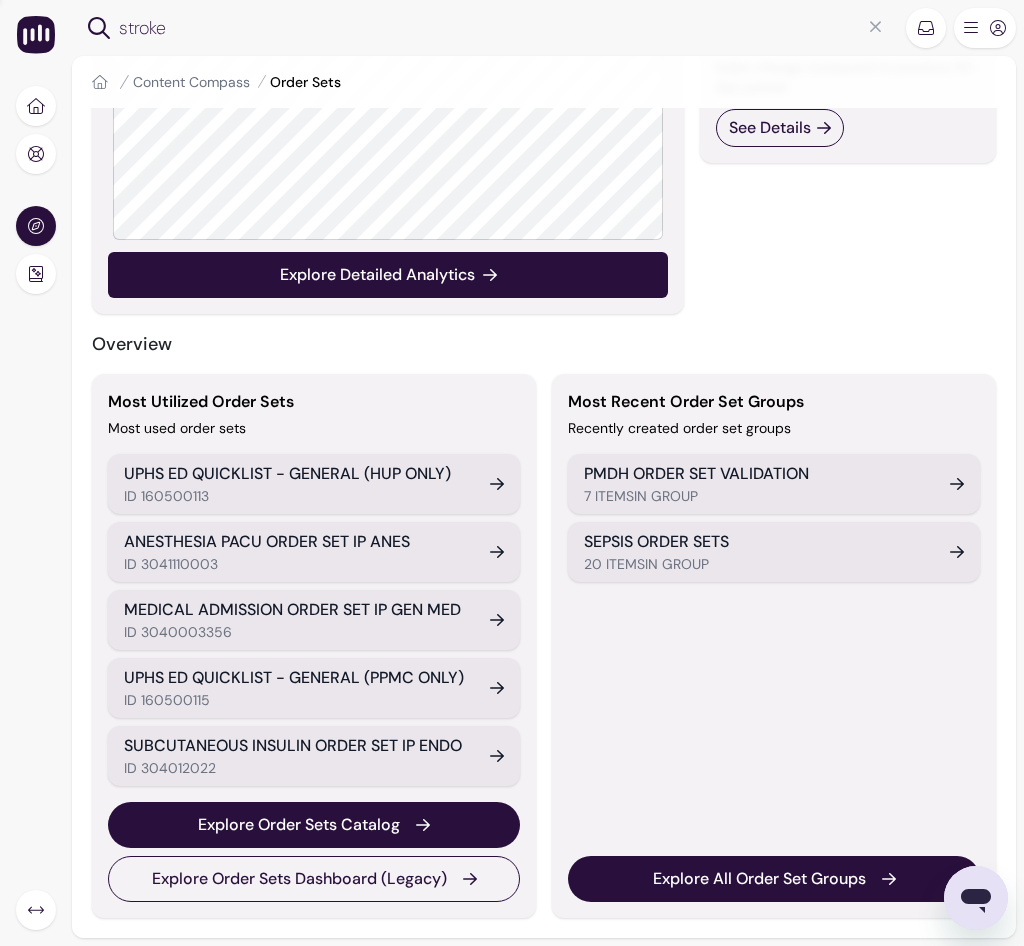 scroll, scrollTop: 0, scrollLeft: 0, axis: both 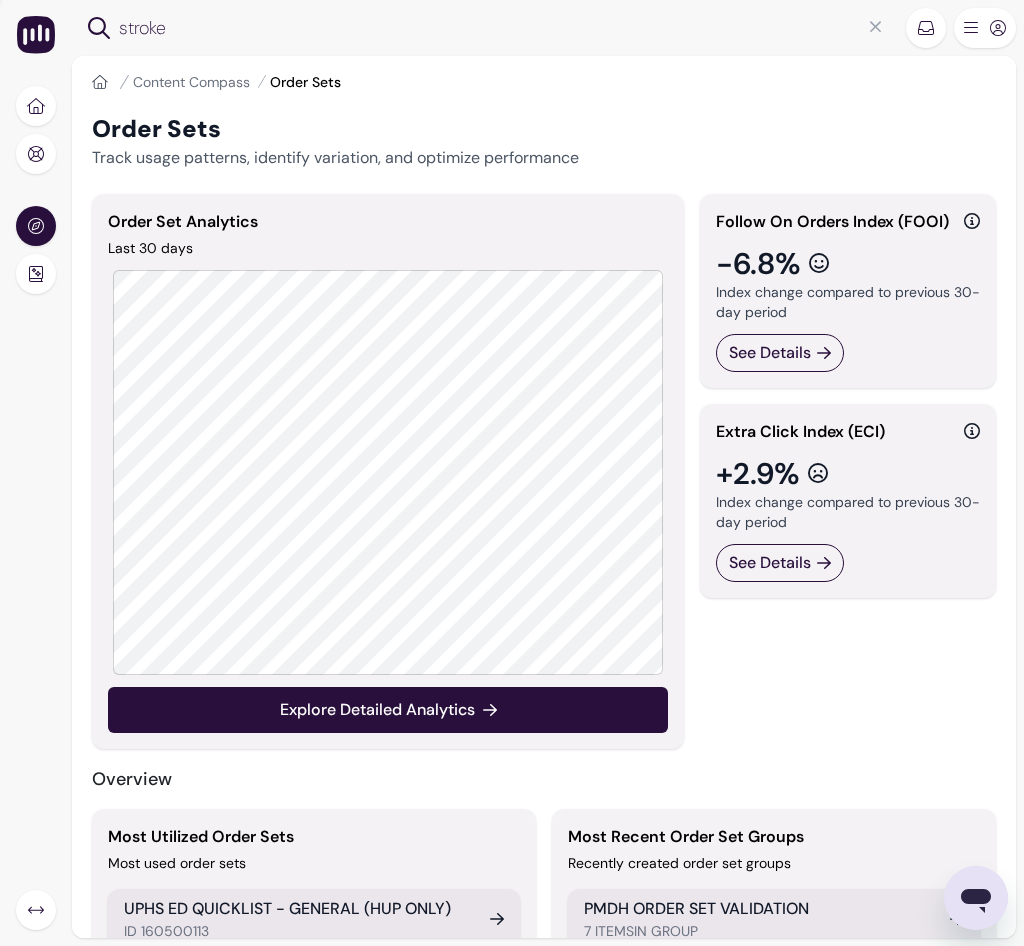 click 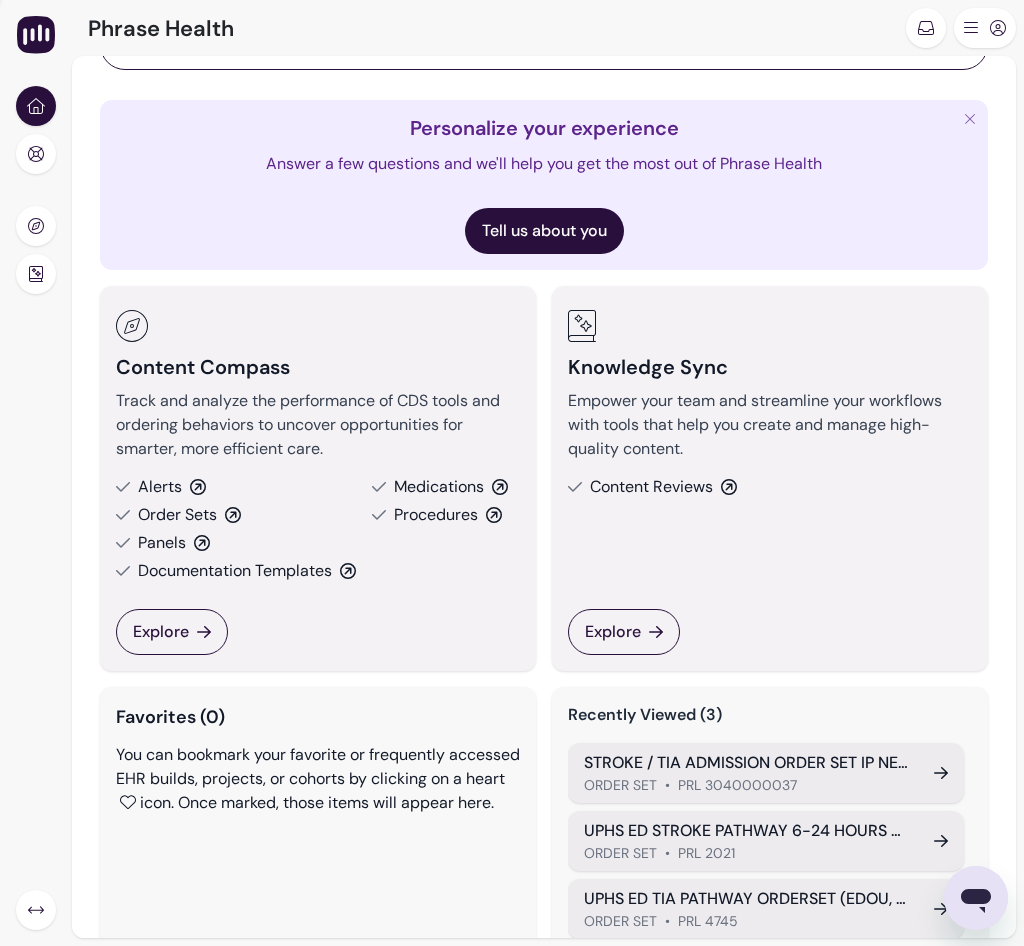 scroll, scrollTop: 107, scrollLeft: 0, axis: vertical 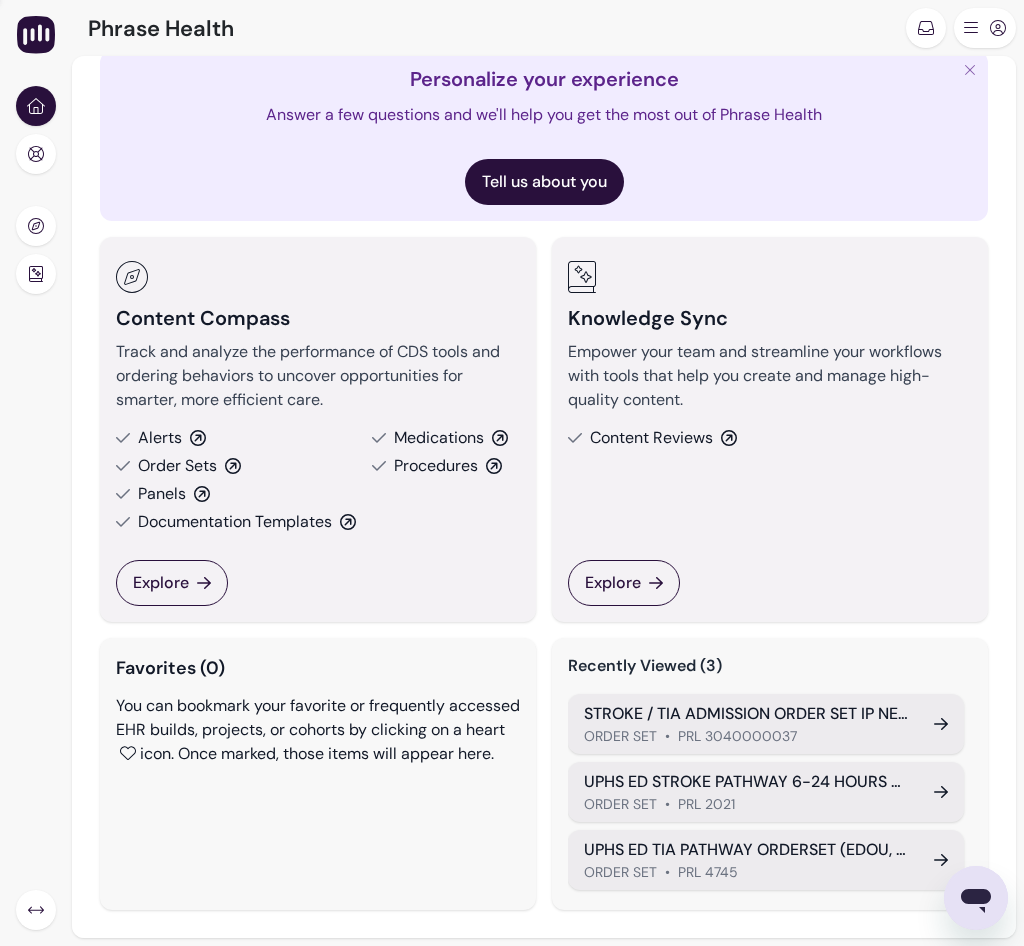 click on "ORDER SET" at bounding box center (620, 872) 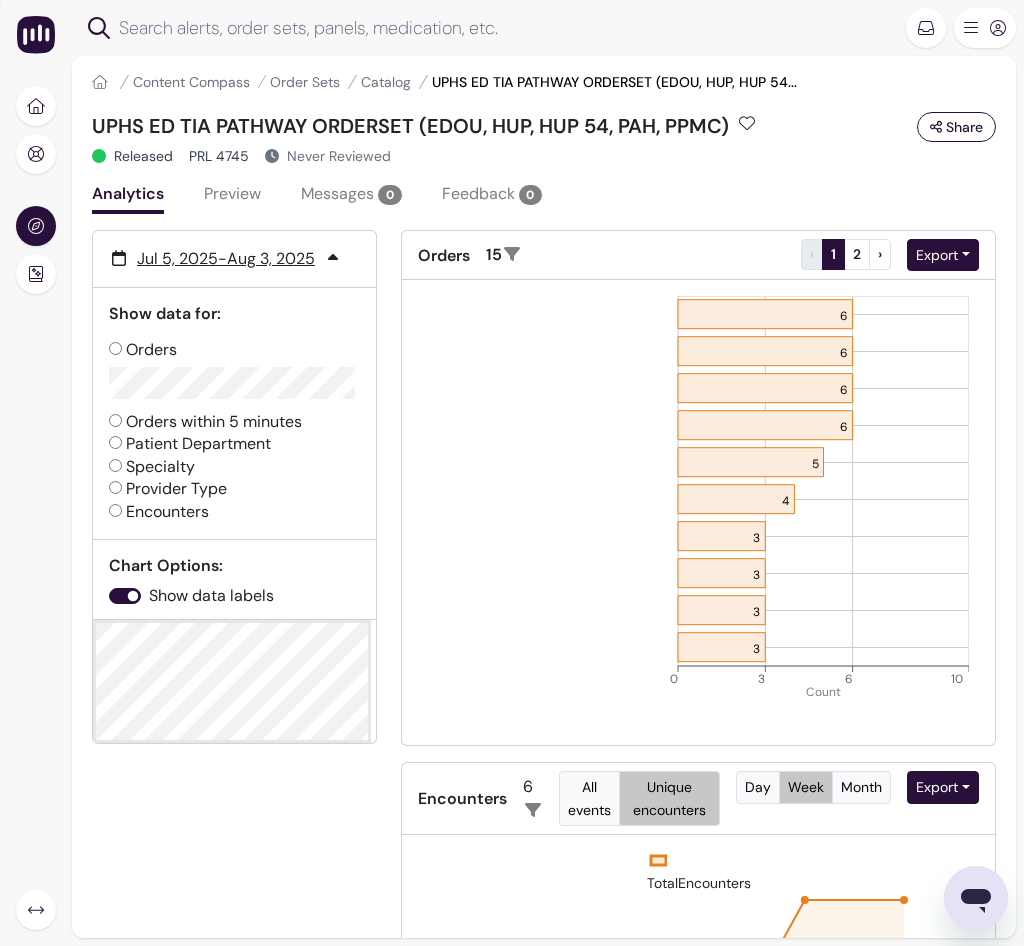 click on "Patient Department" at bounding box center (115, 442) 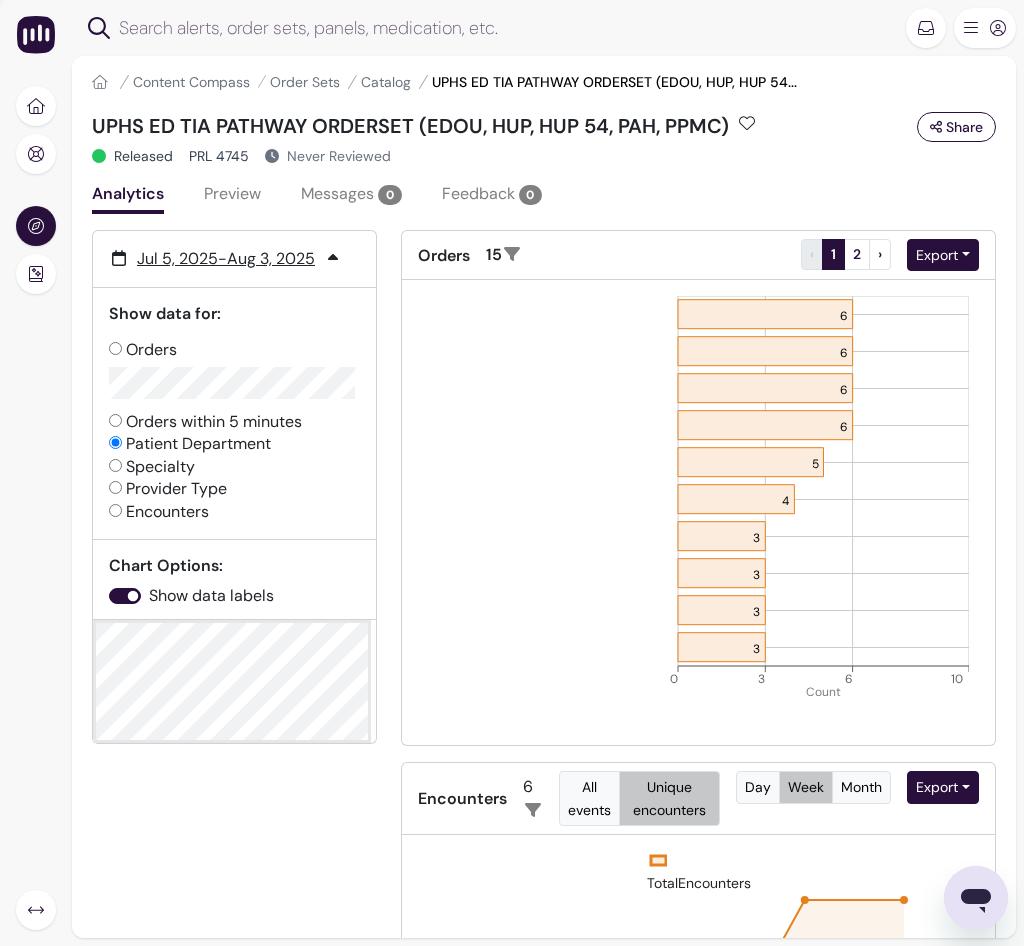 radio on "false" 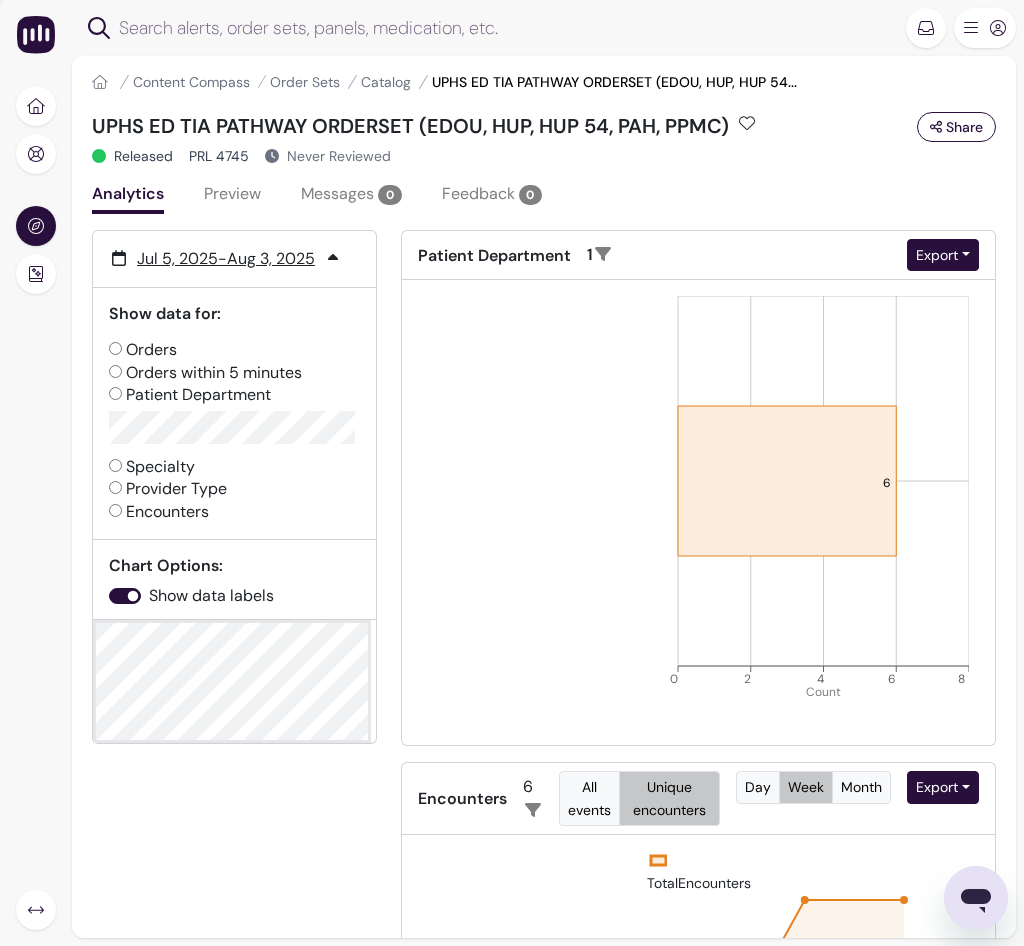 click 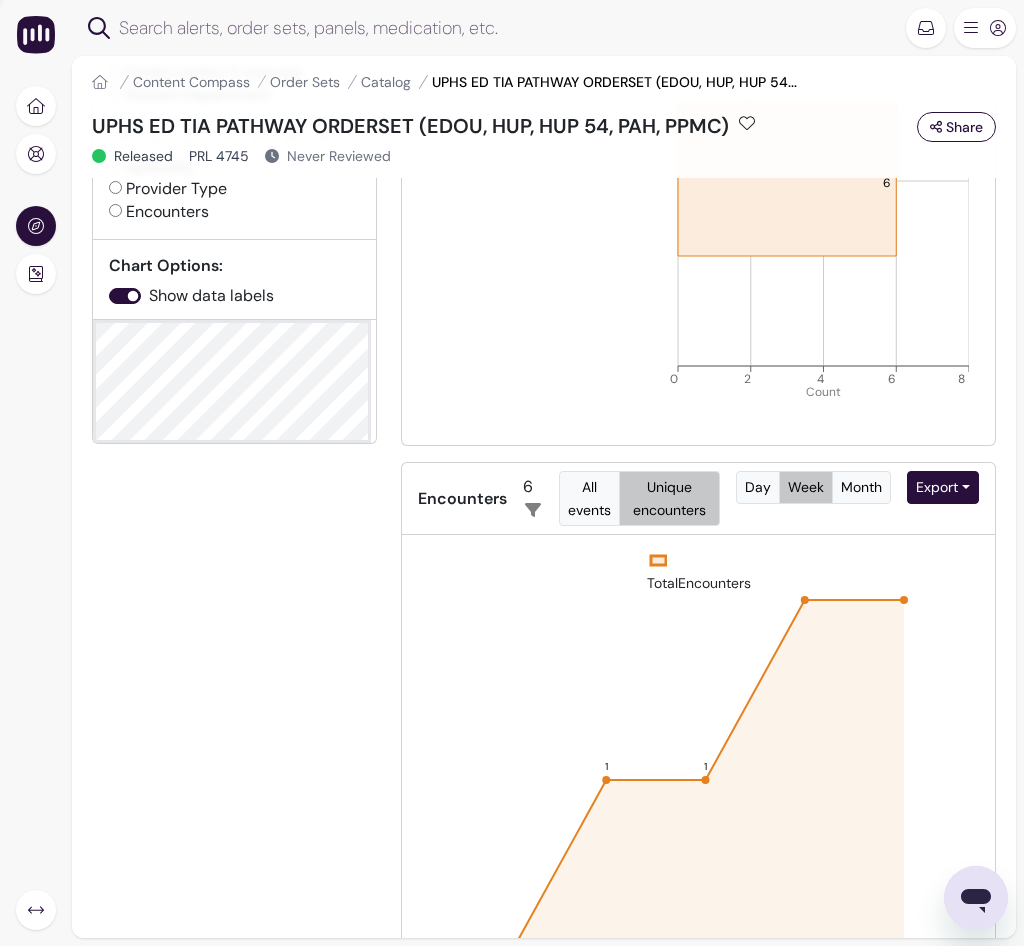 scroll, scrollTop: 0, scrollLeft: 0, axis: both 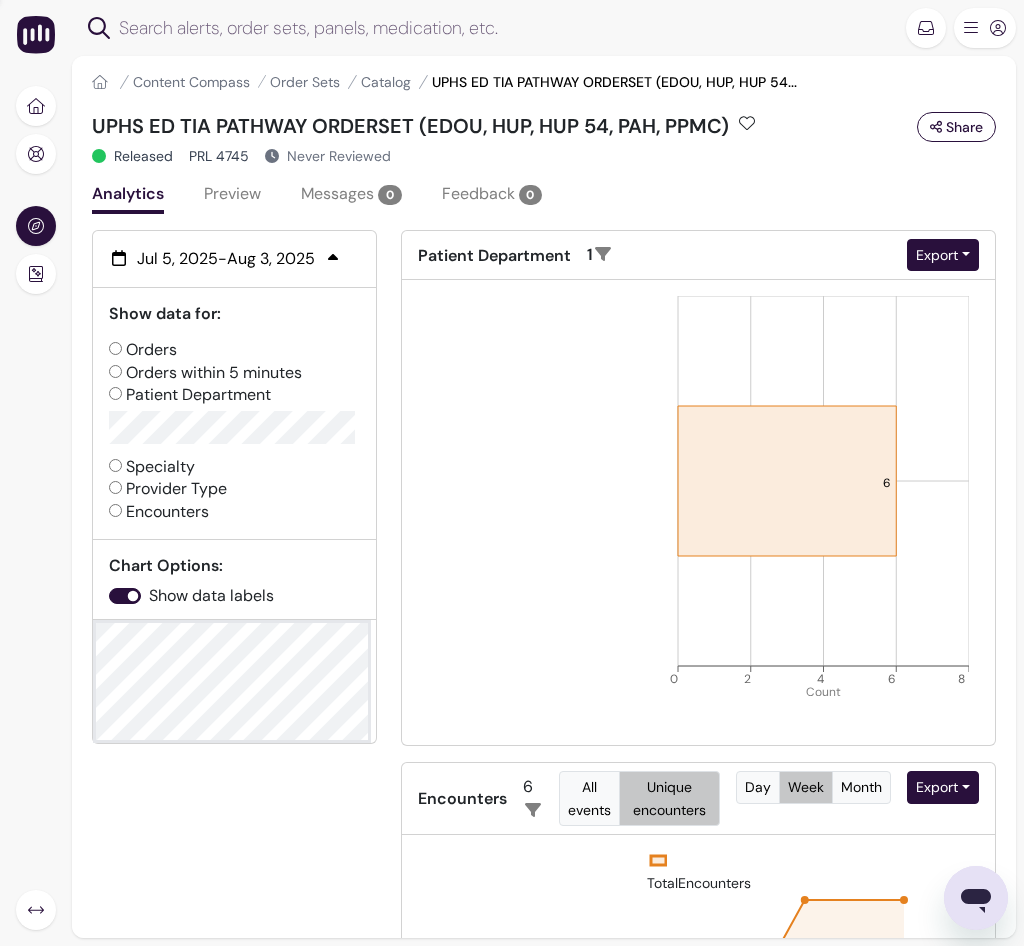 click 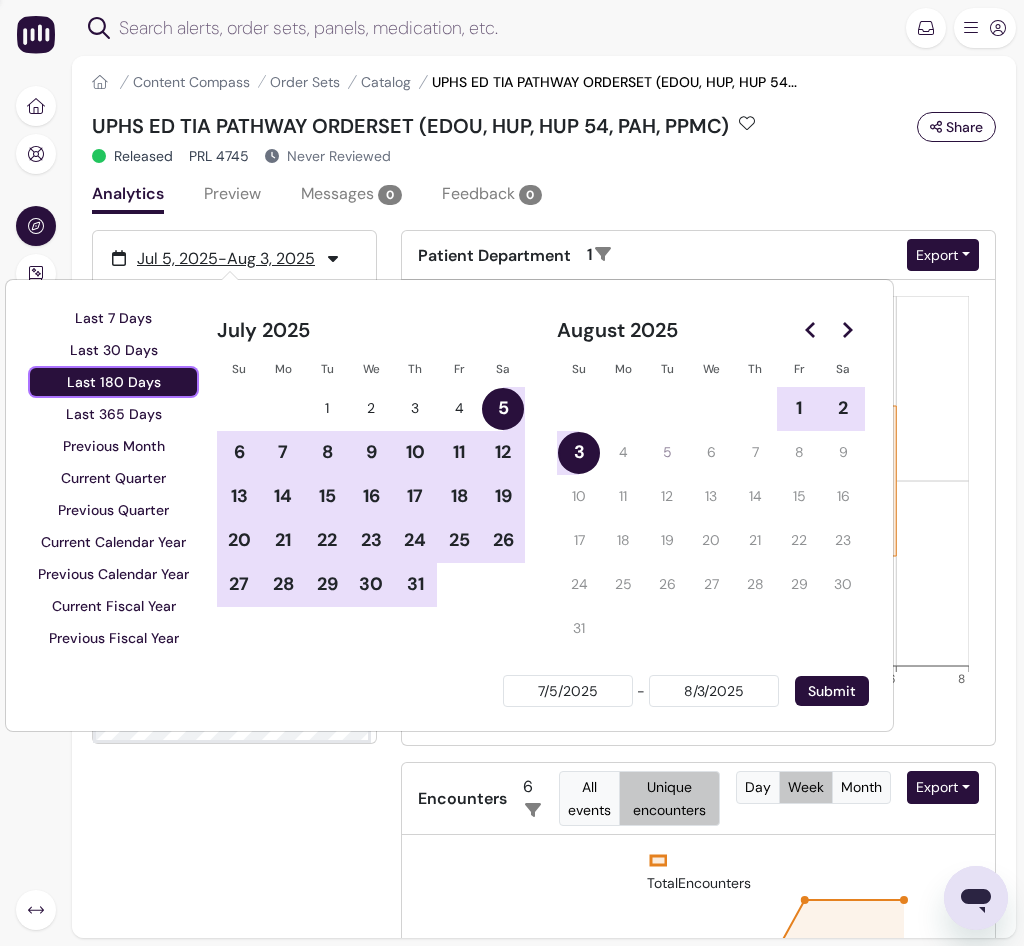 click on "Last 180 Days" at bounding box center (114, 382) 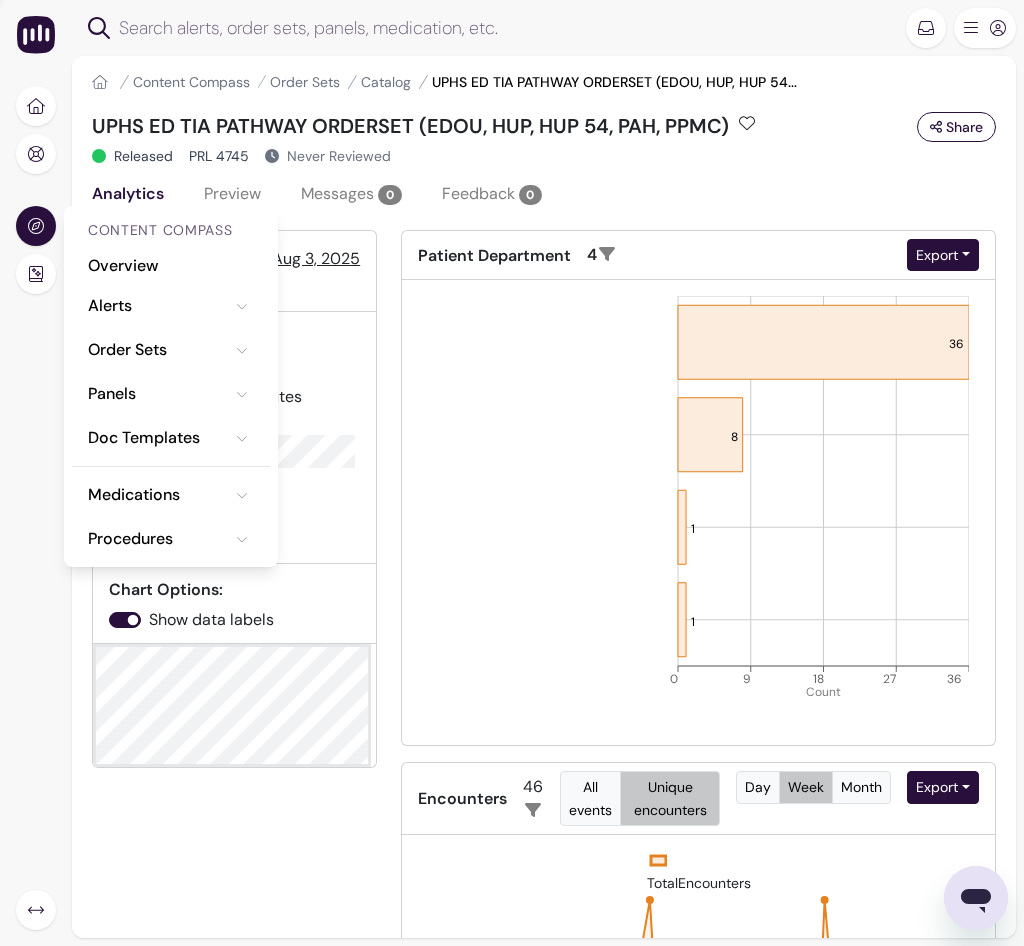 click 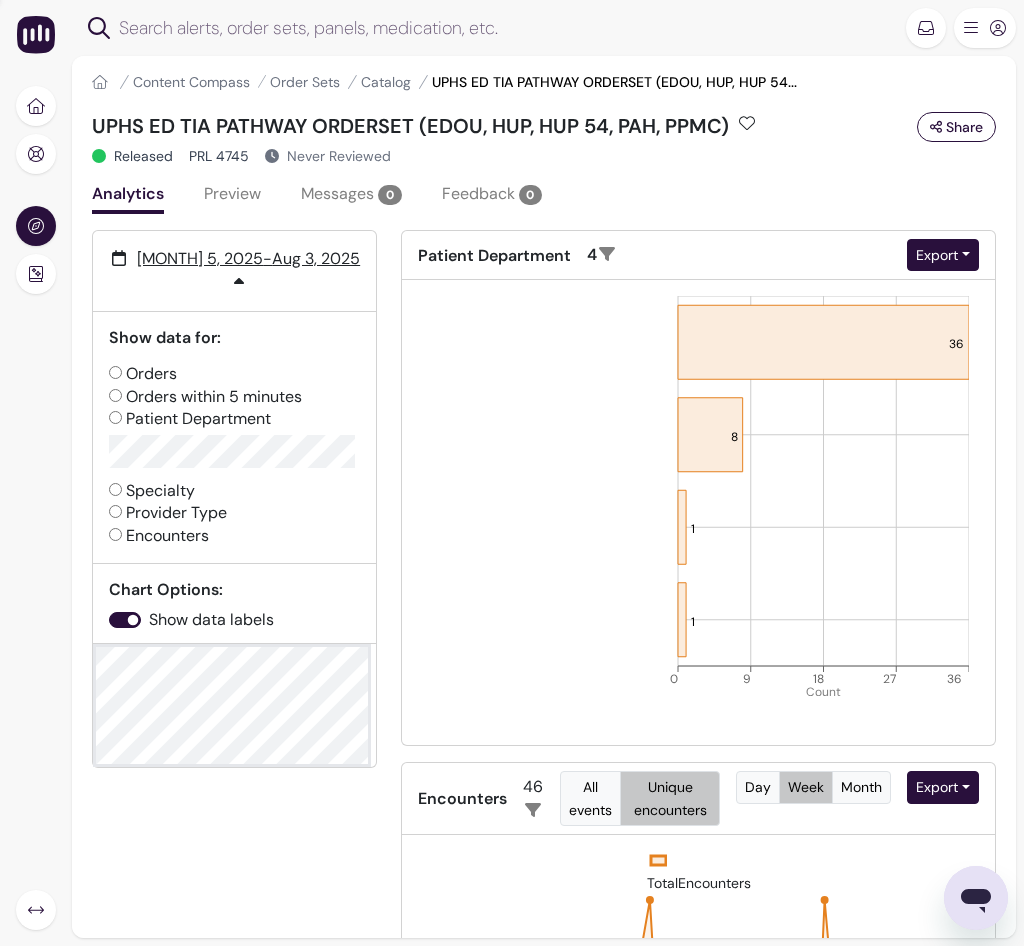 click on "Home Content Compass Order Sets Catalog UPHS ED TIA PATHWAY ORDERSET (EDOU, HUP, HUP 54..." at bounding box center [544, 82] 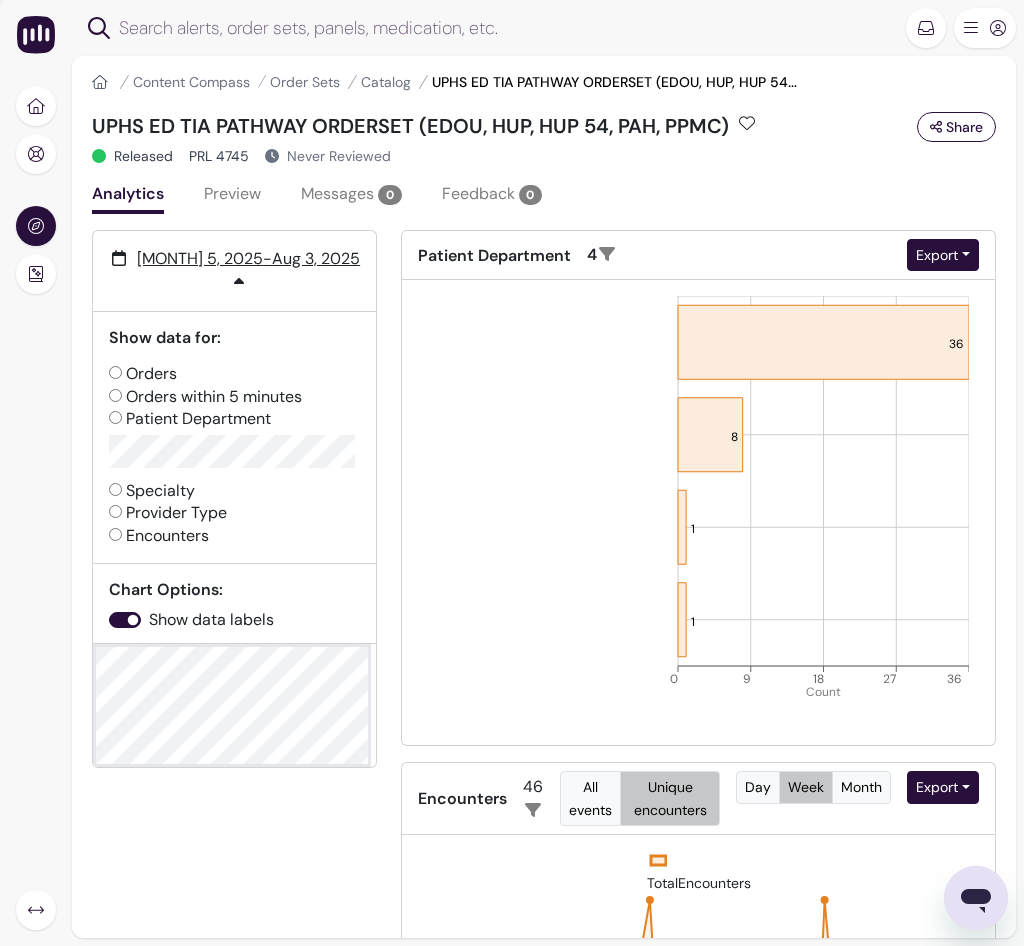 click 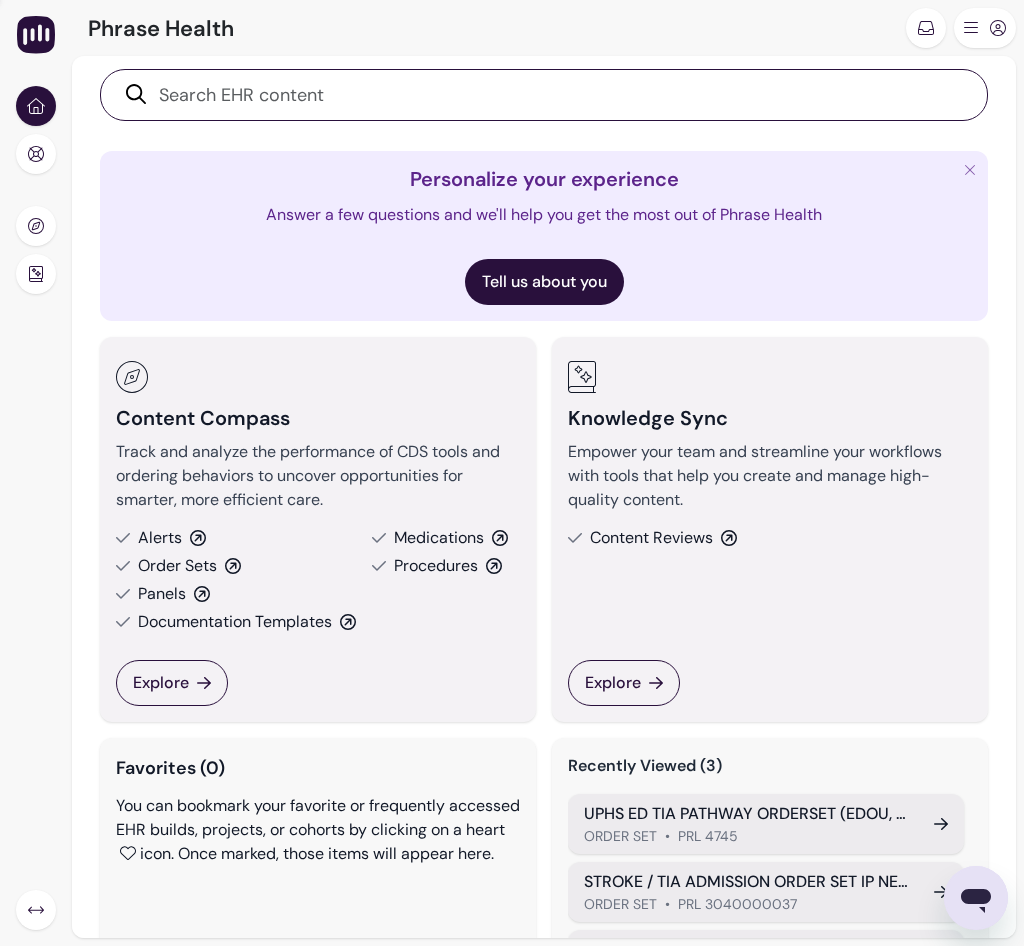 scroll, scrollTop: 0, scrollLeft: 0, axis: both 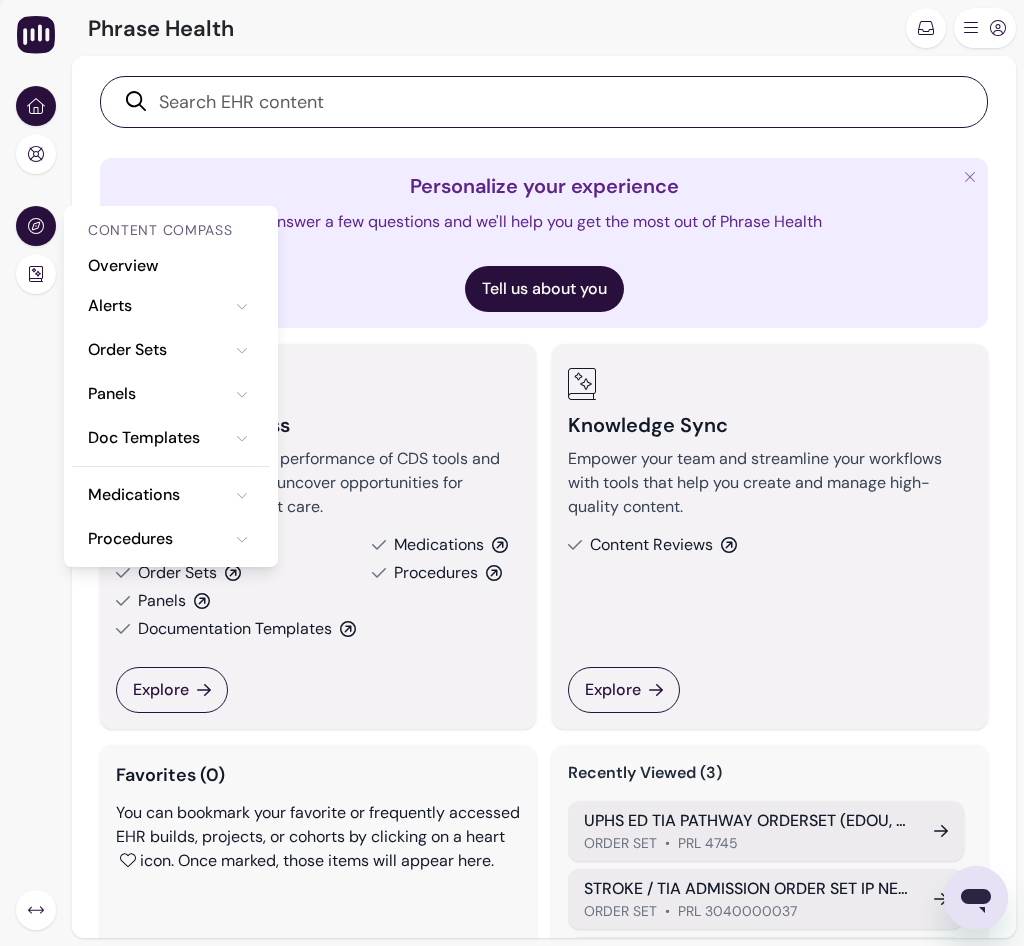 click 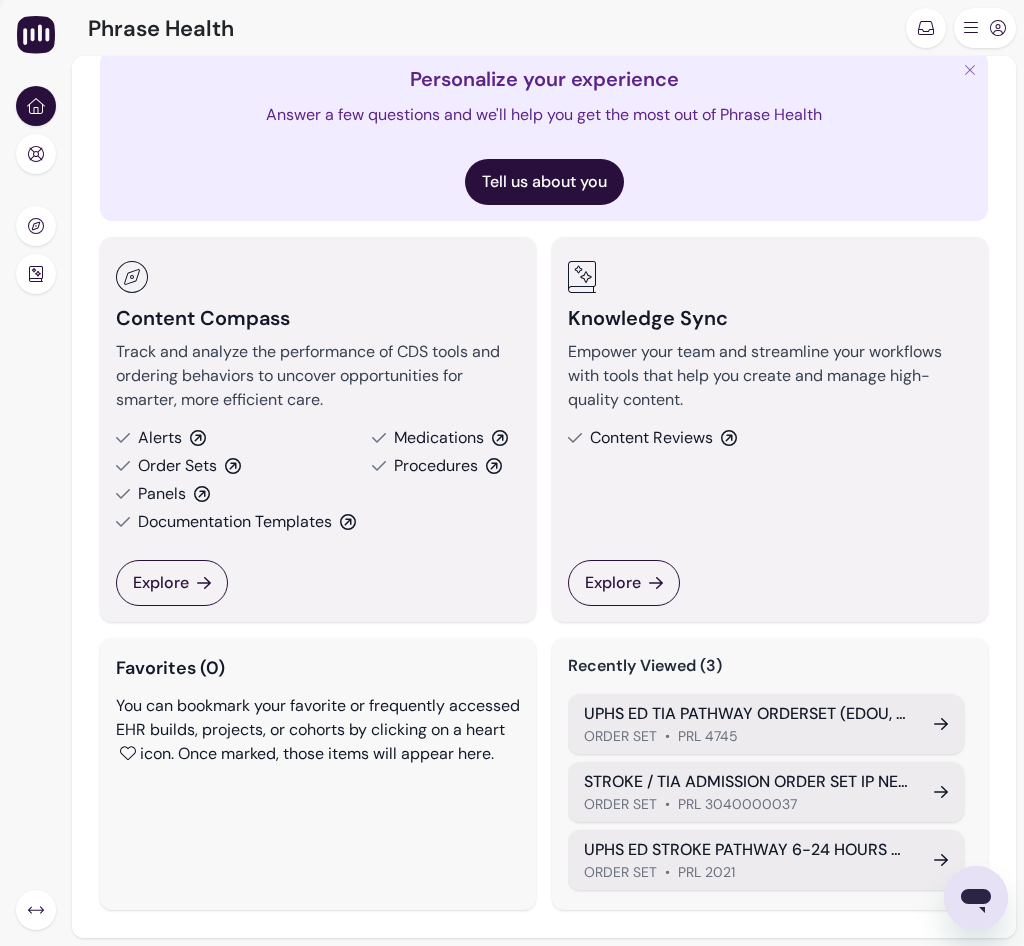 scroll, scrollTop: 0, scrollLeft: 0, axis: both 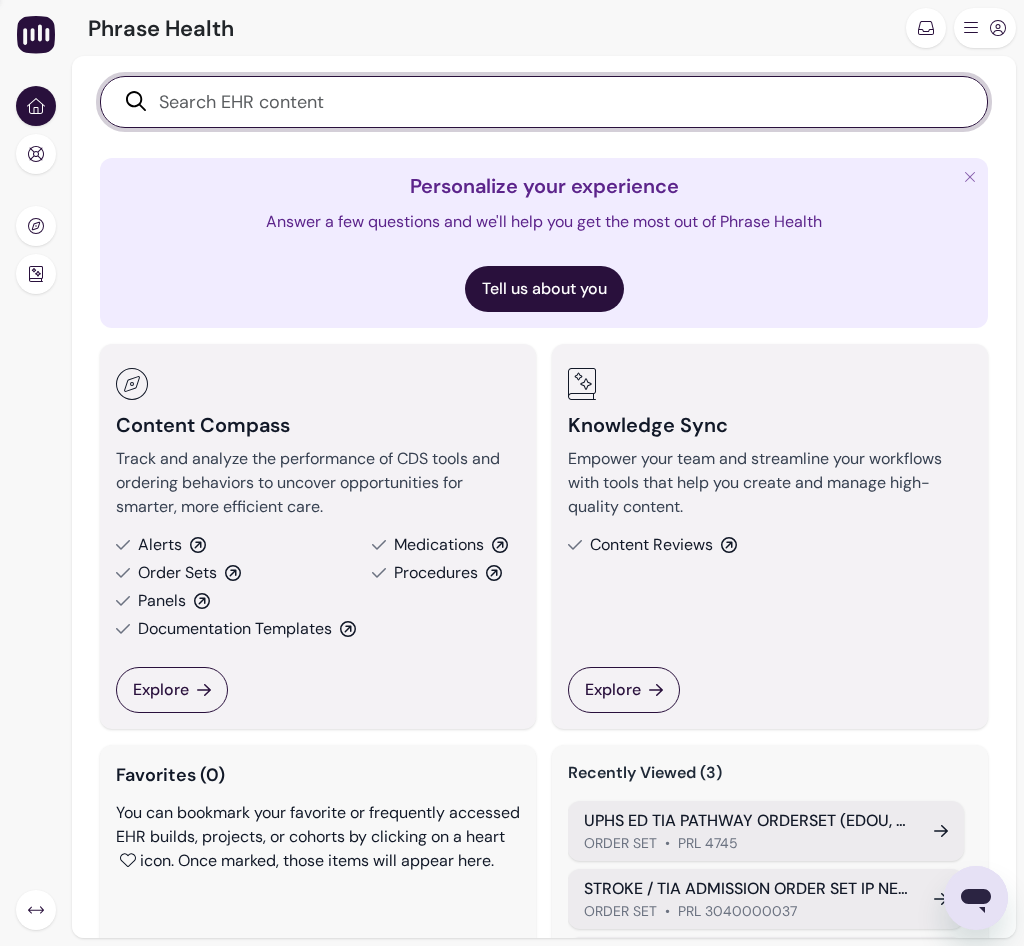click at bounding box center [555, 102] 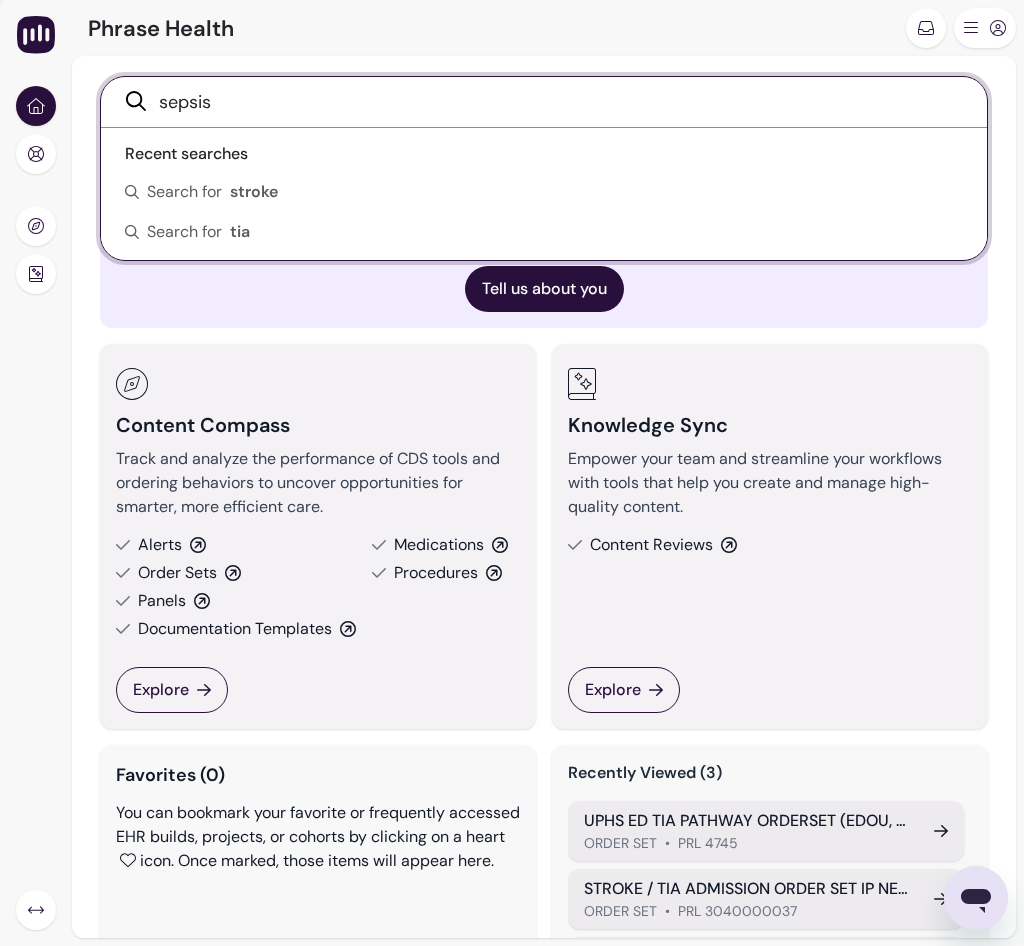 type on "sepsis" 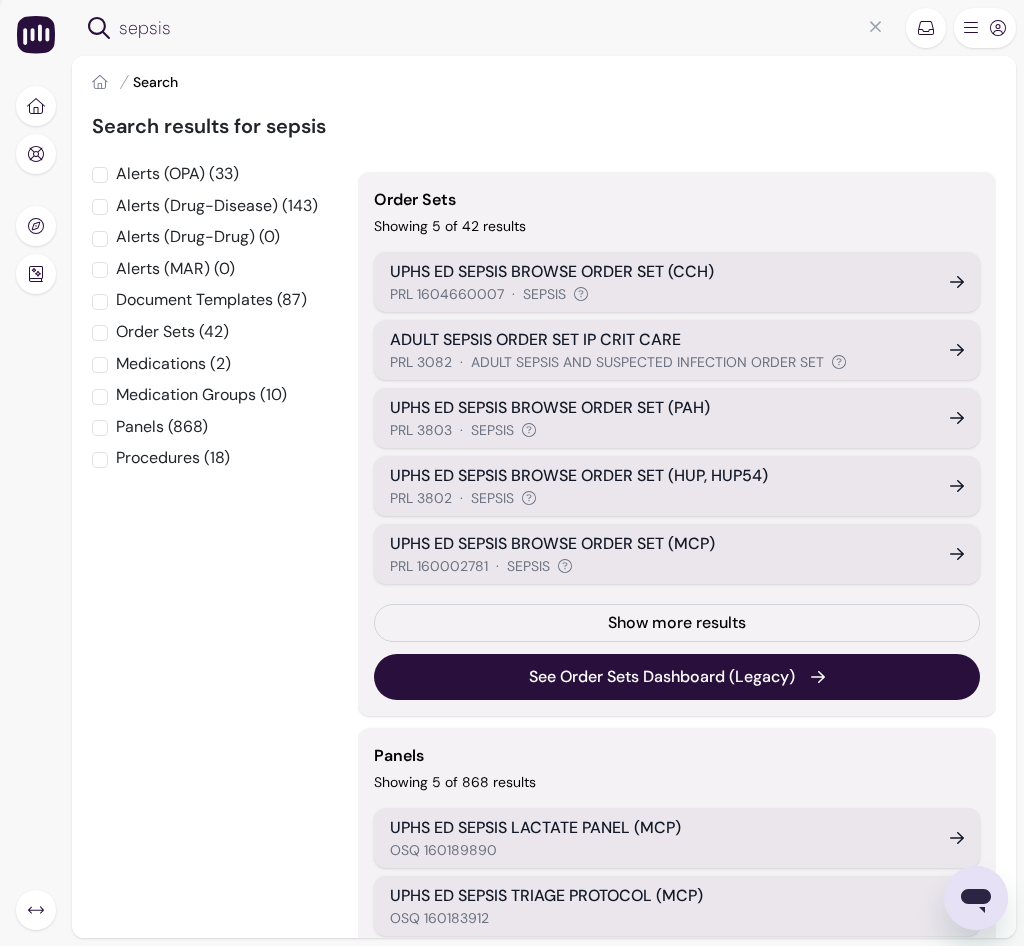 click on "Order Sets (42)" at bounding box center (172, 332) 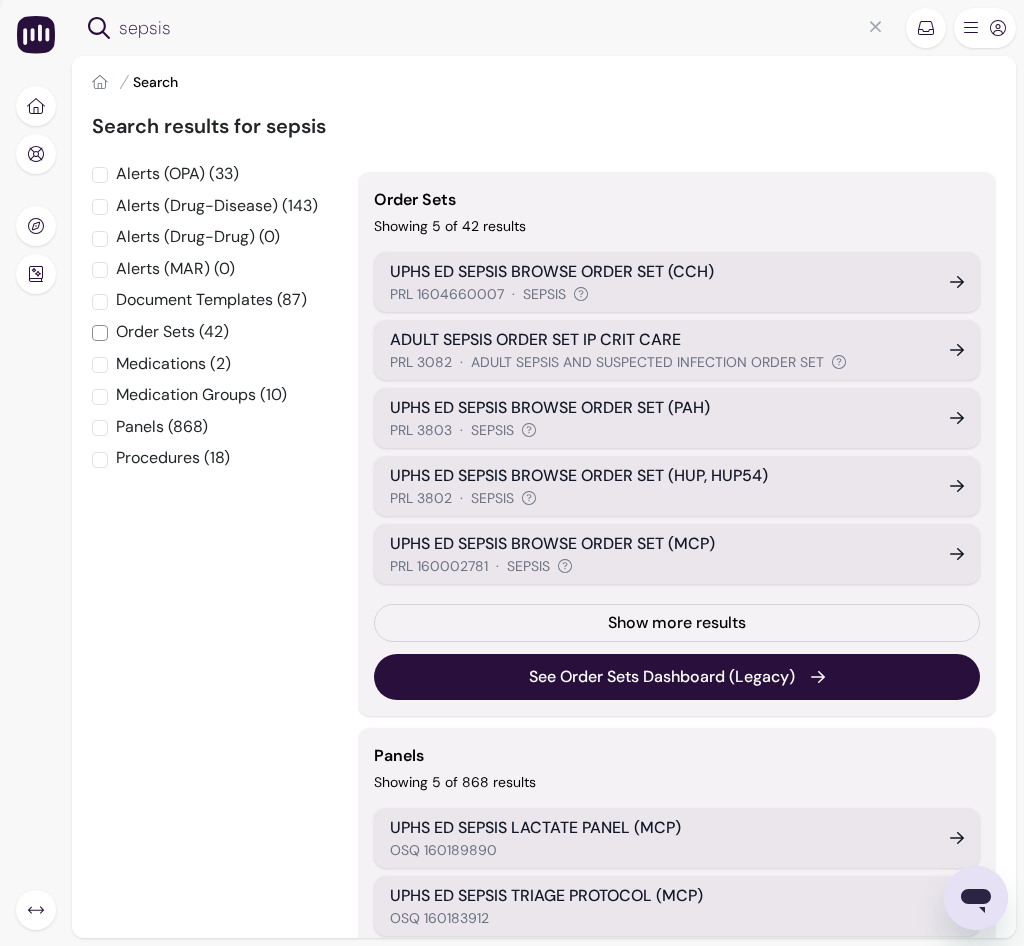 click on "Order Sets (42)" at bounding box center (100, 333) 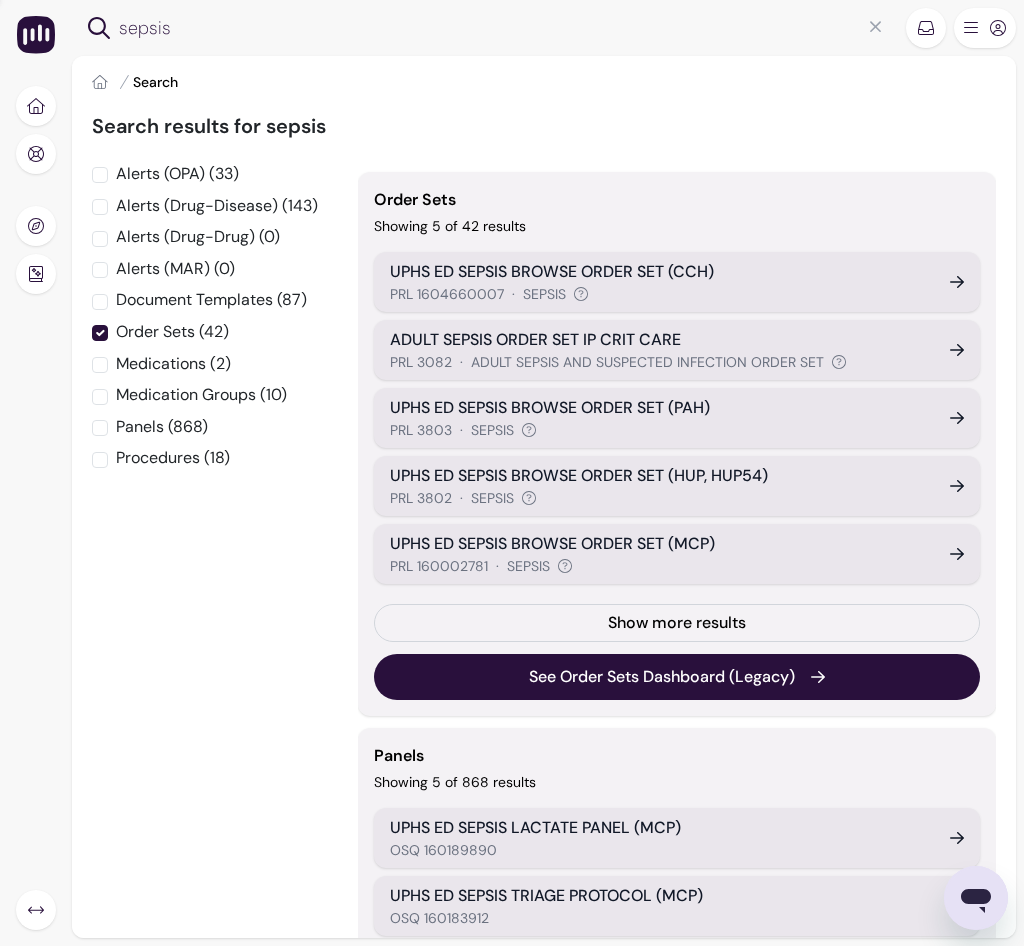 checkbox on "true" 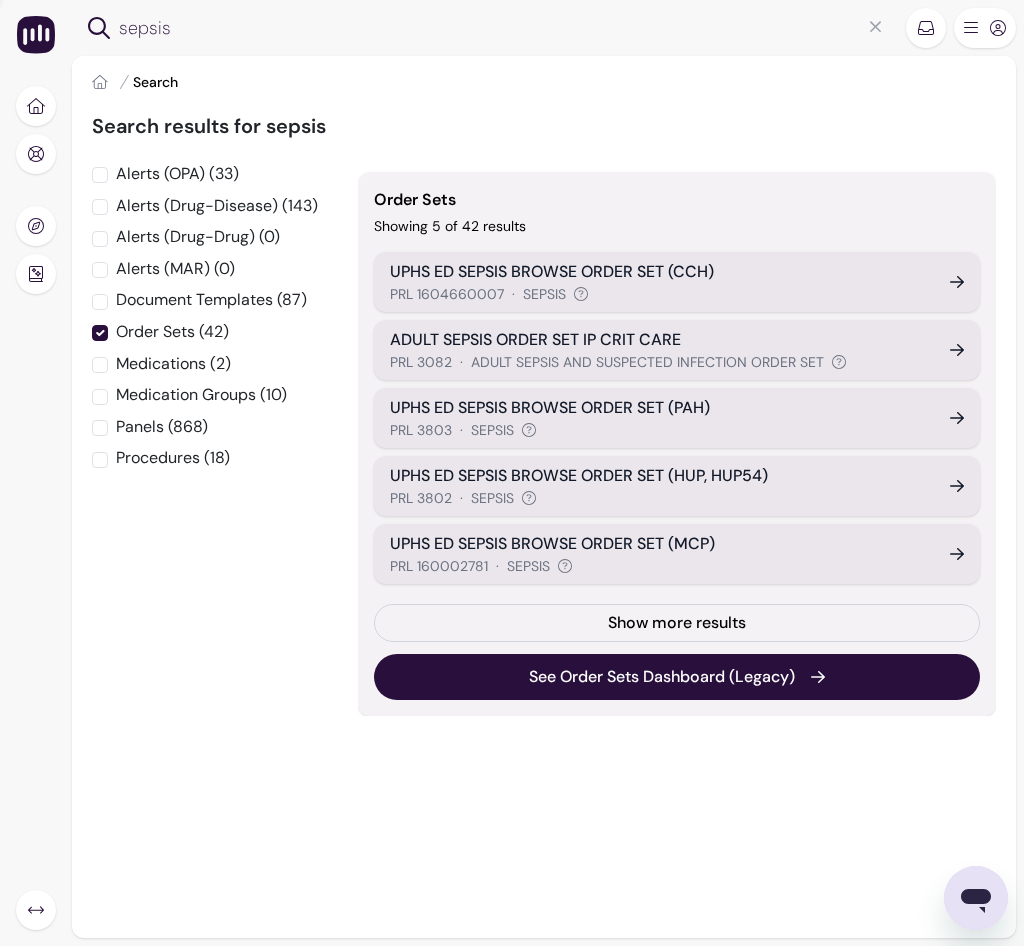 click on "Medication Groups (10)" at bounding box center [201, 395] 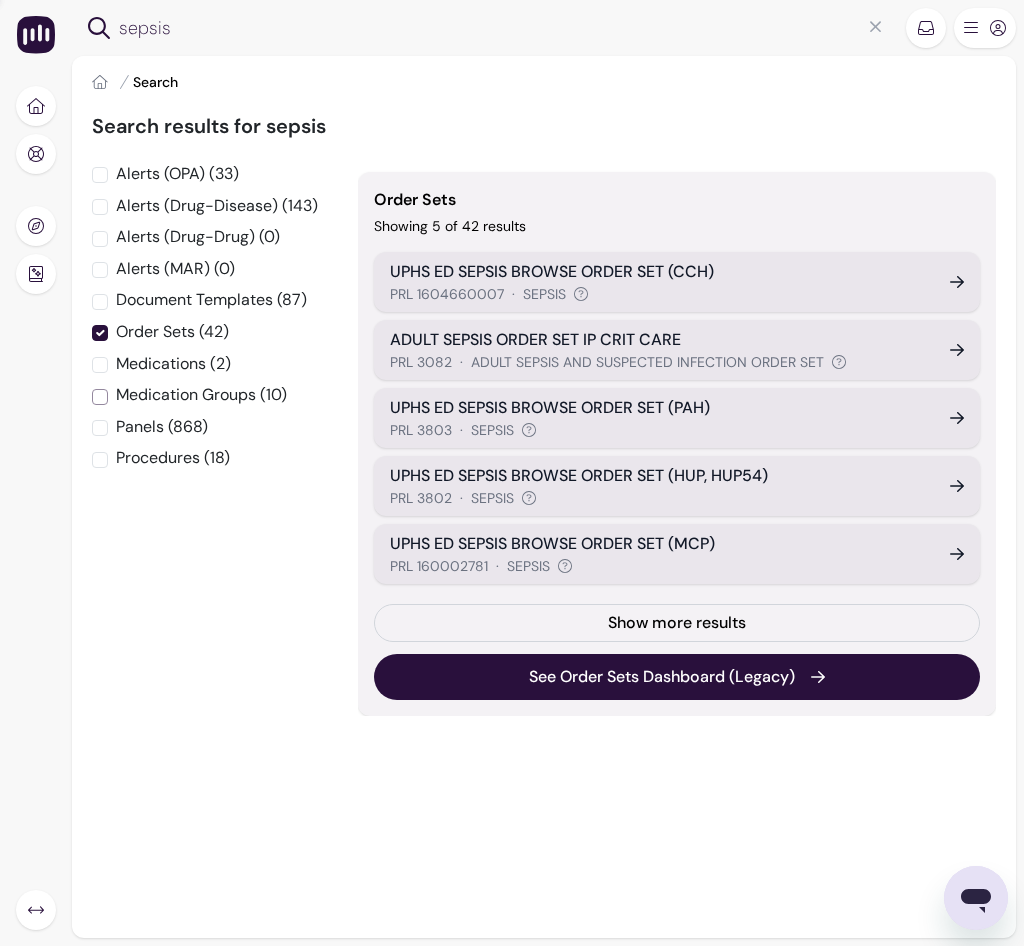 click on "Medication Groups (10)" at bounding box center (100, 397) 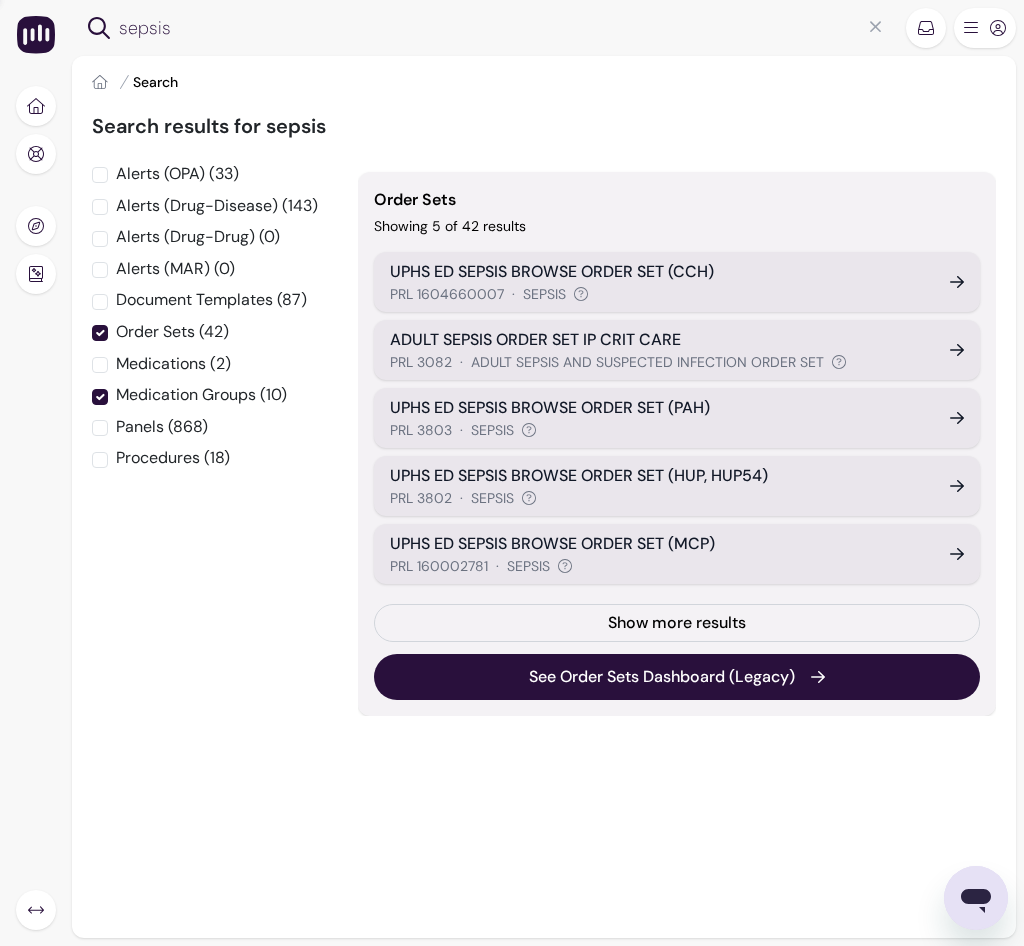 checkbox on "true" 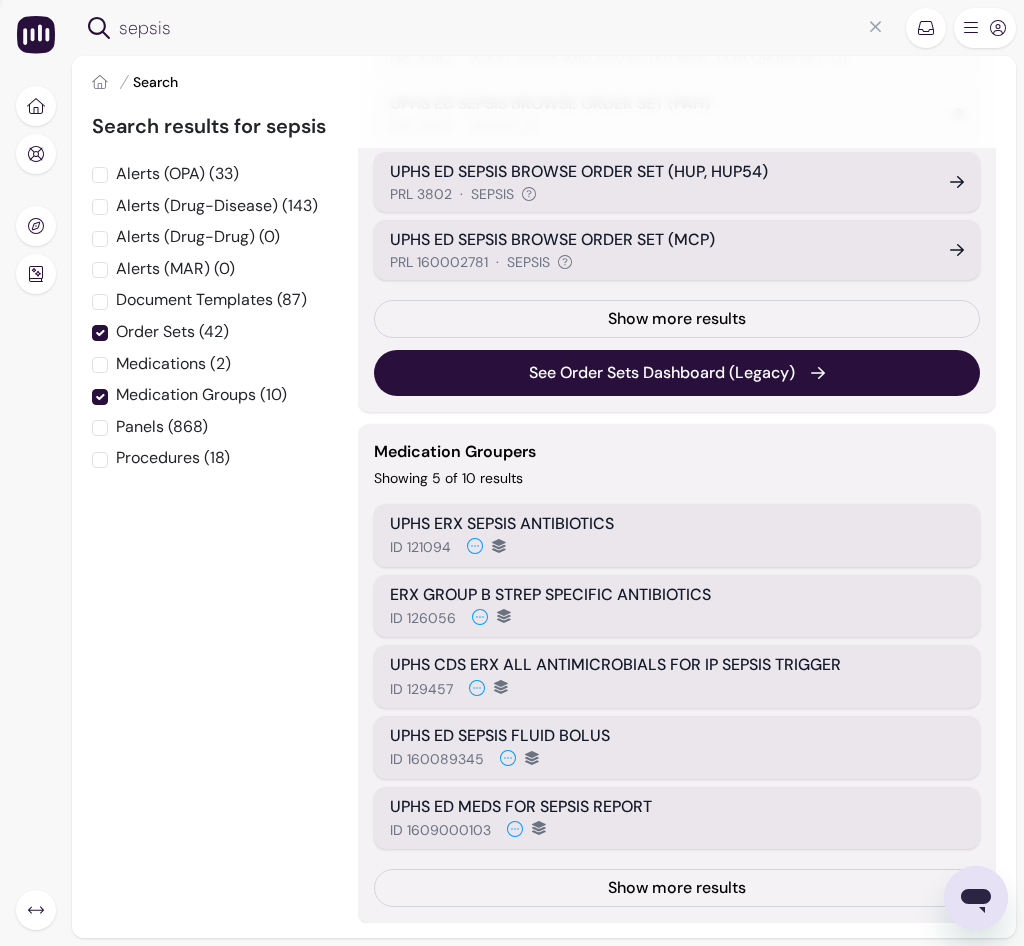 scroll, scrollTop: 305, scrollLeft: 0, axis: vertical 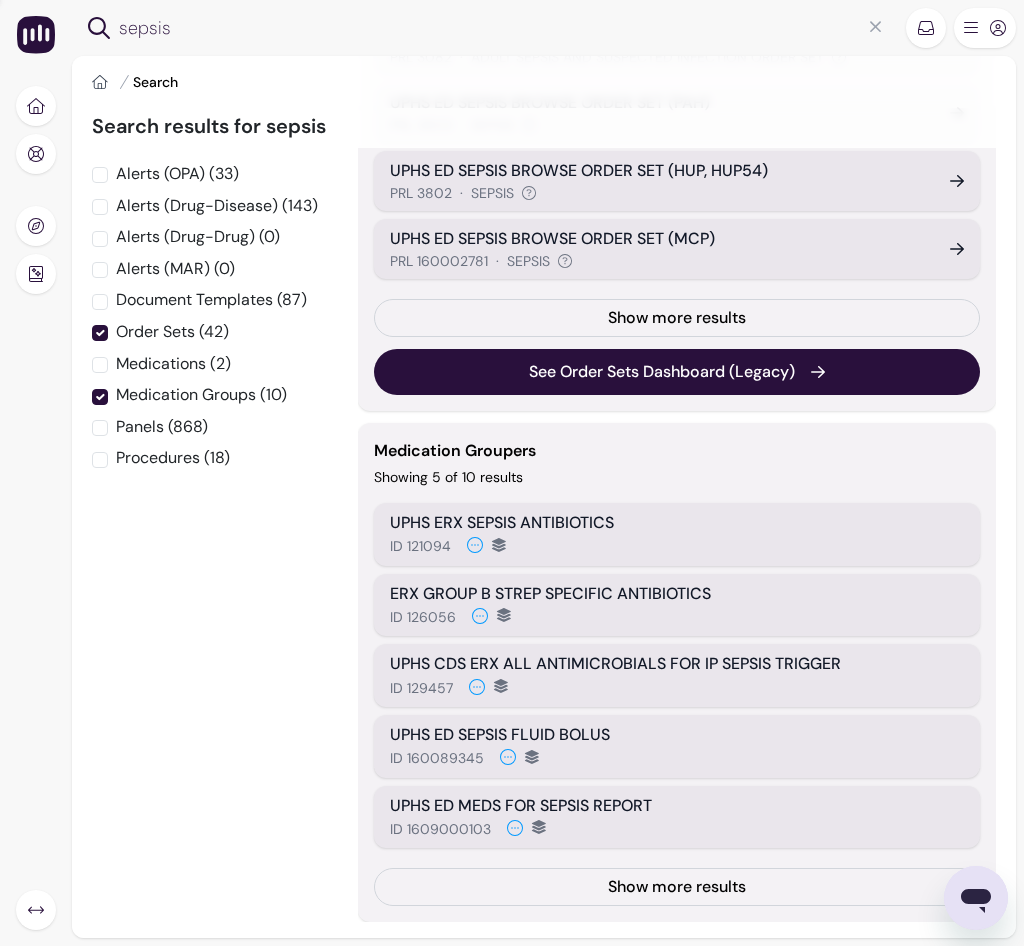 click 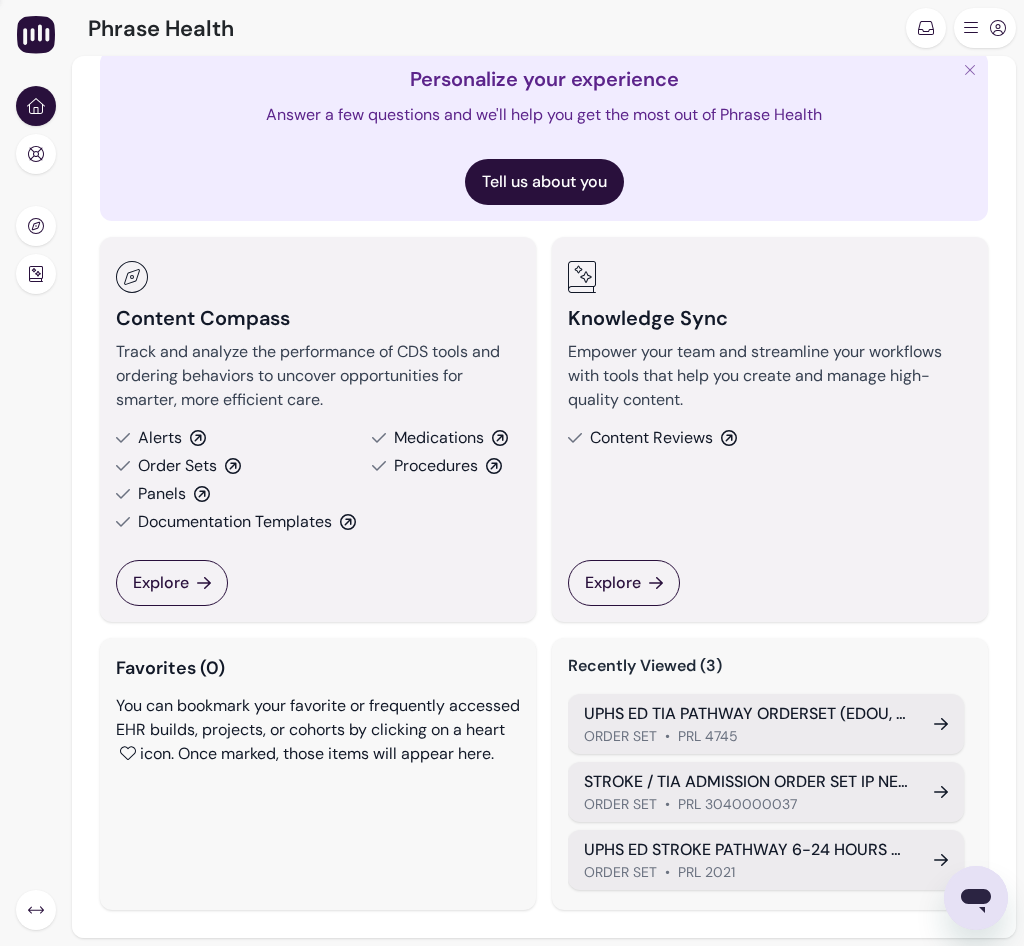 scroll, scrollTop: 0, scrollLeft: 0, axis: both 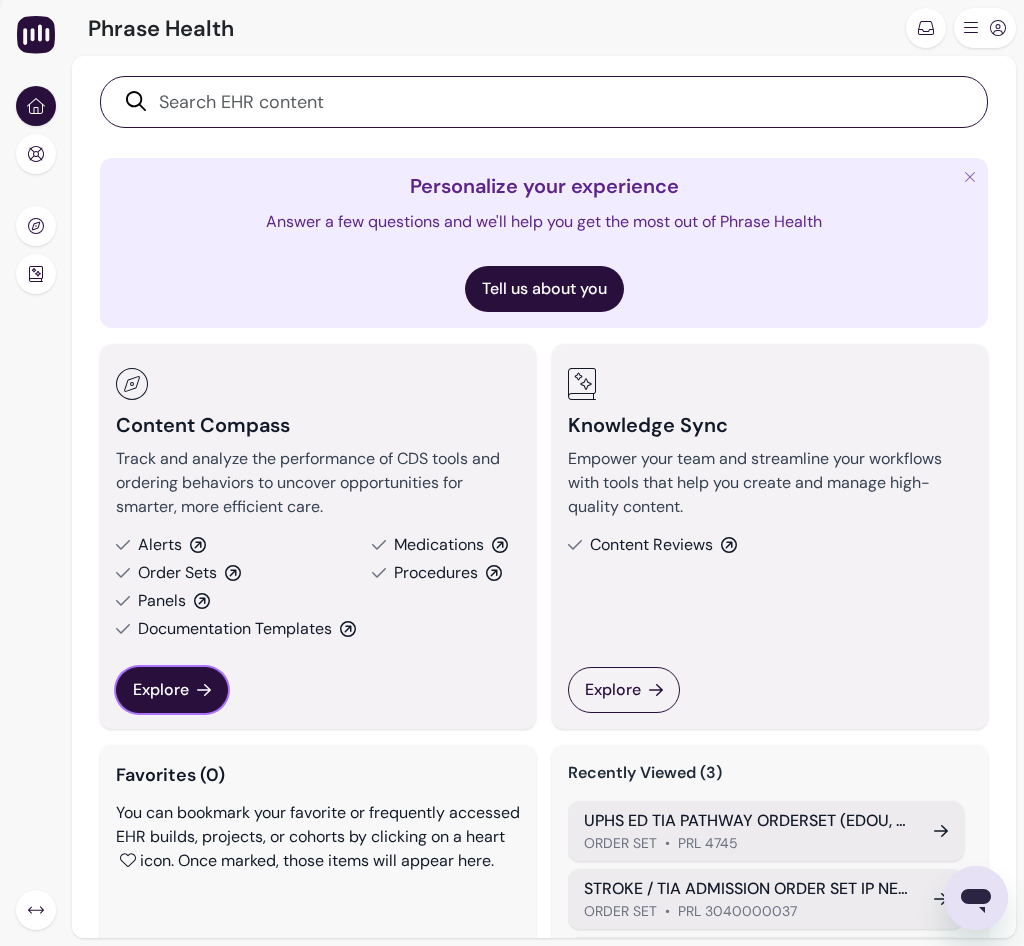 click 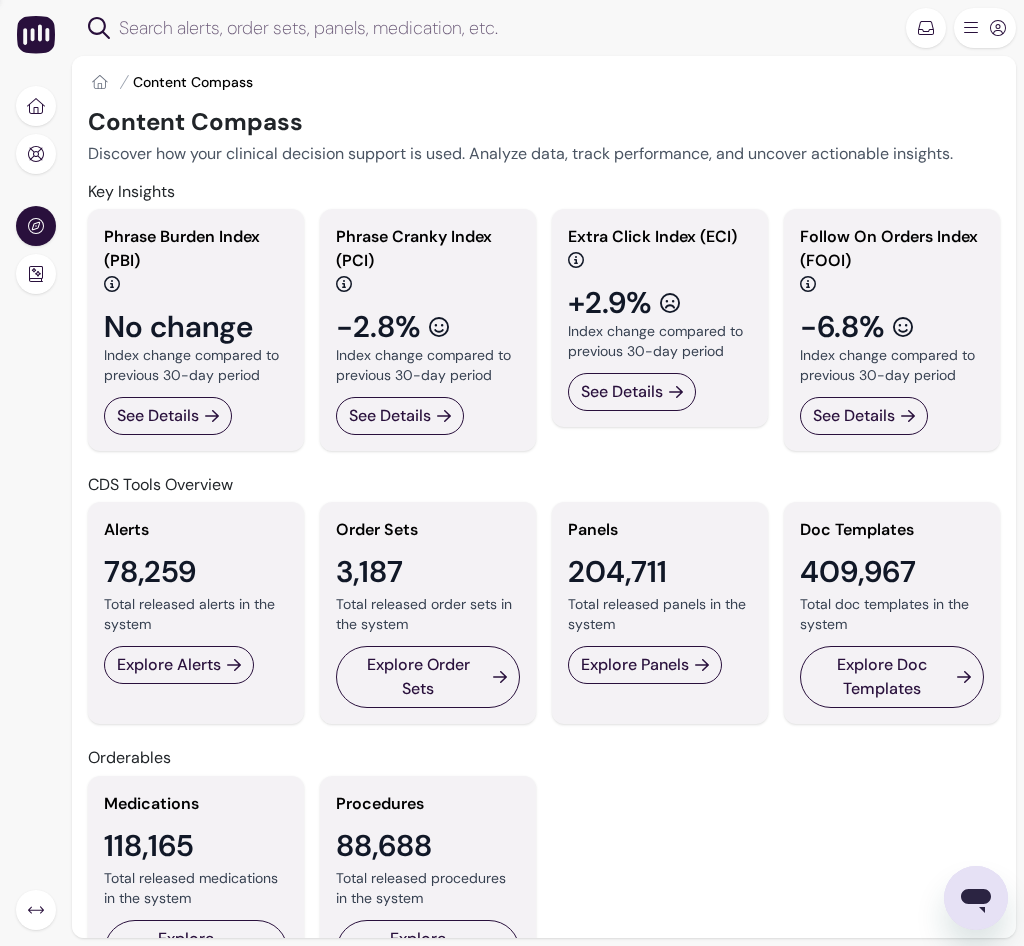 scroll, scrollTop: 0, scrollLeft: 0, axis: both 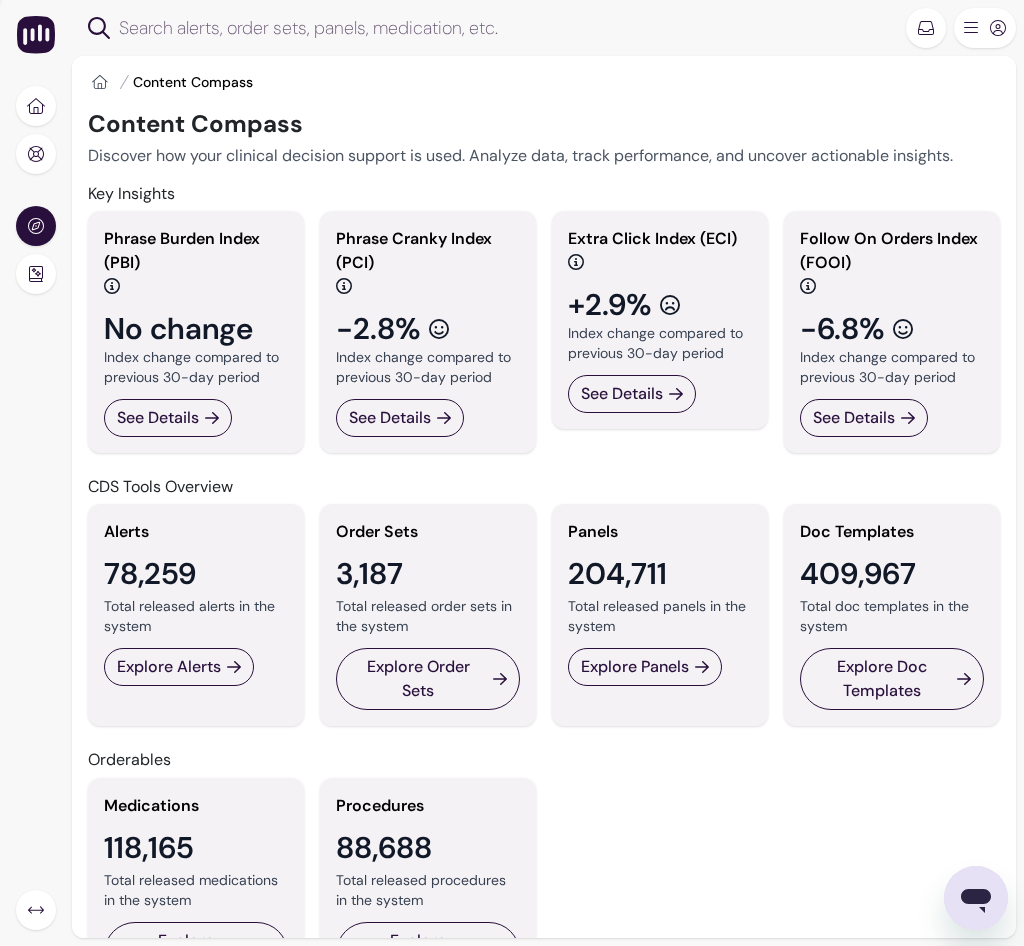 click 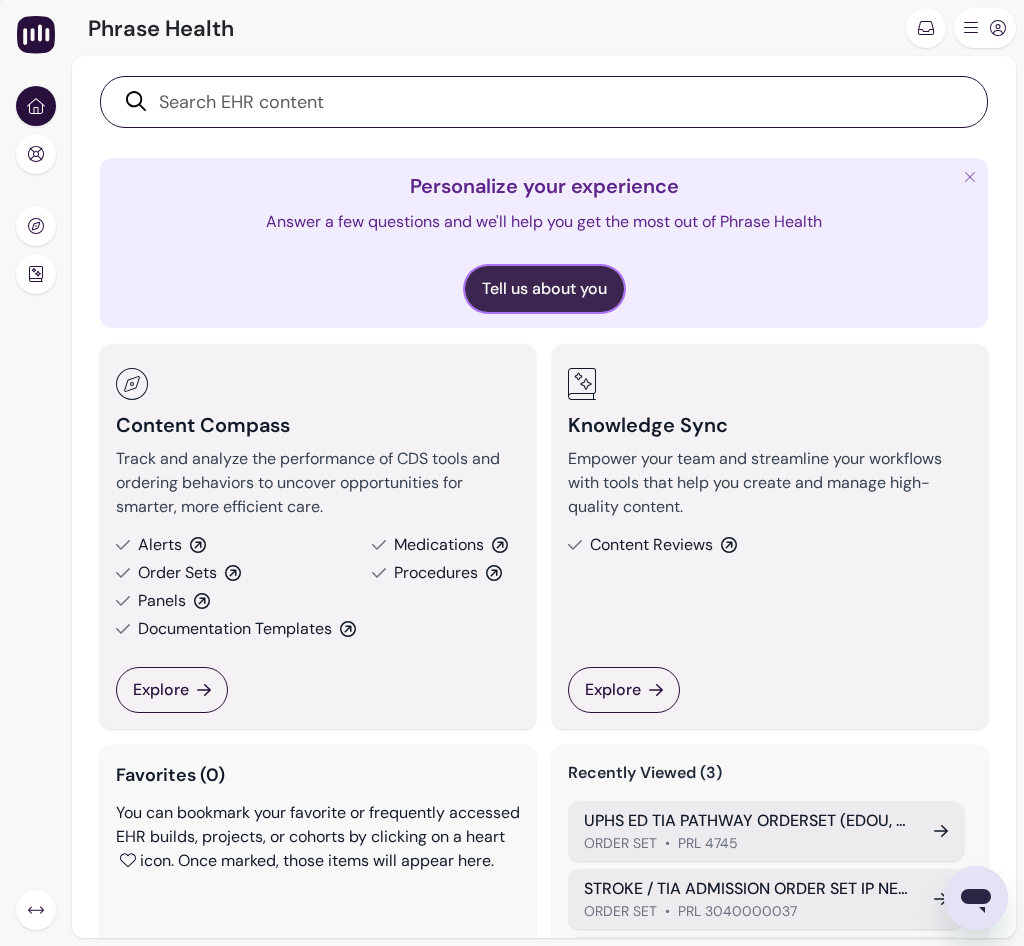 click on "Tell us about you" at bounding box center (544, 289) 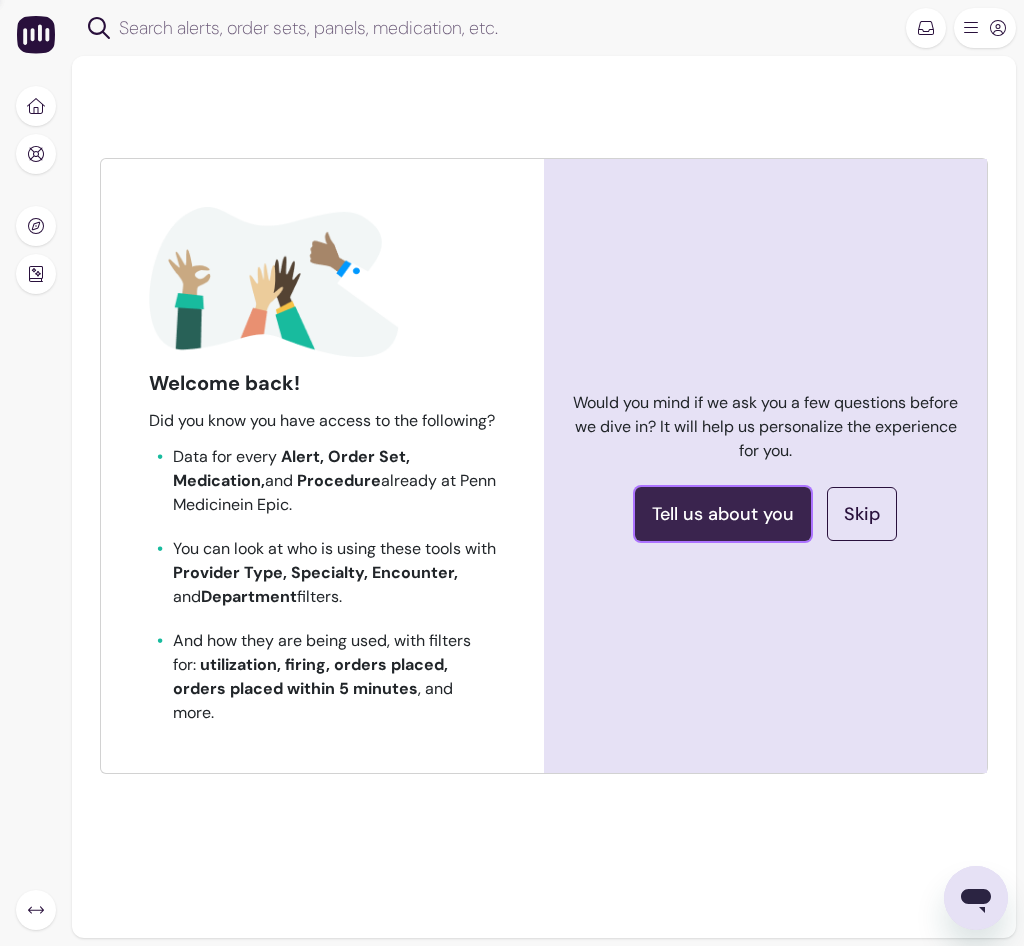 click on "Tell us about you" at bounding box center (723, 514) 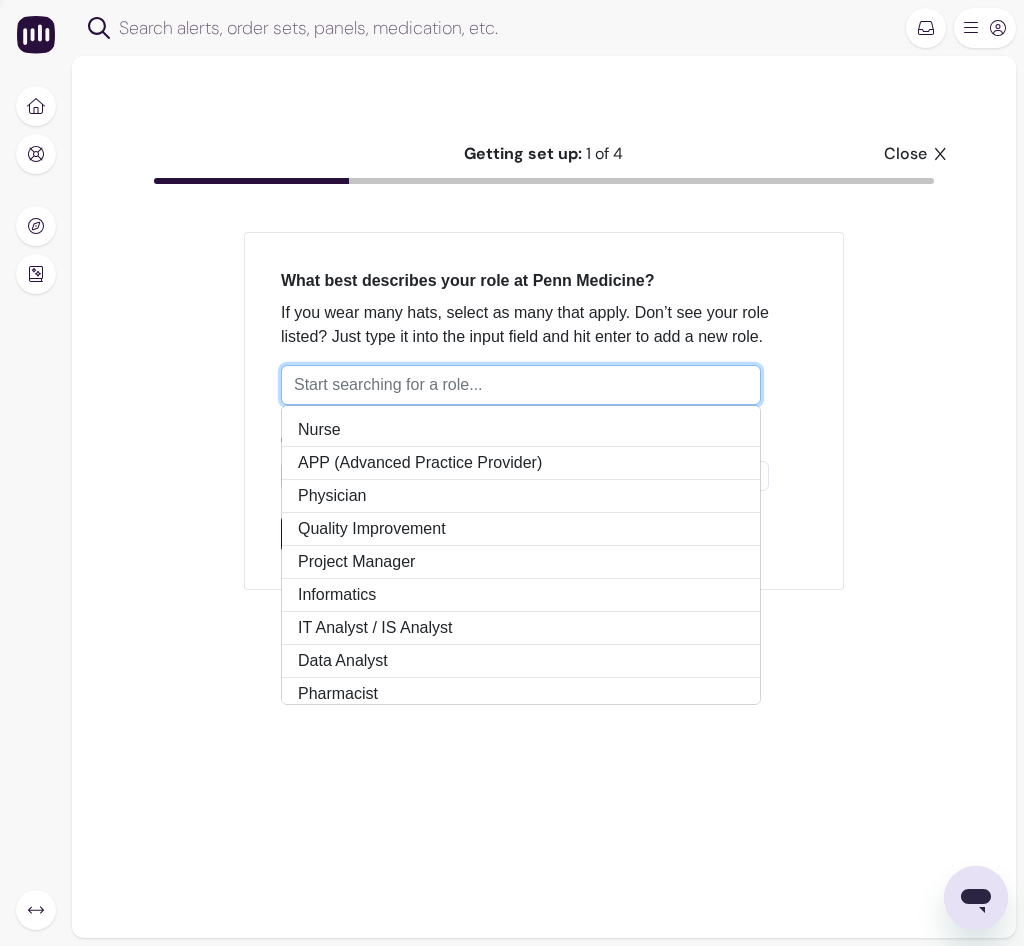 click at bounding box center (394, 385) 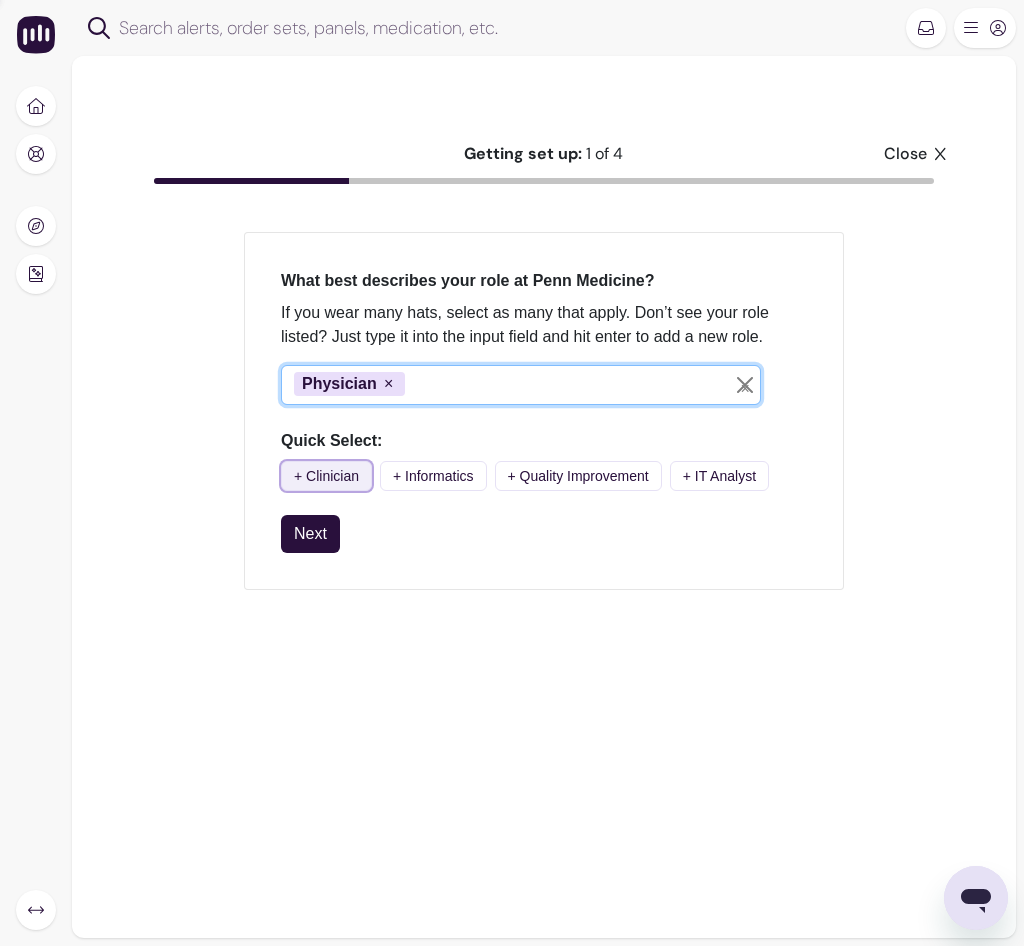 click on "+ Clinician" at bounding box center [326, 476] 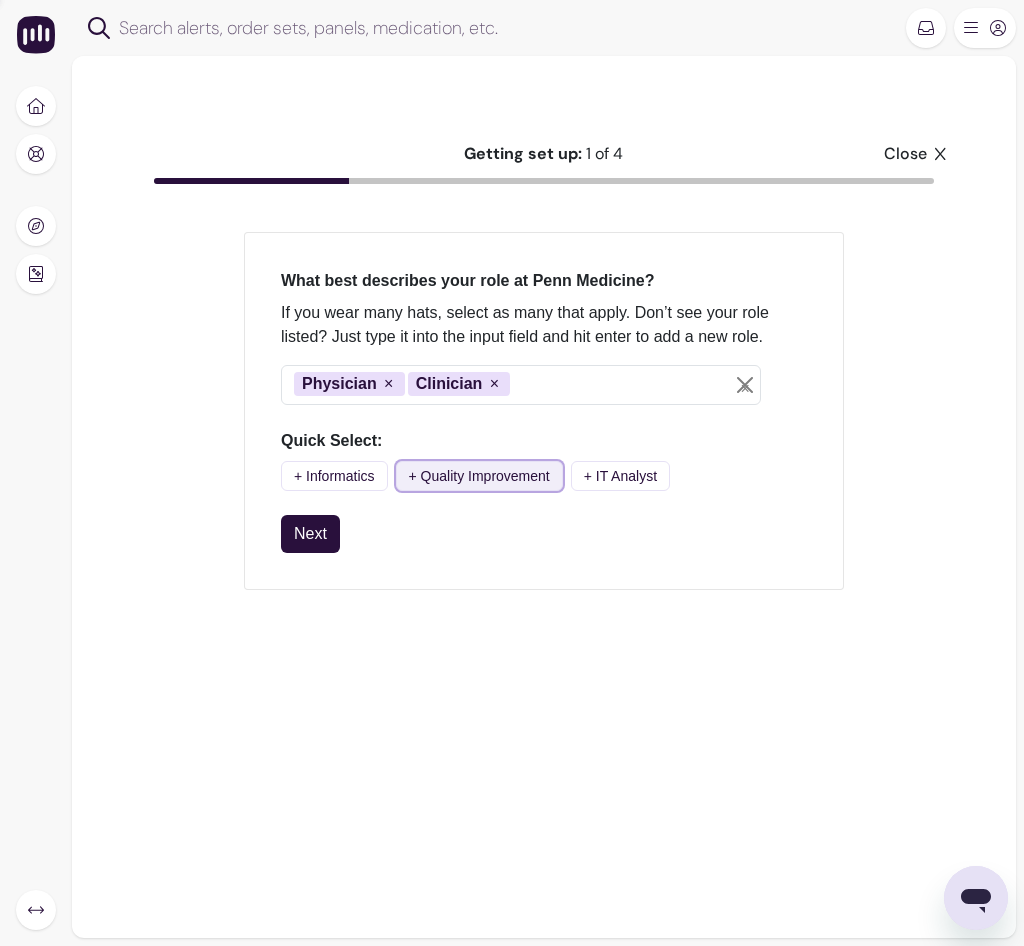 click on "+ Quality Improvement" at bounding box center (479, 476) 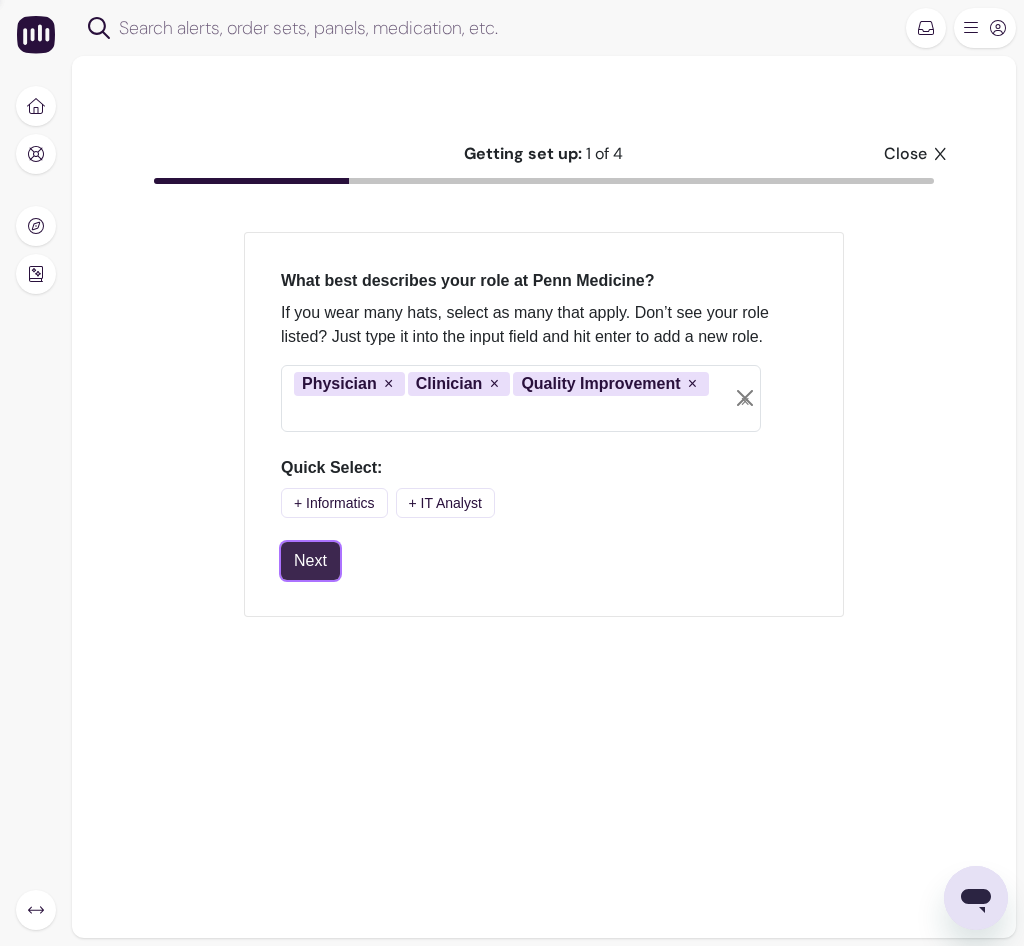 click on "Next" at bounding box center [310, 561] 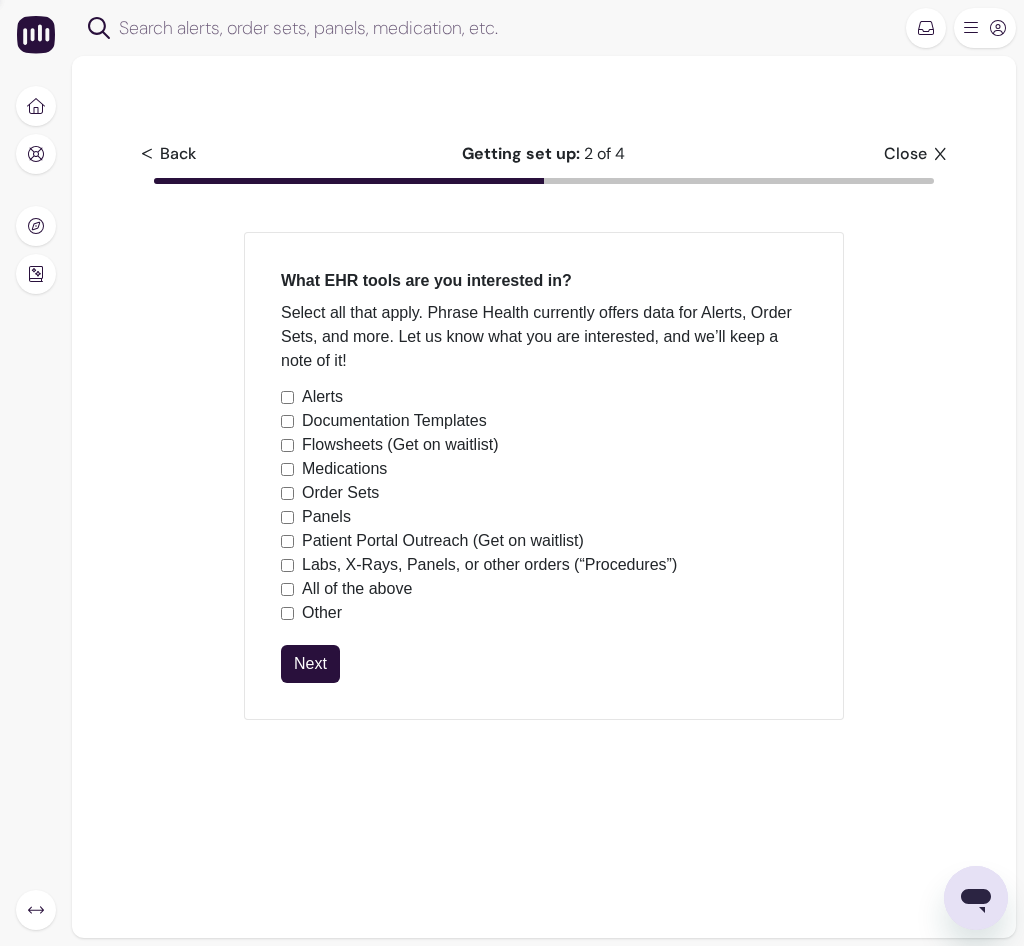 click at bounding box center [287, 493] 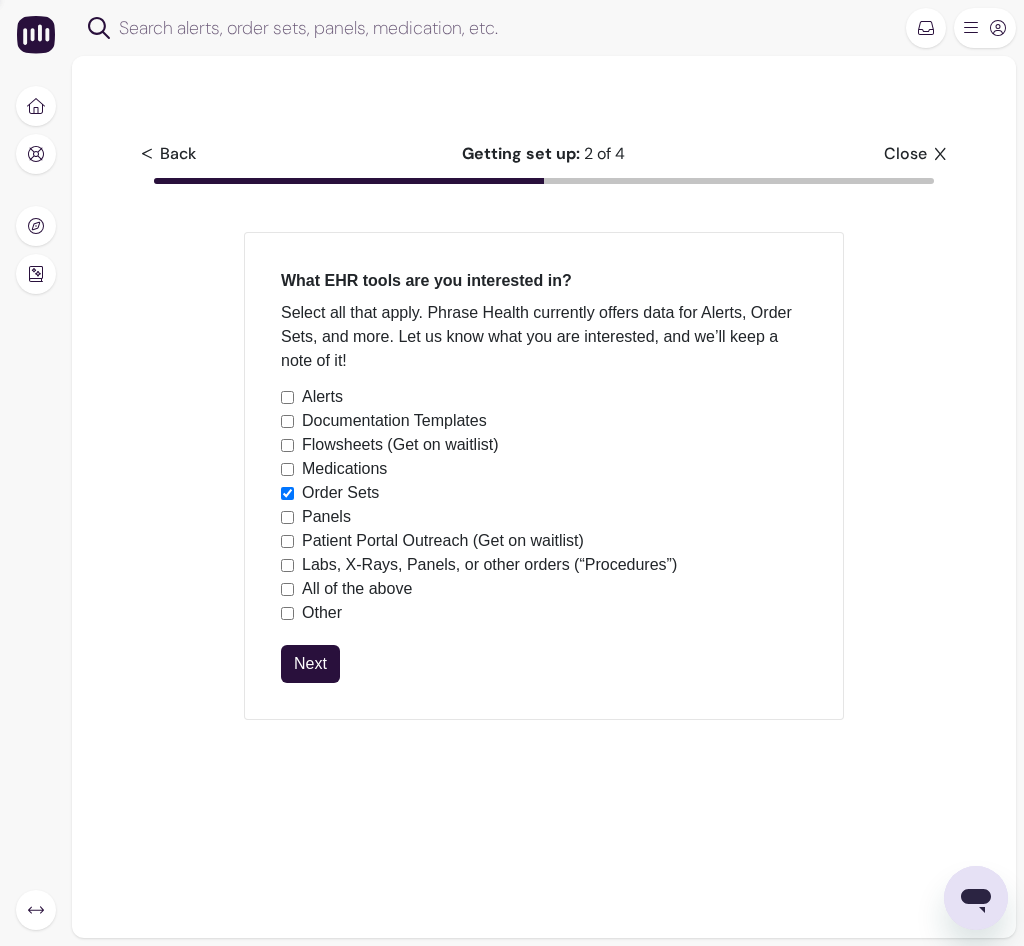 click at bounding box center (287, 397) 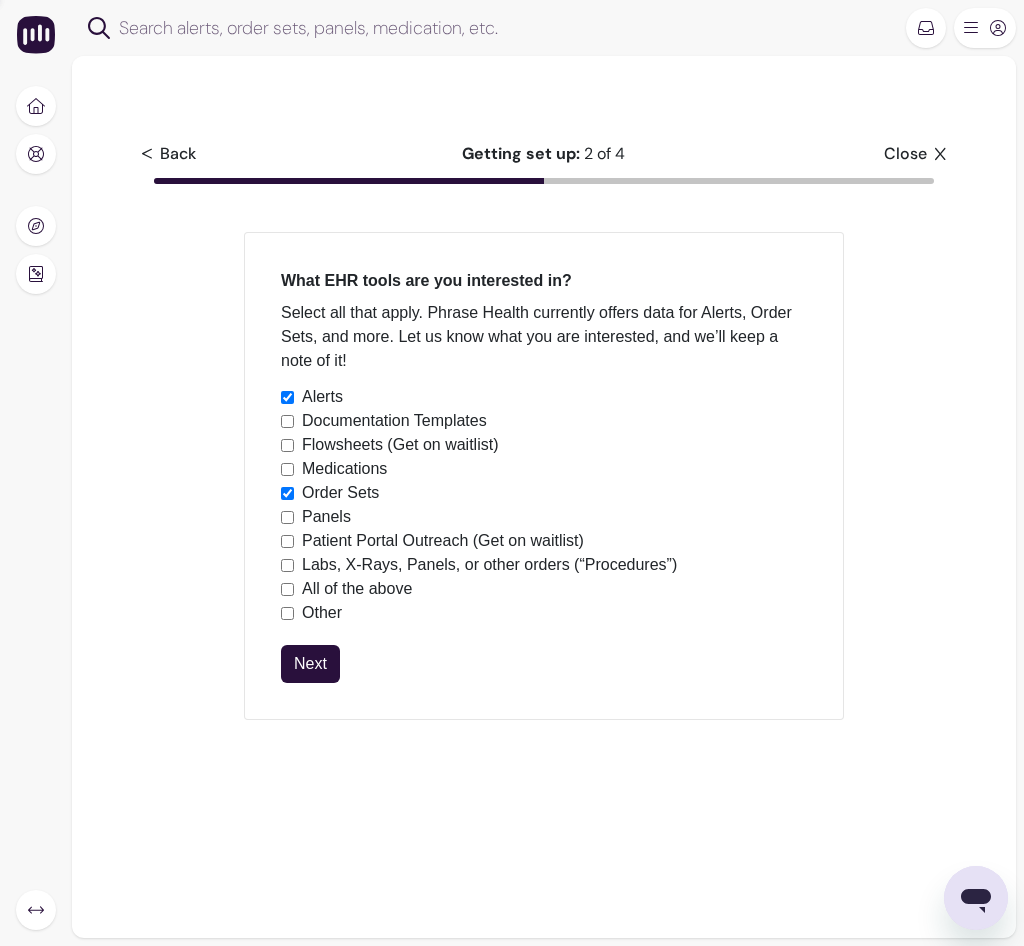 click on "Flowsheets (Get on waitlist)" at bounding box center [544, 445] 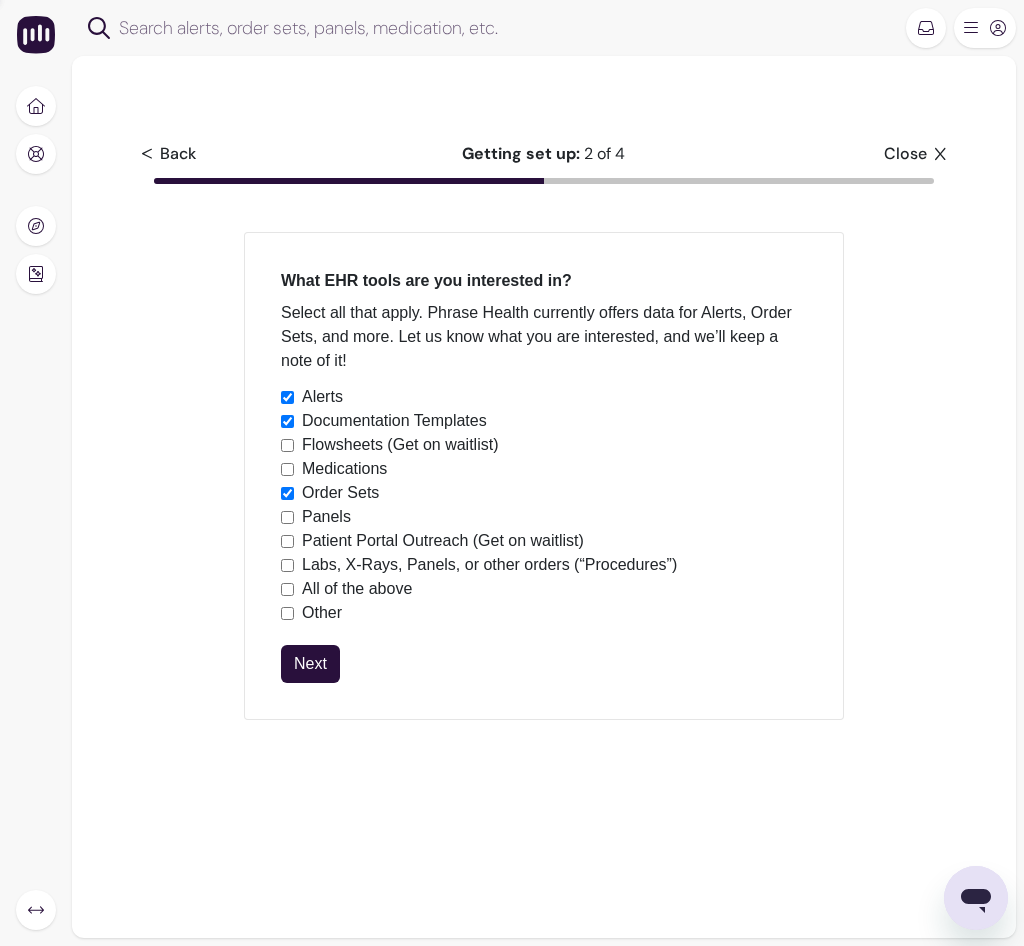 click at bounding box center (287, 445) 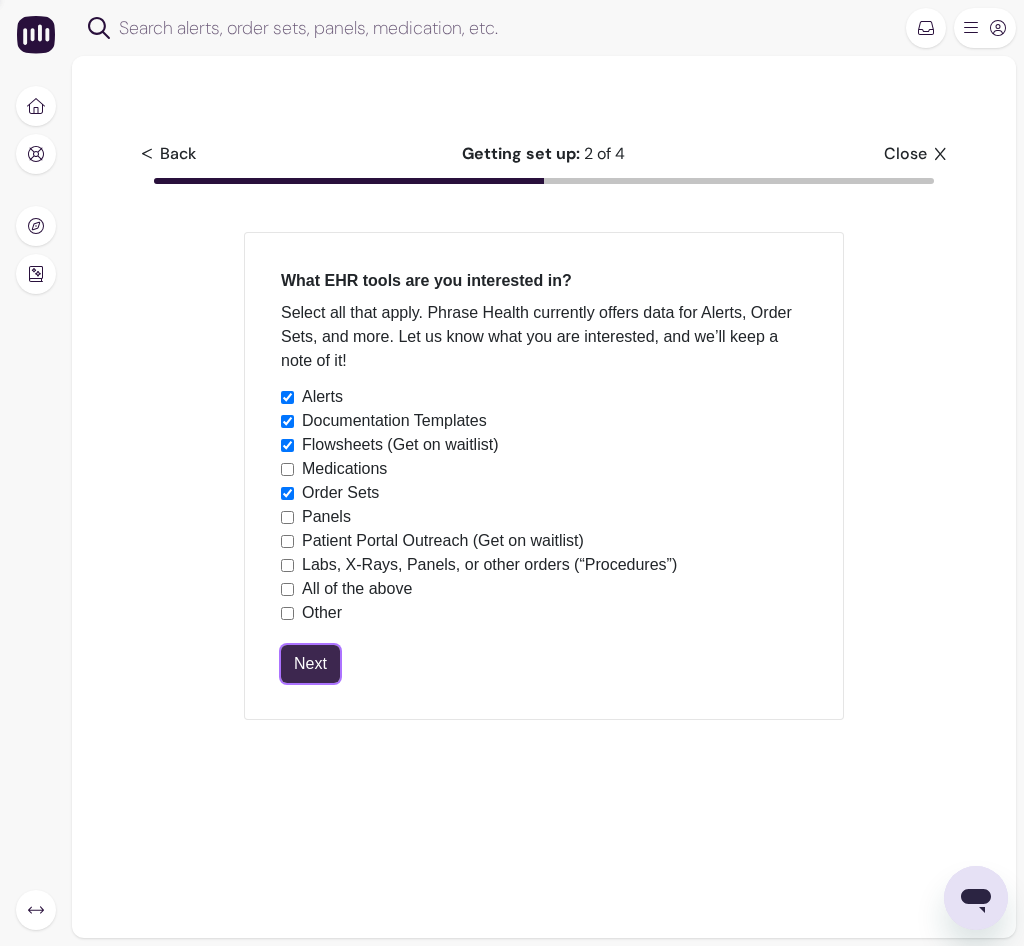 click on "Next" at bounding box center (310, 664) 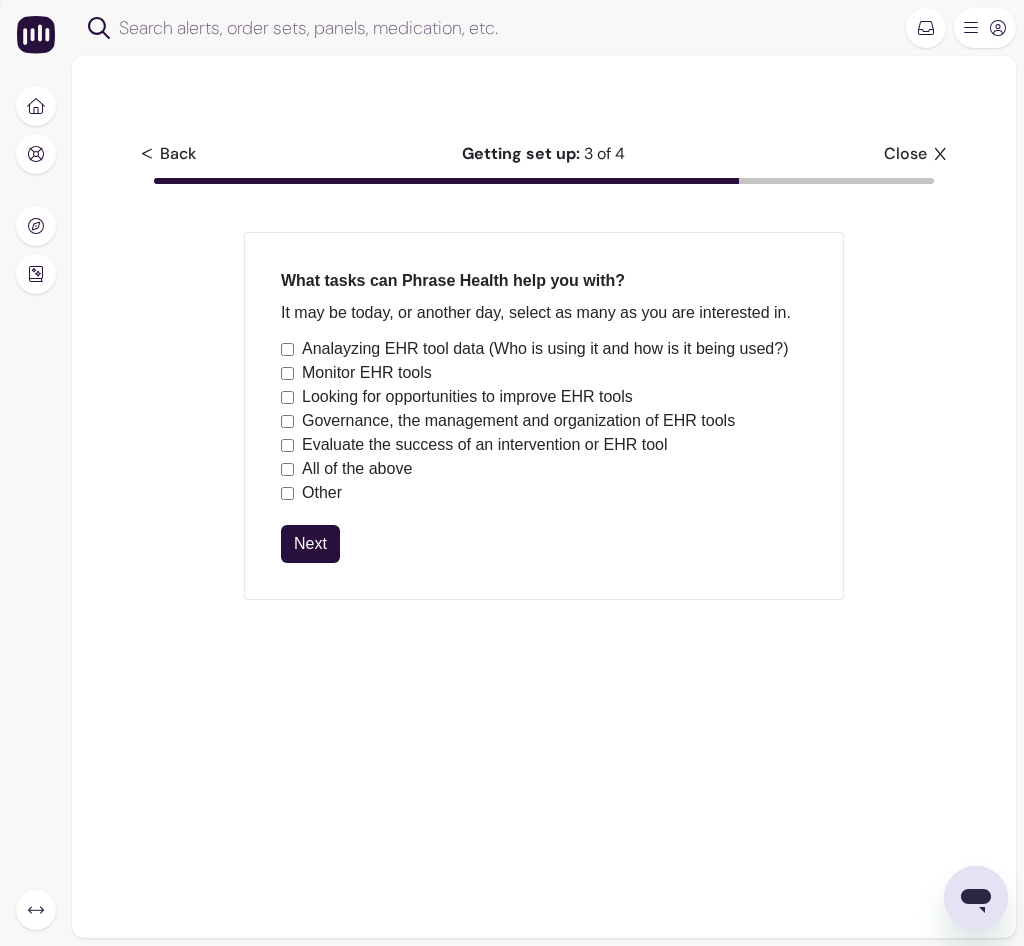 click at bounding box center (287, 349) 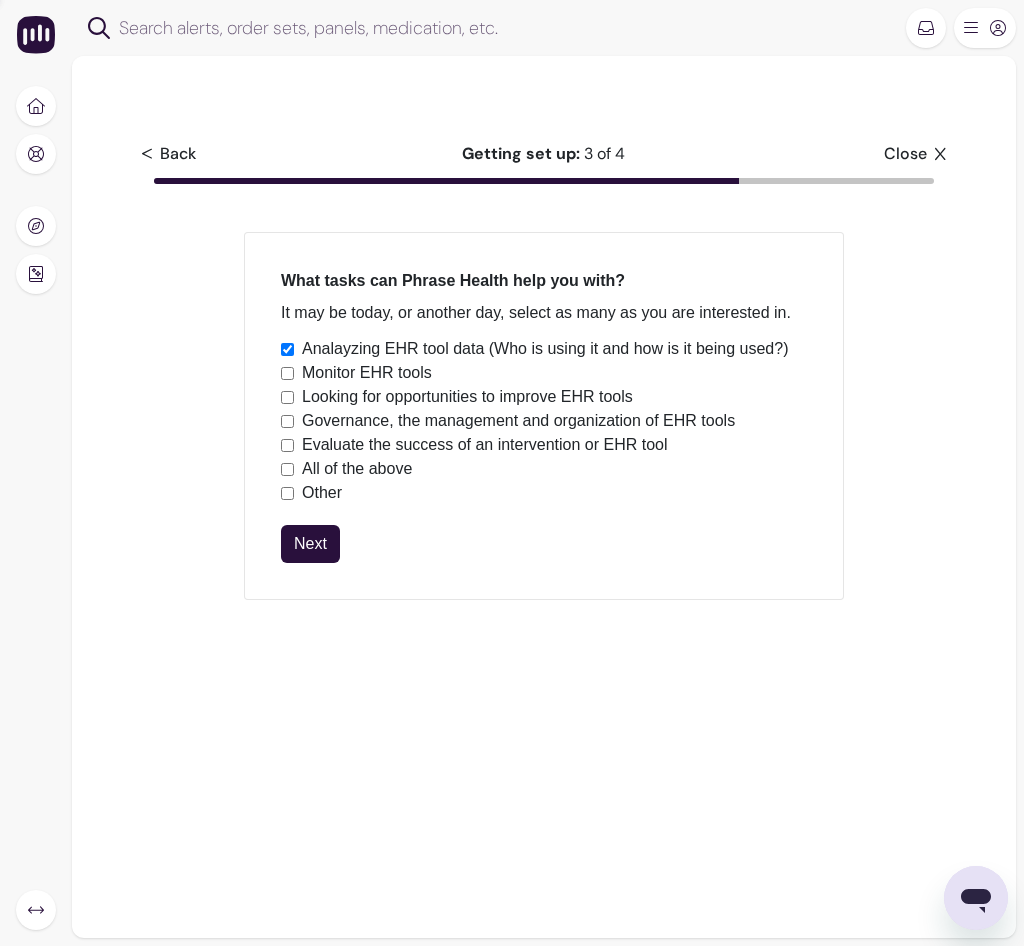 checkbox on "true" 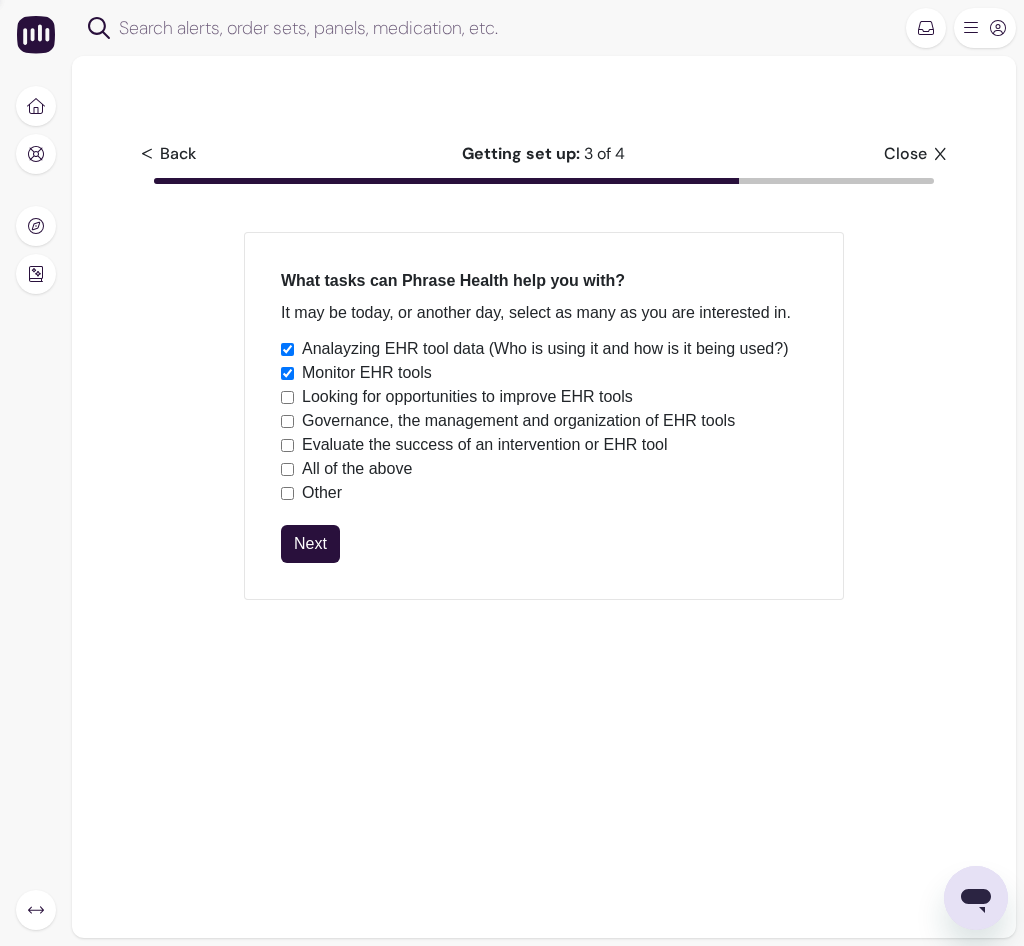 click at bounding box center (287, 397) 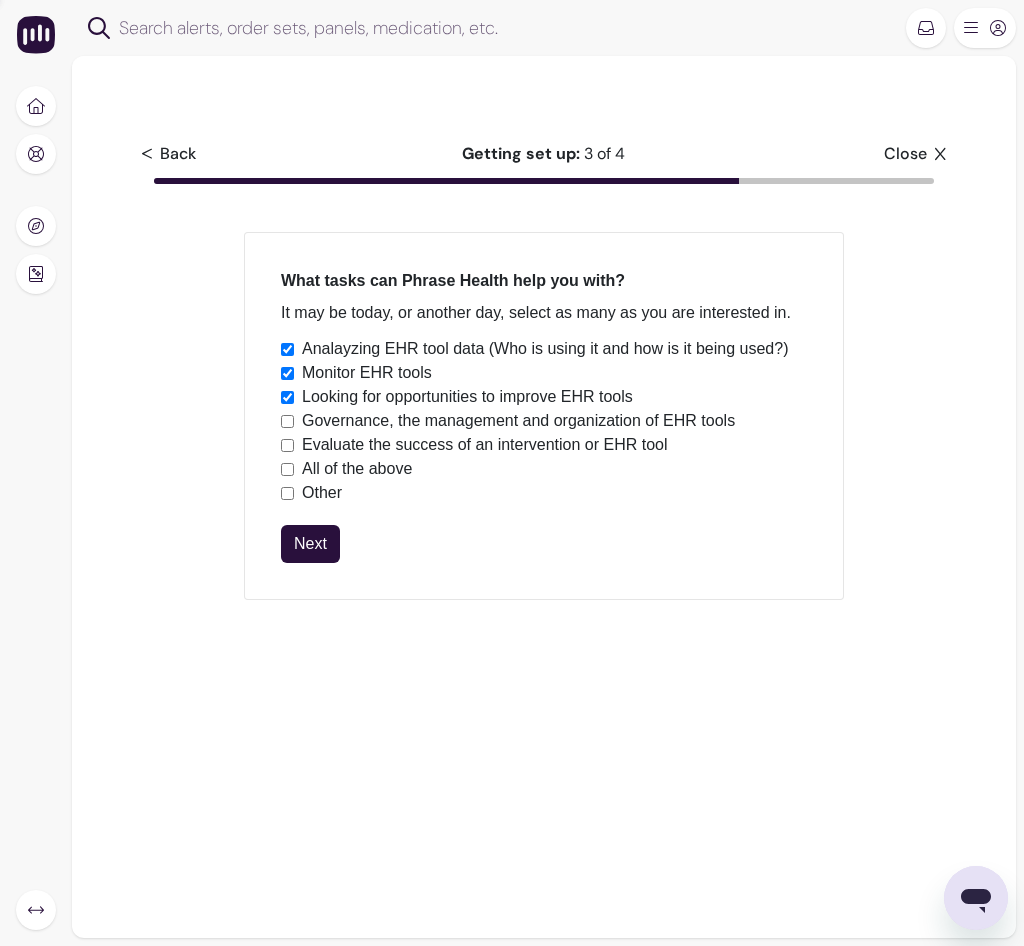 click at bounding box center (287, 445) 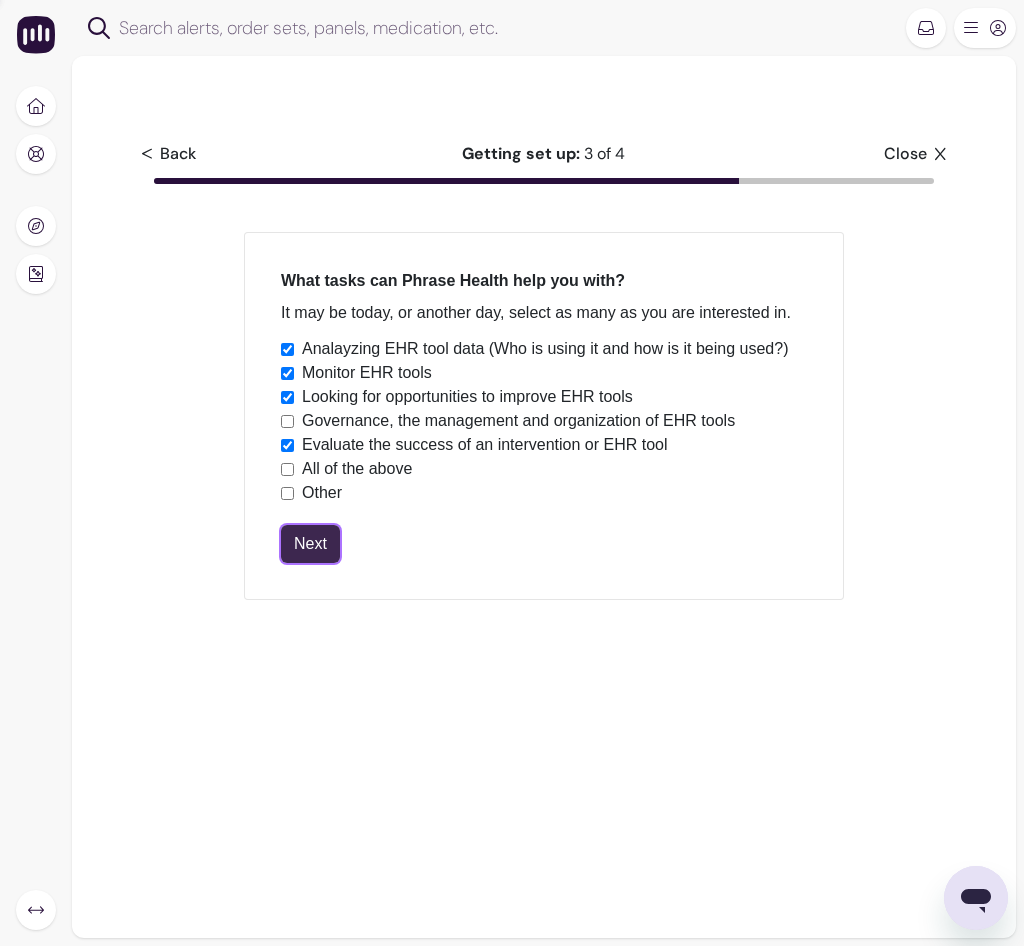 click on "Next" at bounding box center [310, 544] 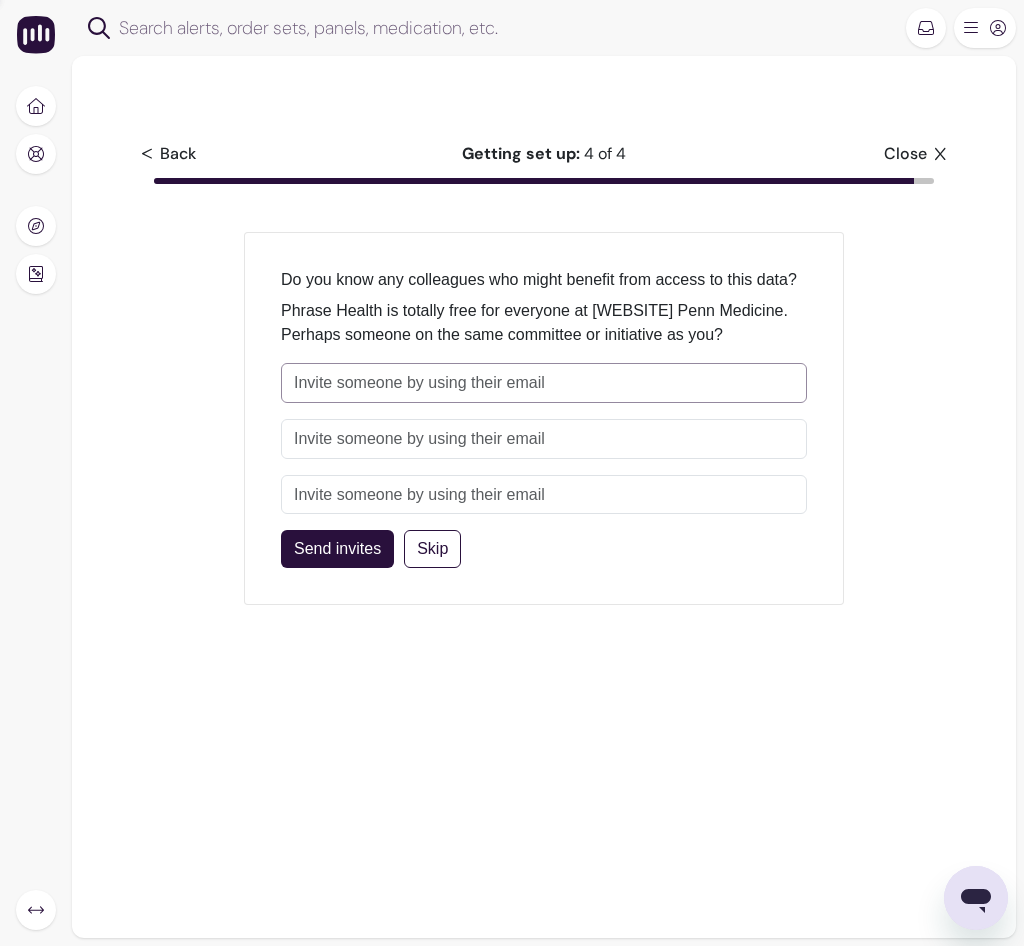 click at bounding box center [544, 383] 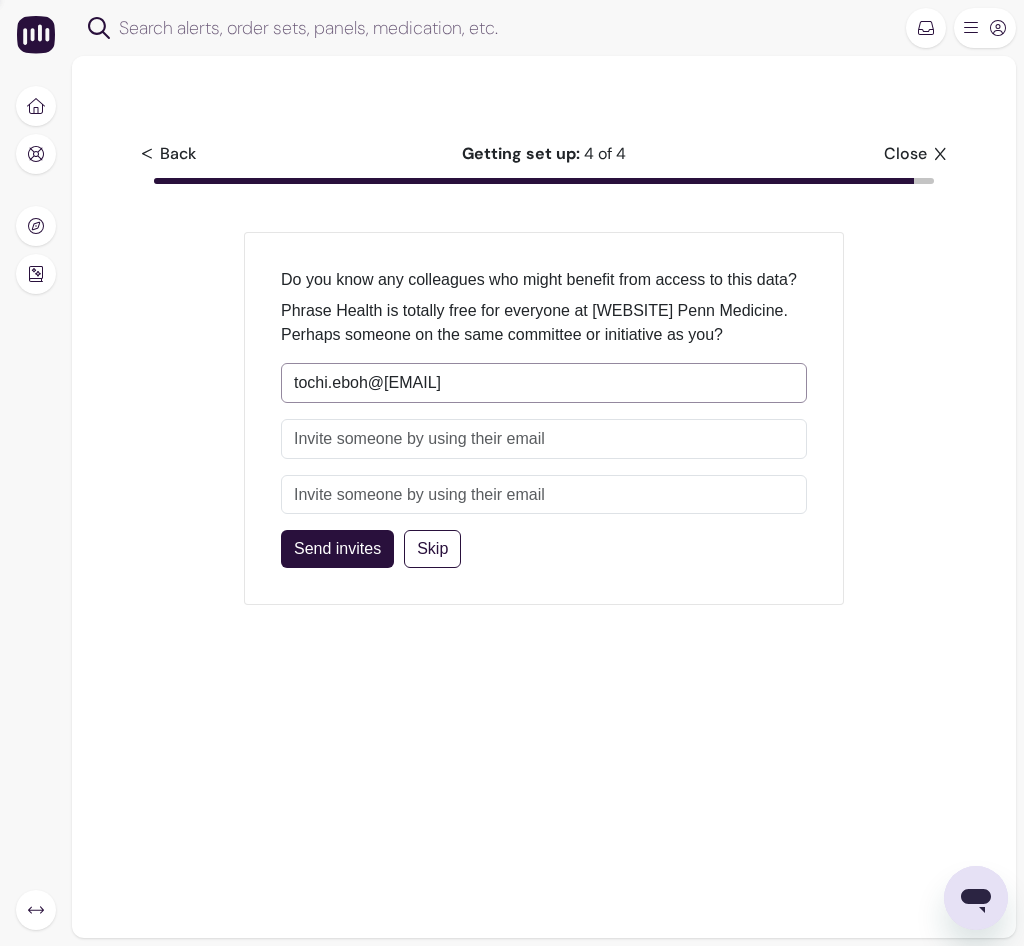 type on "tochi.eboh@[EMAIL]" 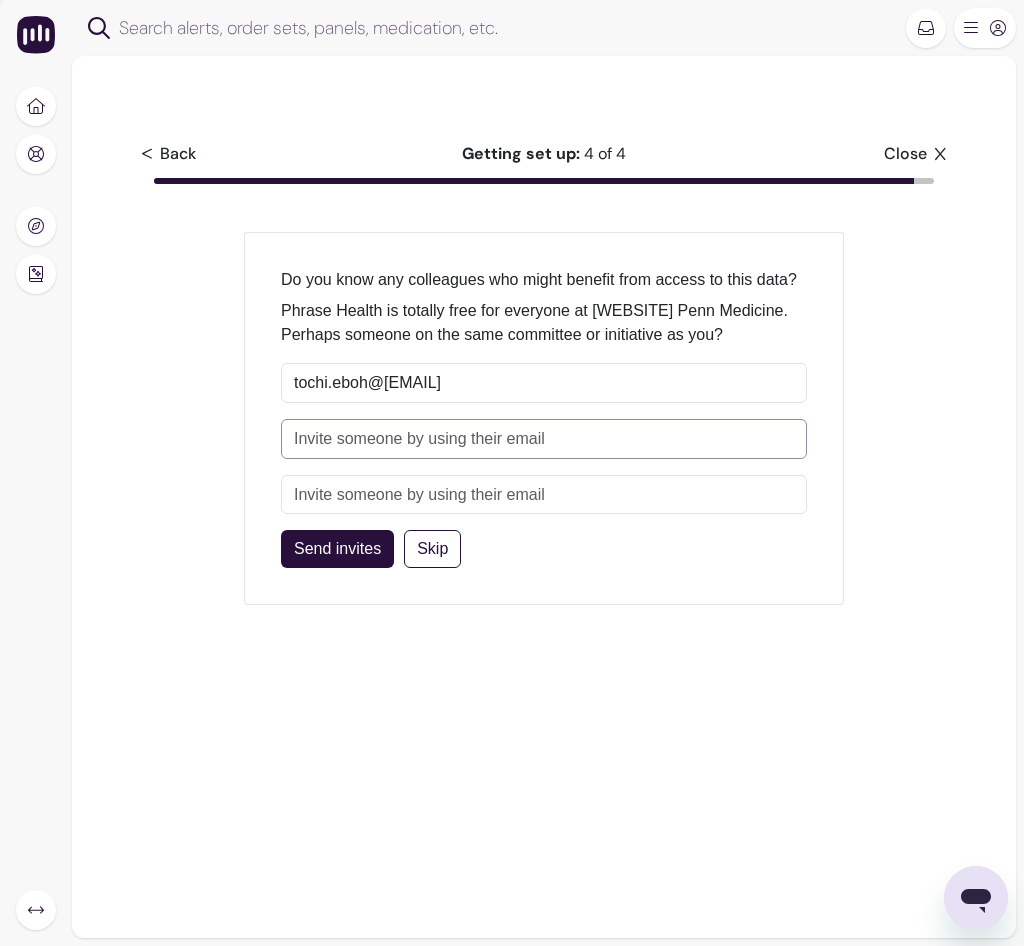 click at bounding box center (544, 439) 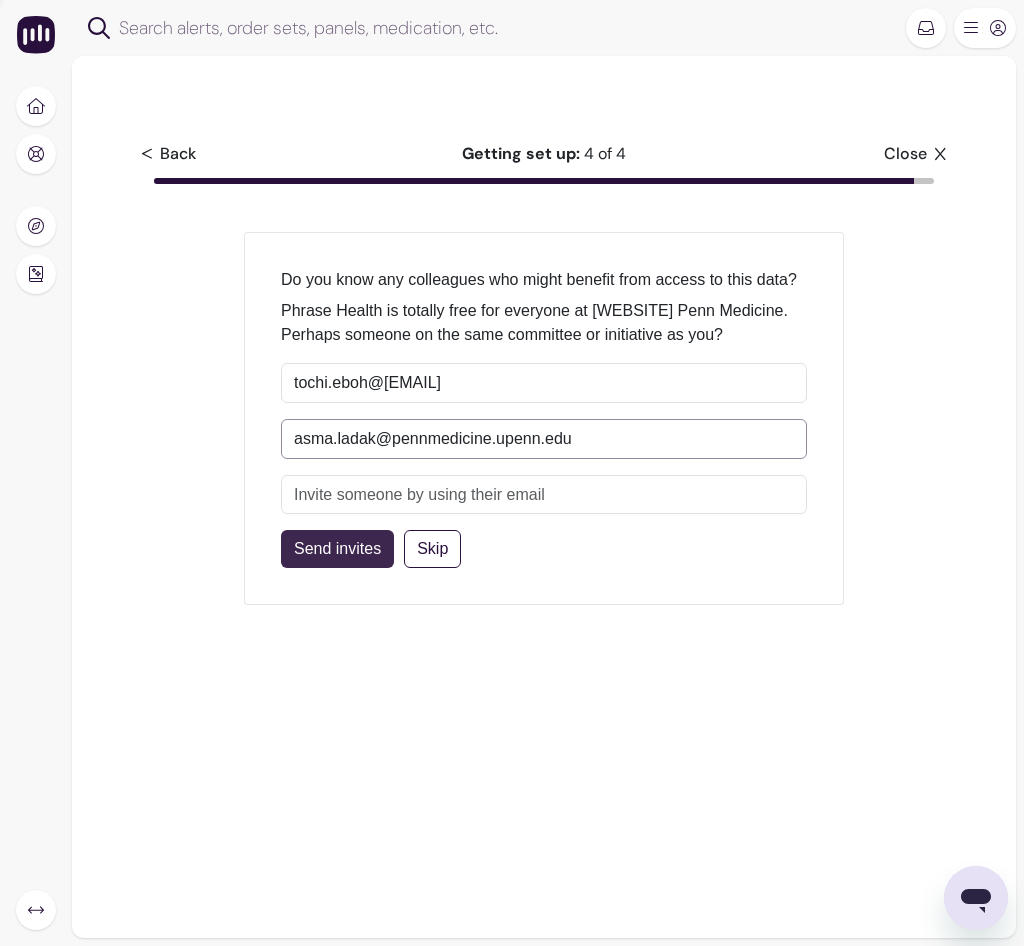 type on "asma.ladak@pennmedicine.upenn.edu" 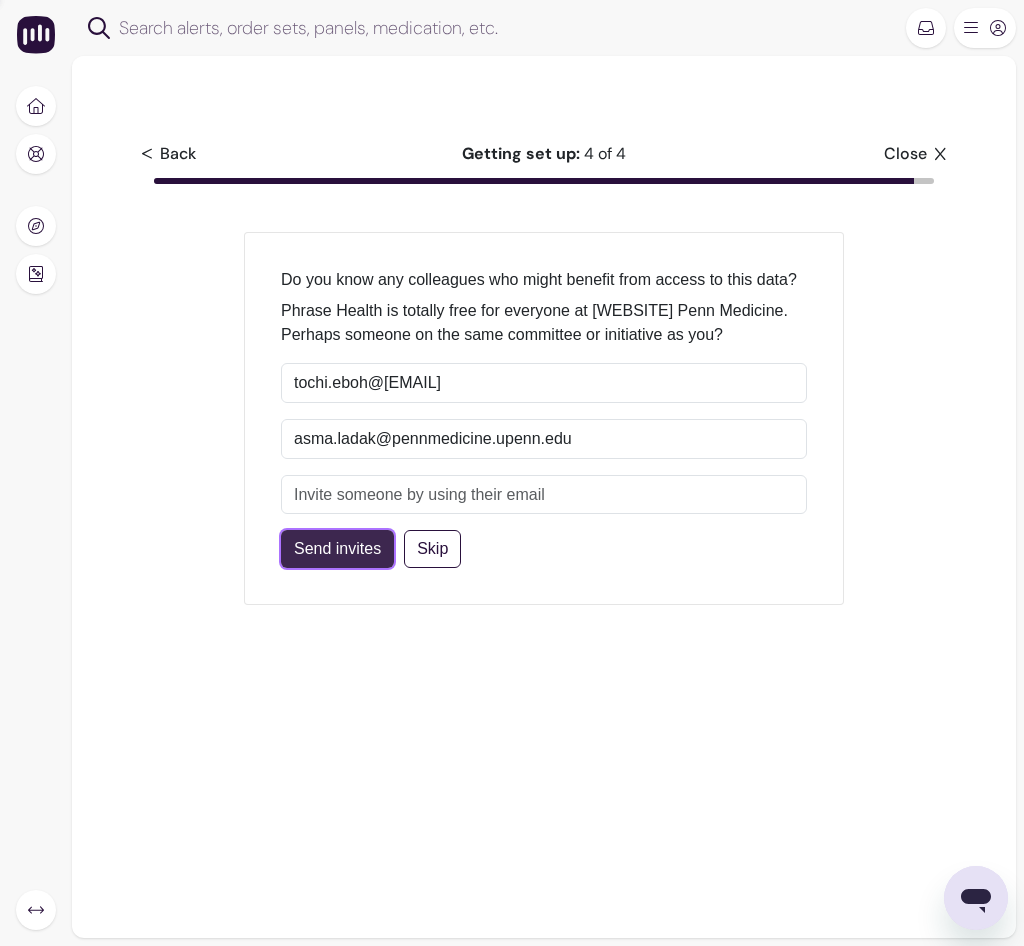 click on "Send invites" at bounding box center [337, 549] 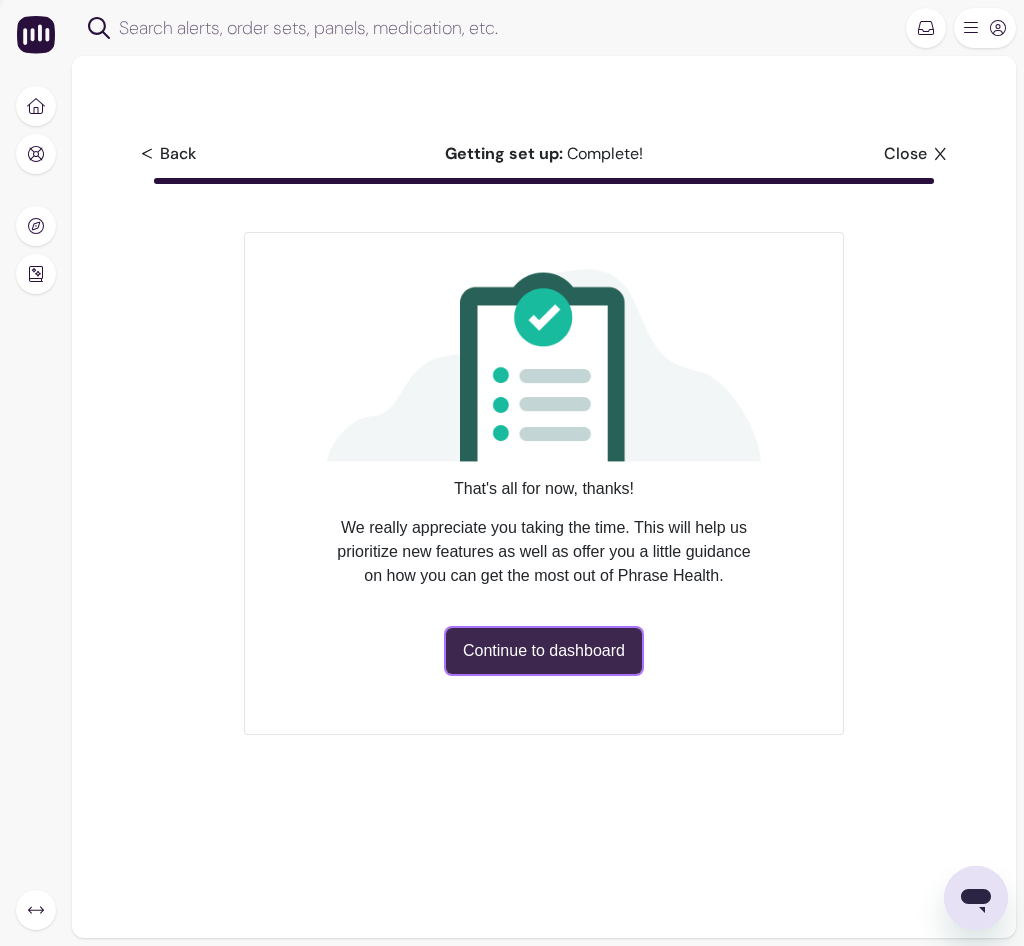 click on "Continue to dashboard" at bounding box center (544, 651) 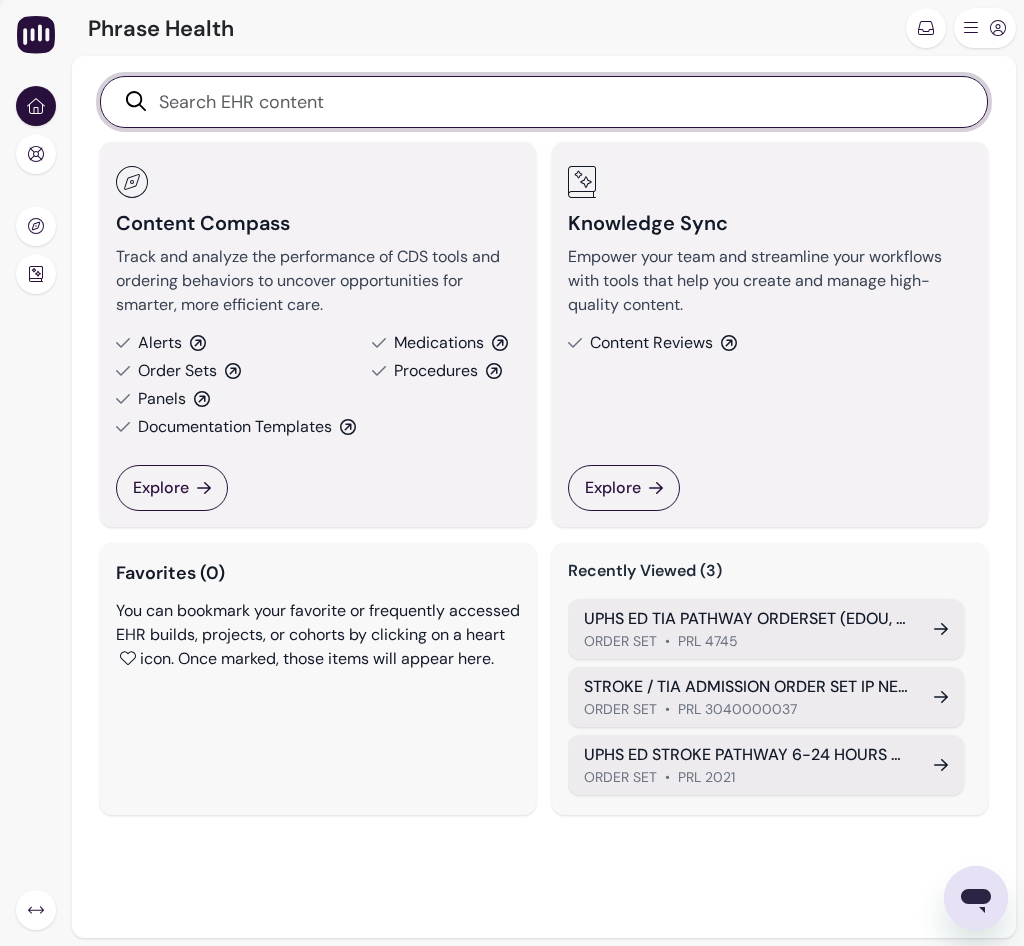 click at bounding box center [555, 102] 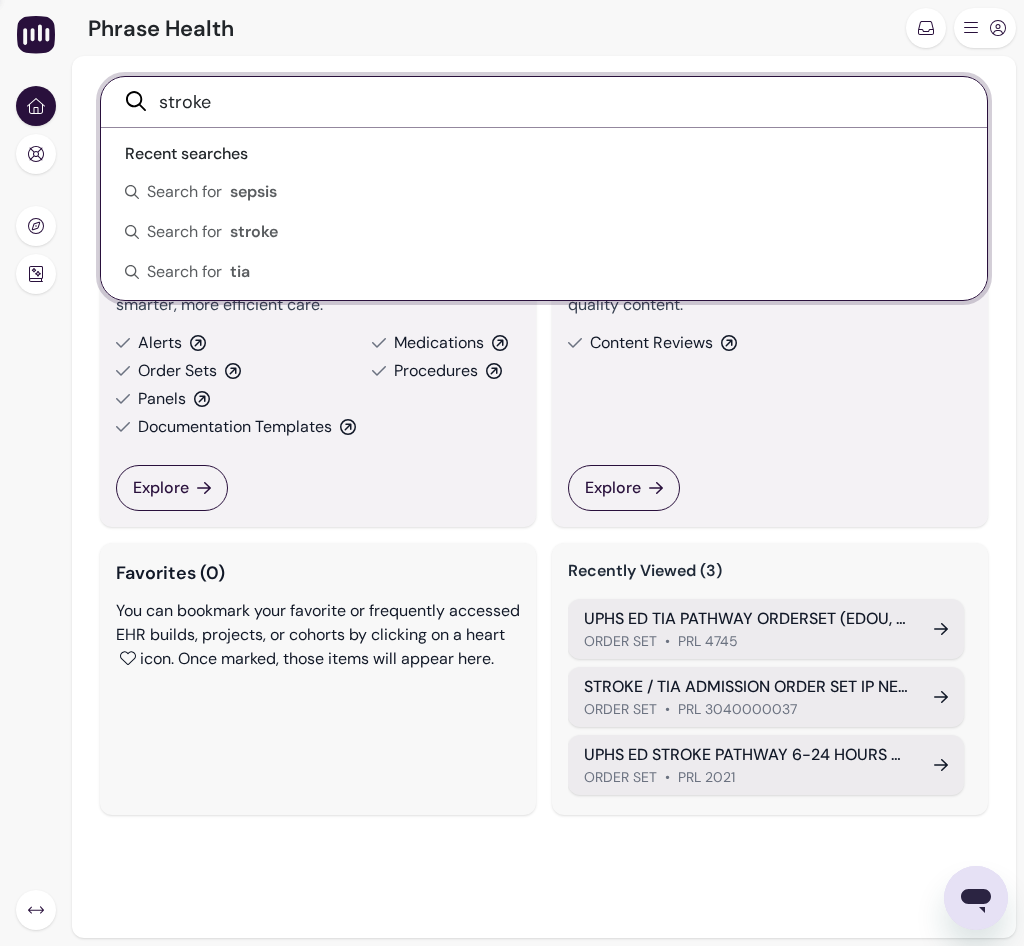 type on "stroke" 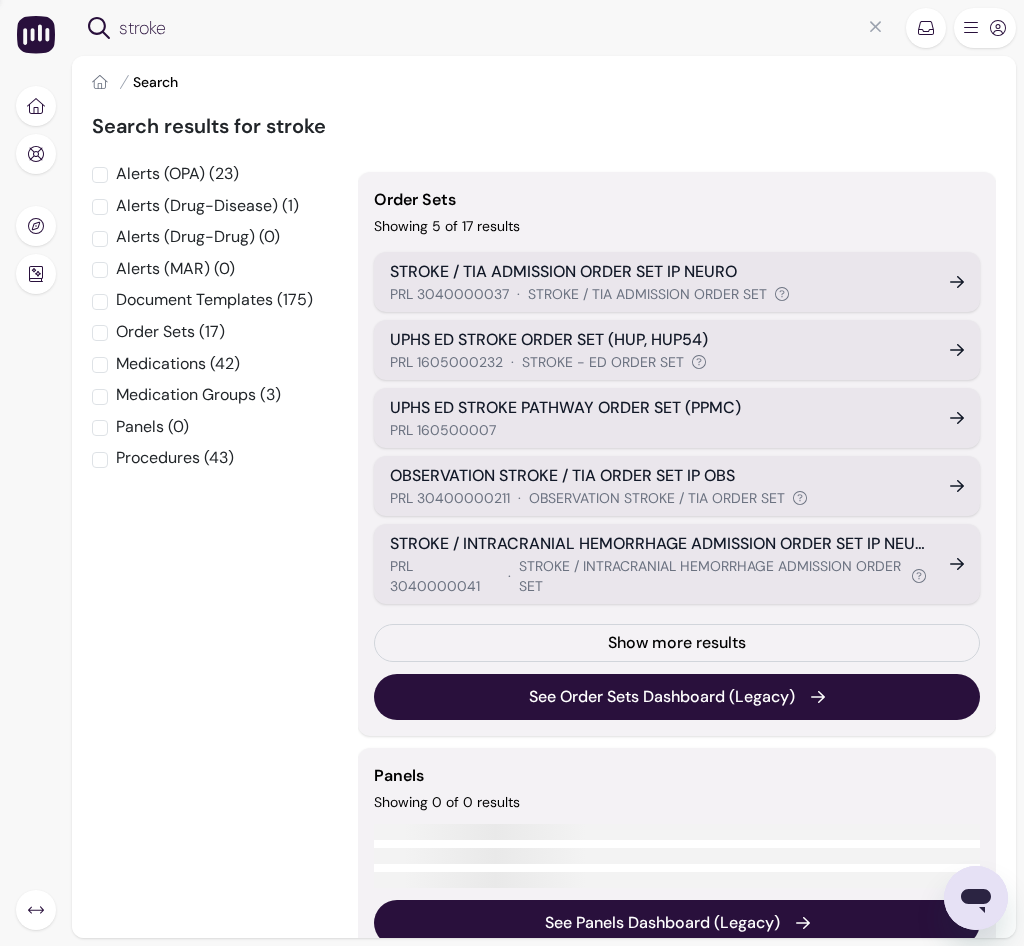 click on "UPHS ED STROKE PATHWAY ORDER SET (PPMC)" at bounding box center [658, 408] 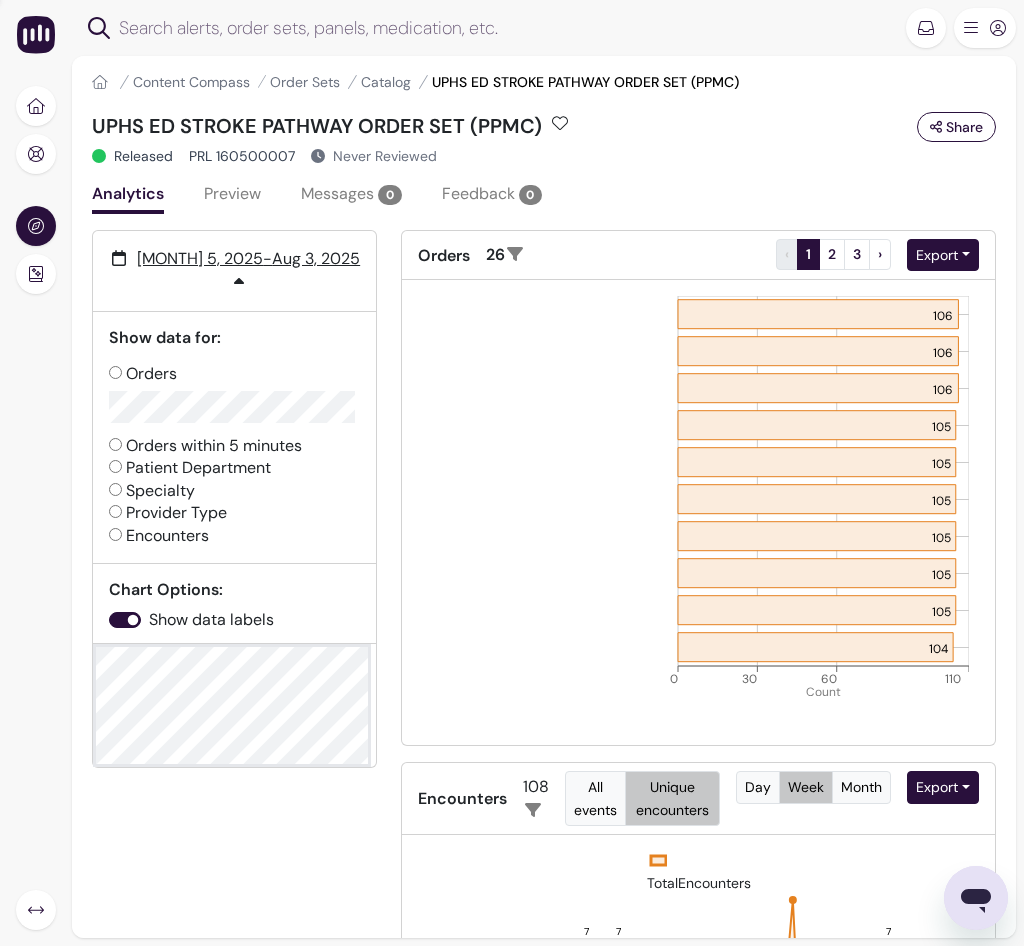 click on "Patient Department" at bounding box center (190, 468) 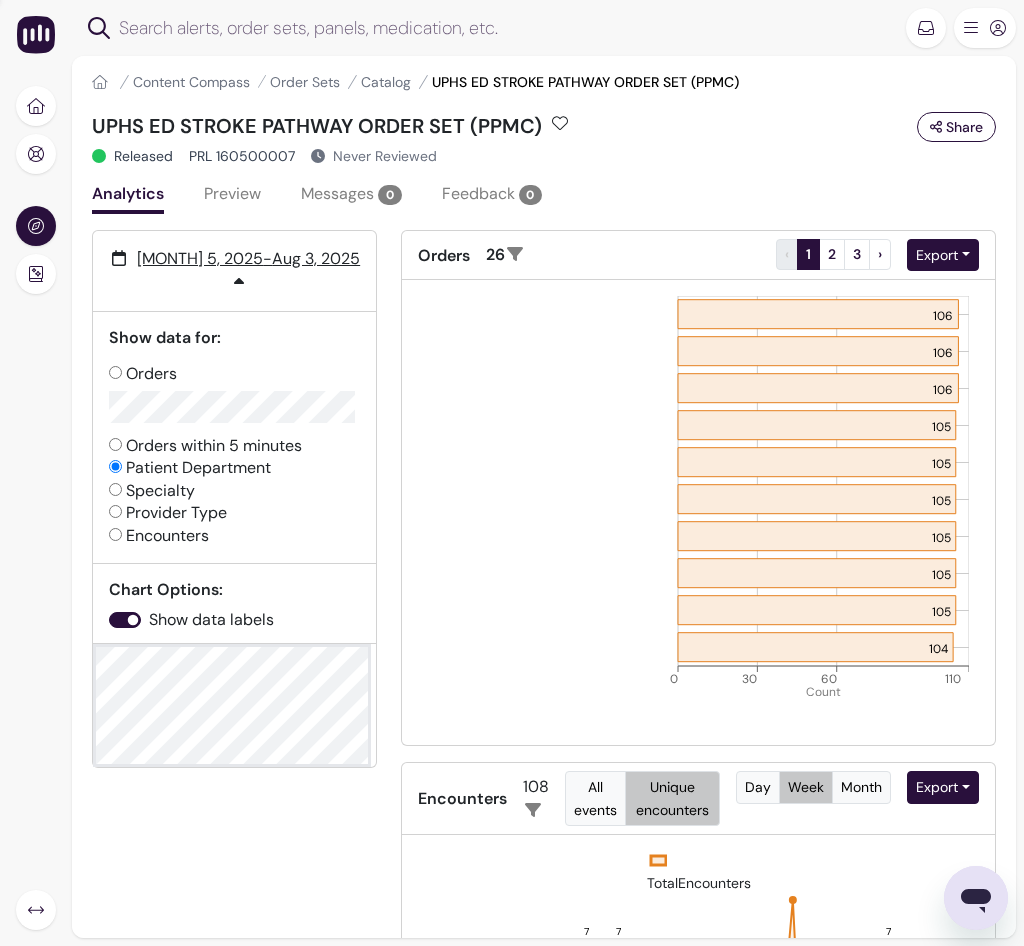 radio on "false" 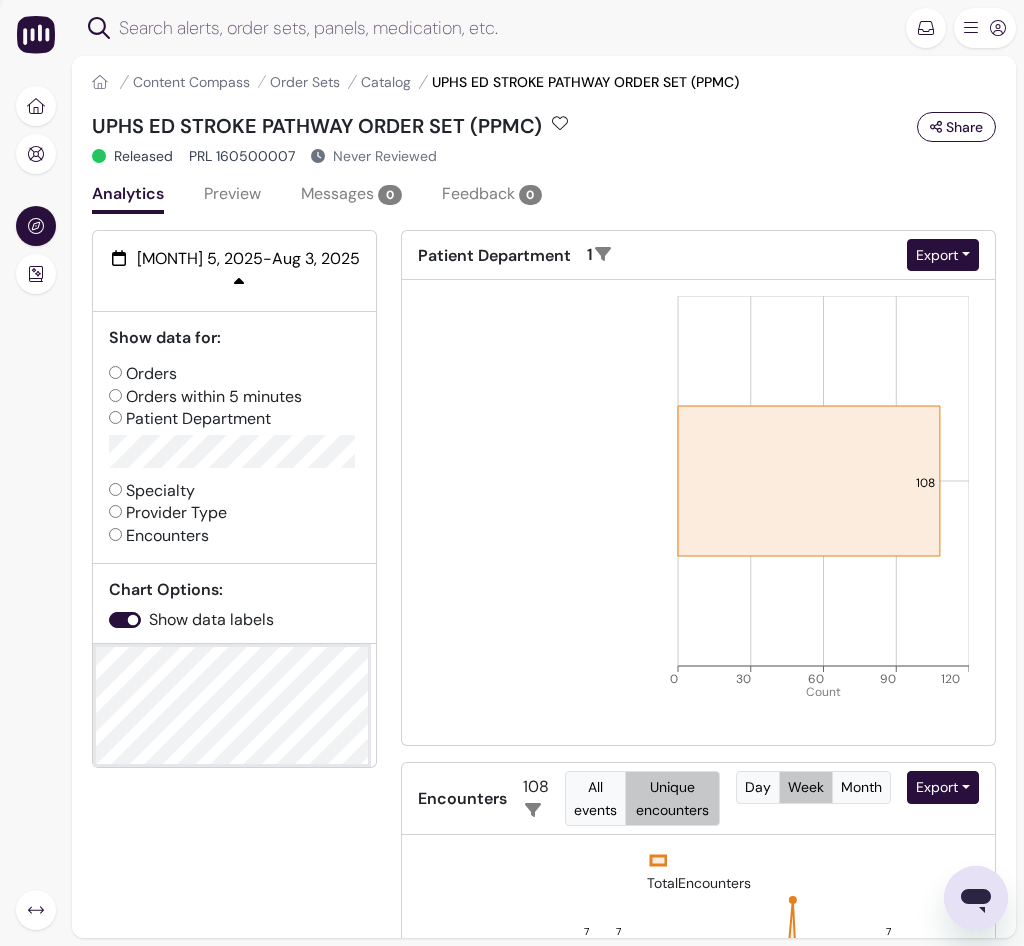 click on "Feb 5, 2025  -  Aug 3, 2025" at bounding box center (234, 271) 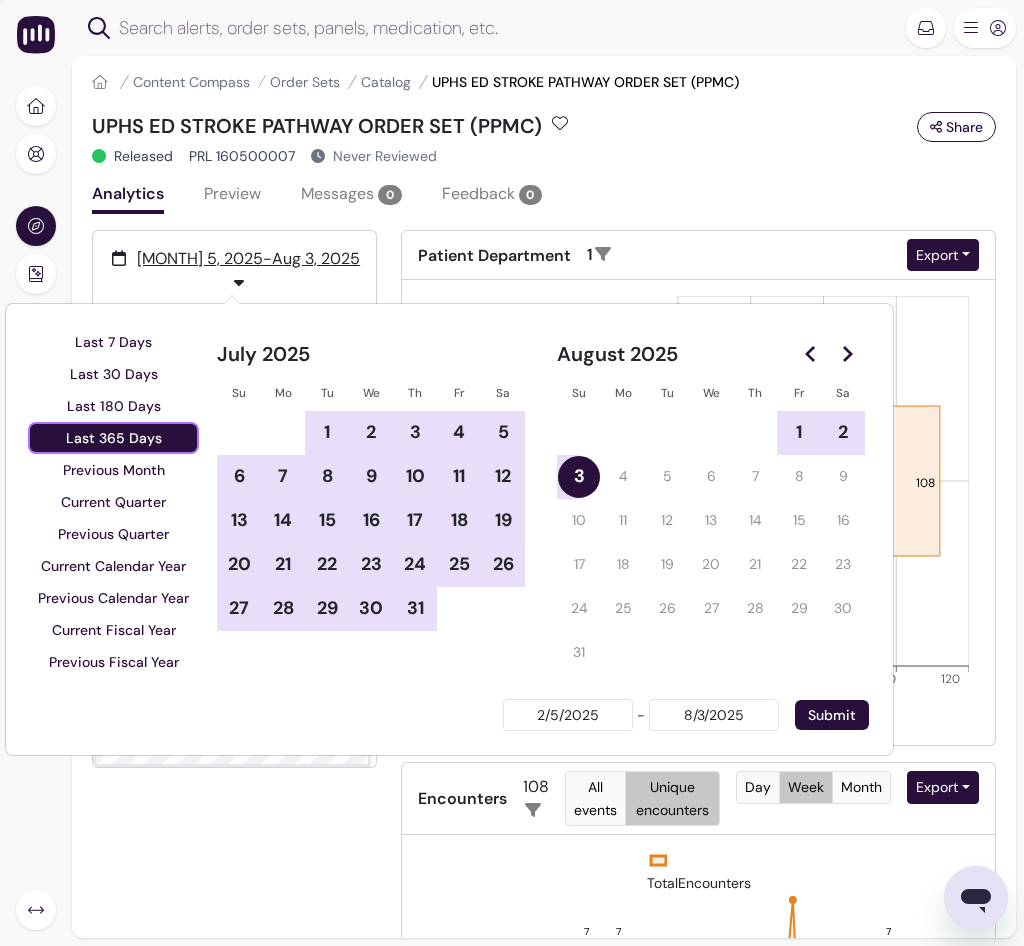 click on "Last 365 Days" at bounding box center [114, 438] 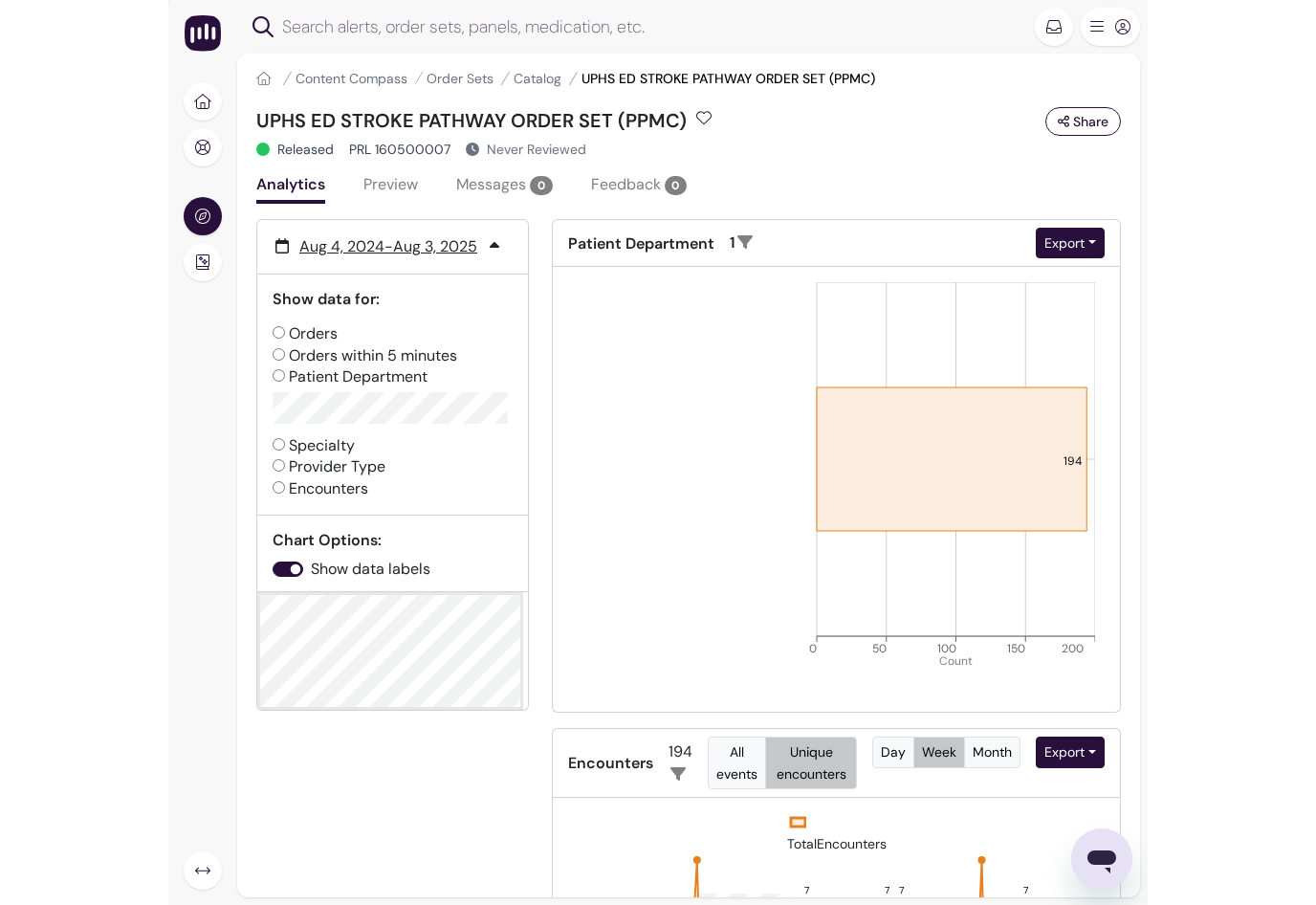 scroll, scrollTop: 0, scrollLeft: 0, axis: both 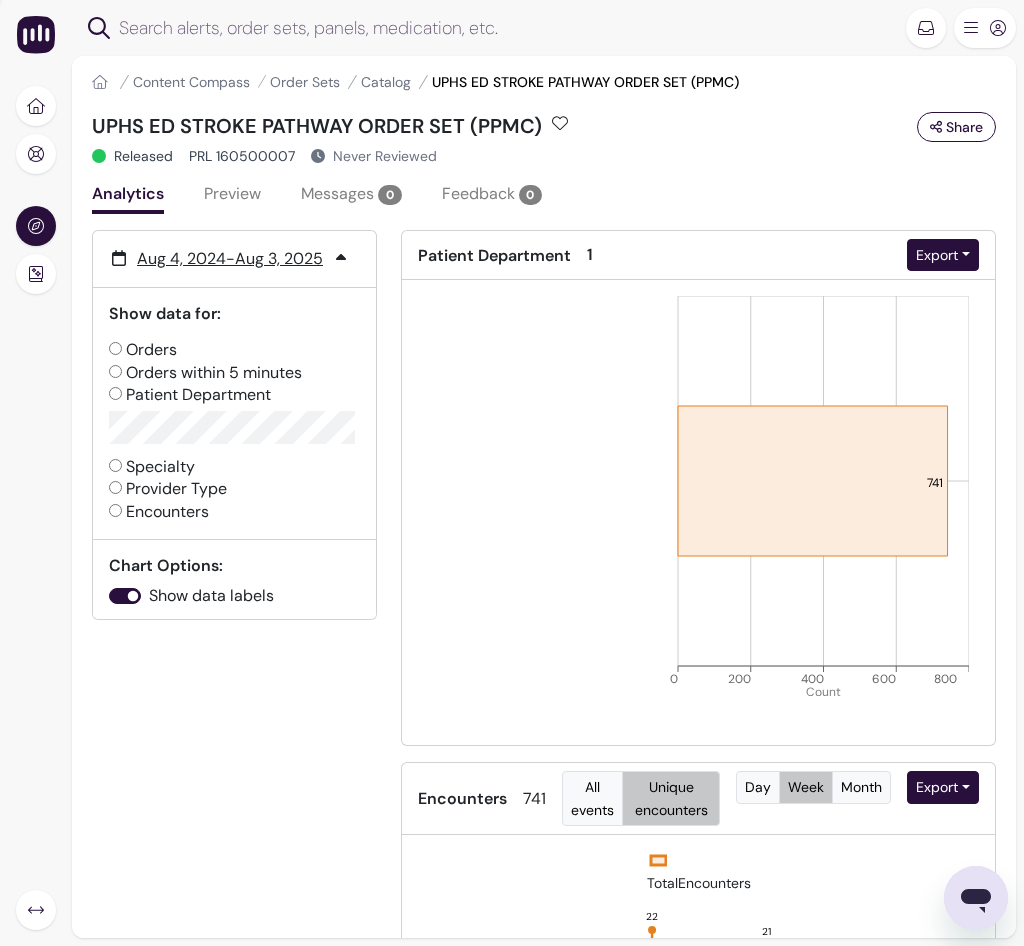 click on "Specialty" at bounding box center [152, 467] 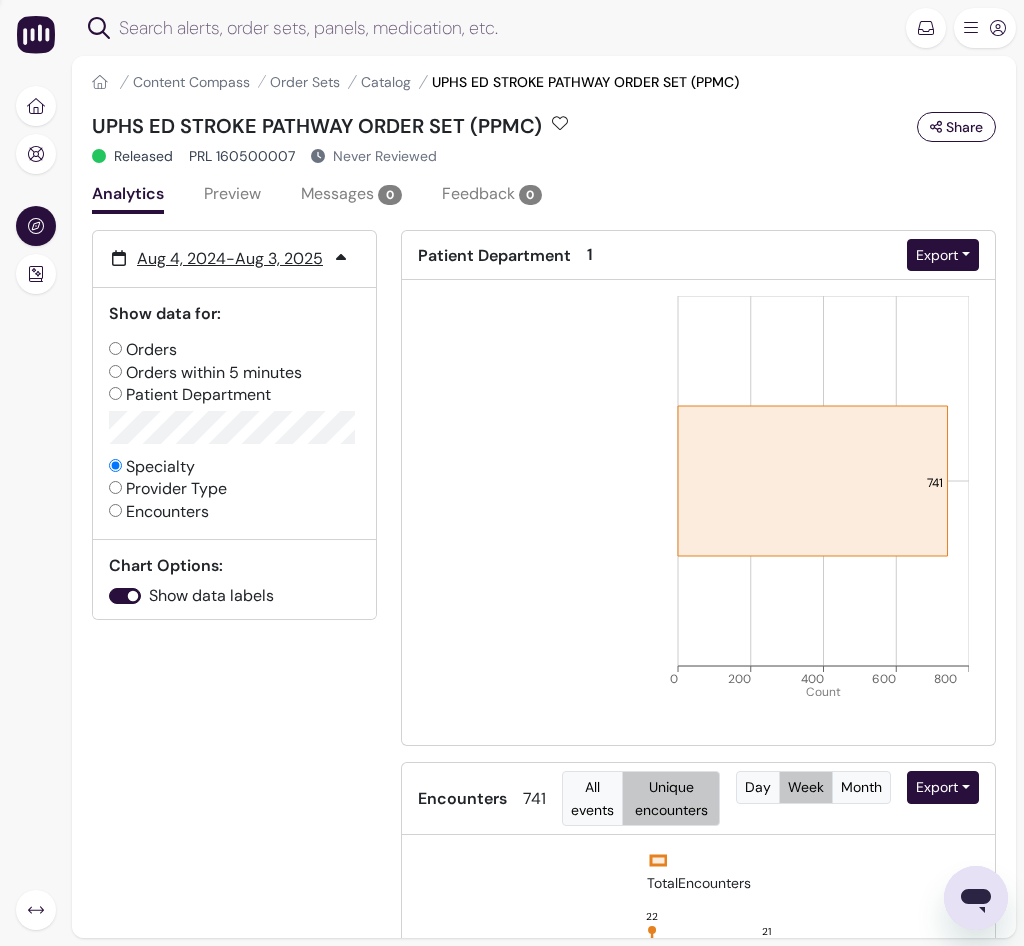radio on "false" 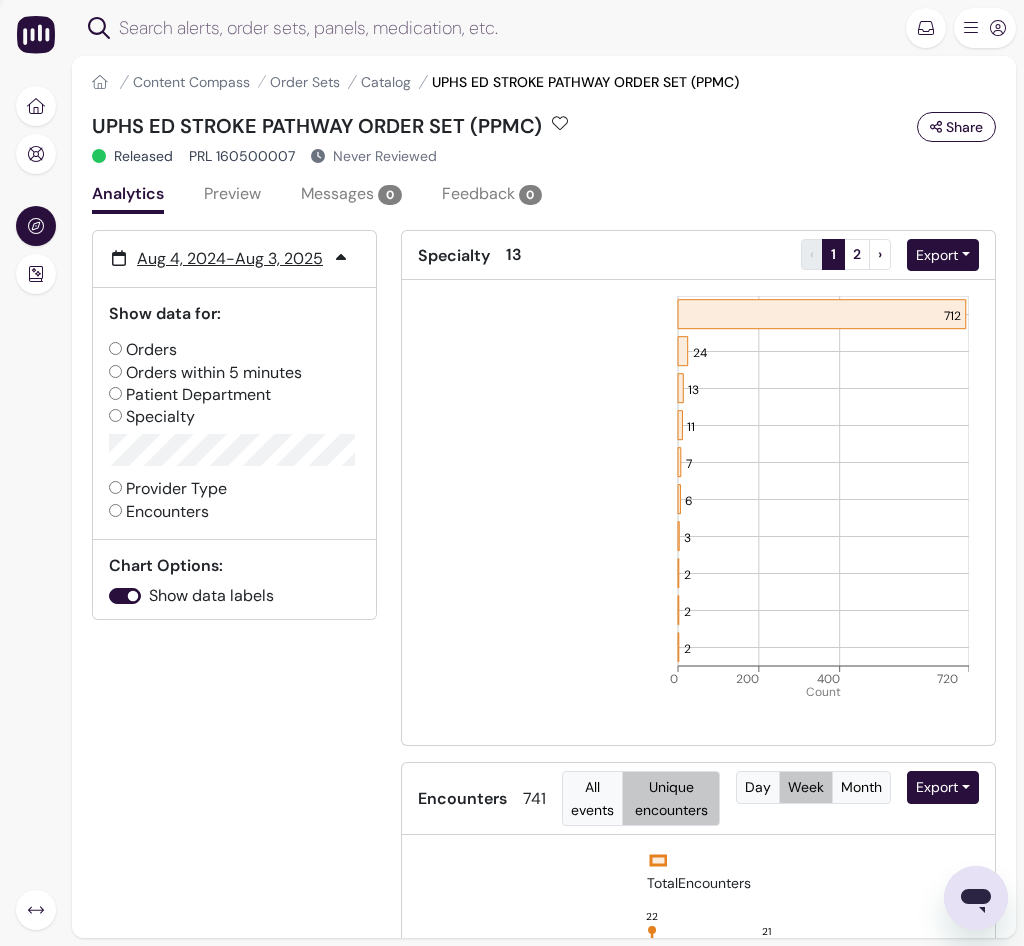 click on "Provider Type" at bounding box center [115, 487] 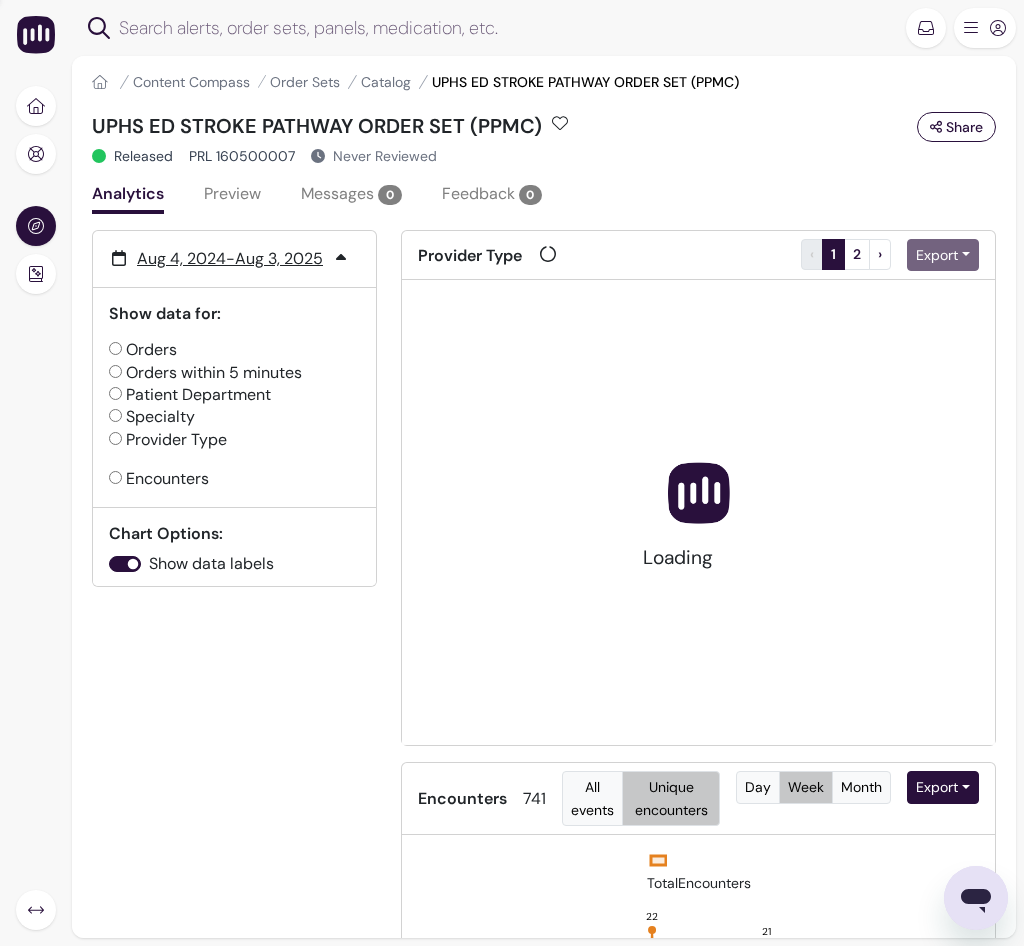 radio on "false" 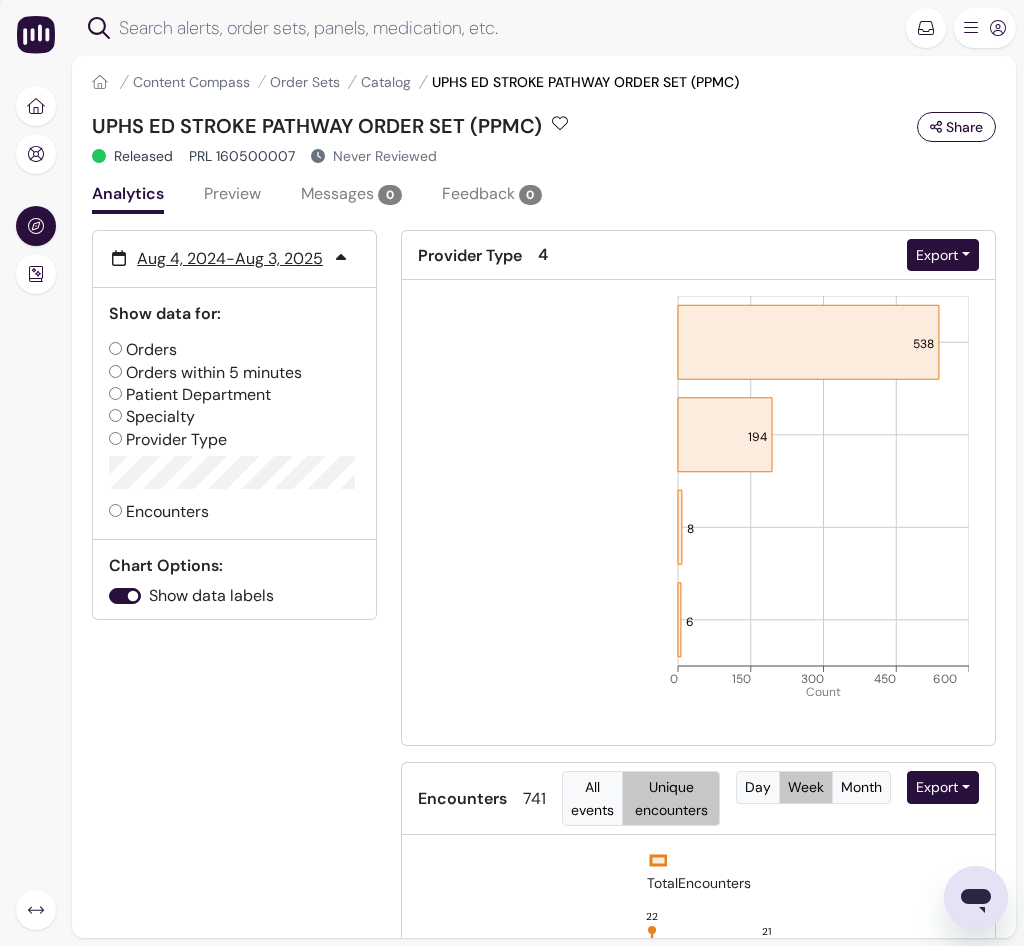 click on "Patient Department" at bounding box center [115, 393] 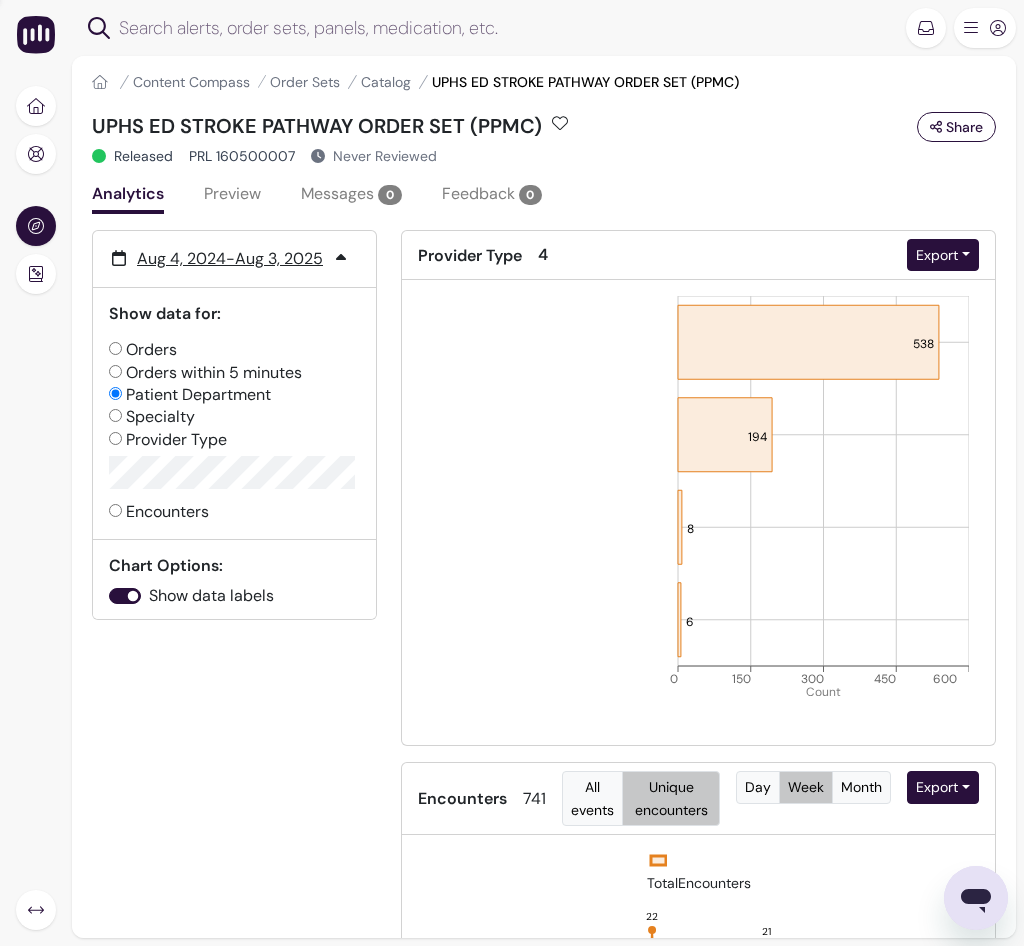 radio on "false" 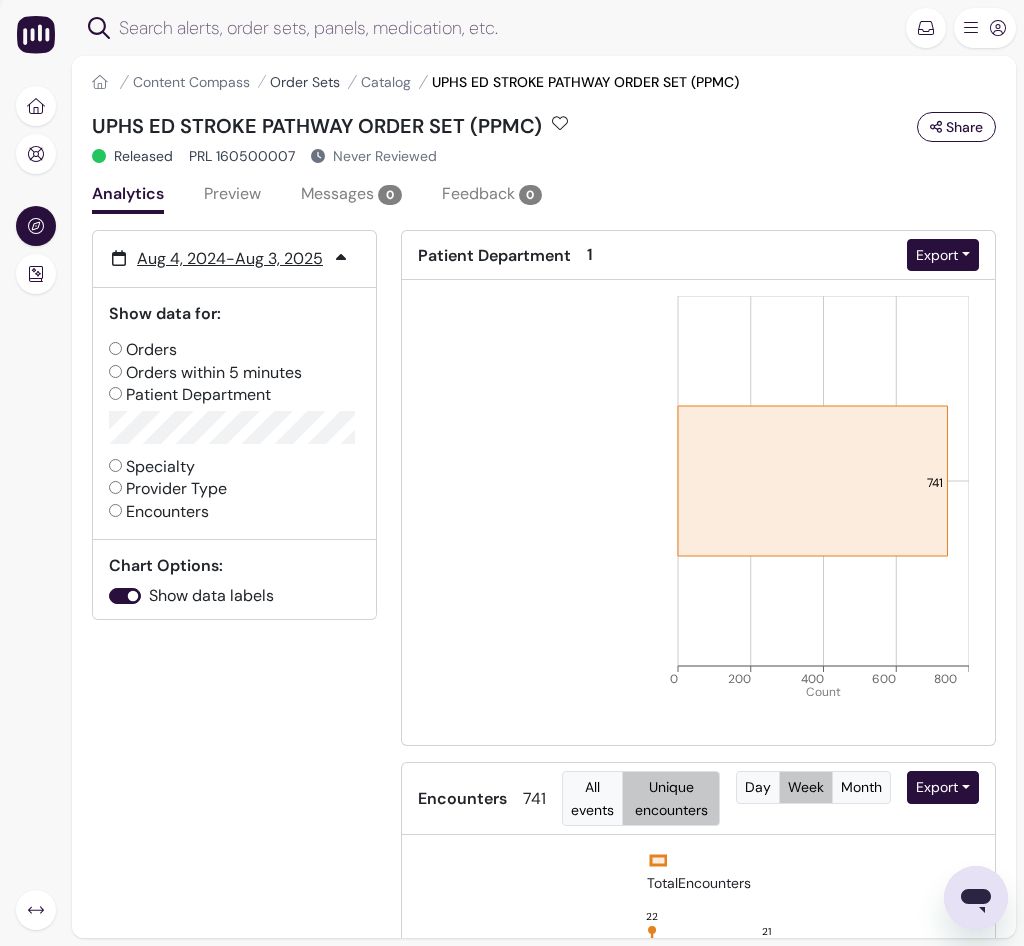click on "Order Sets" at bounding box center (305, 82) 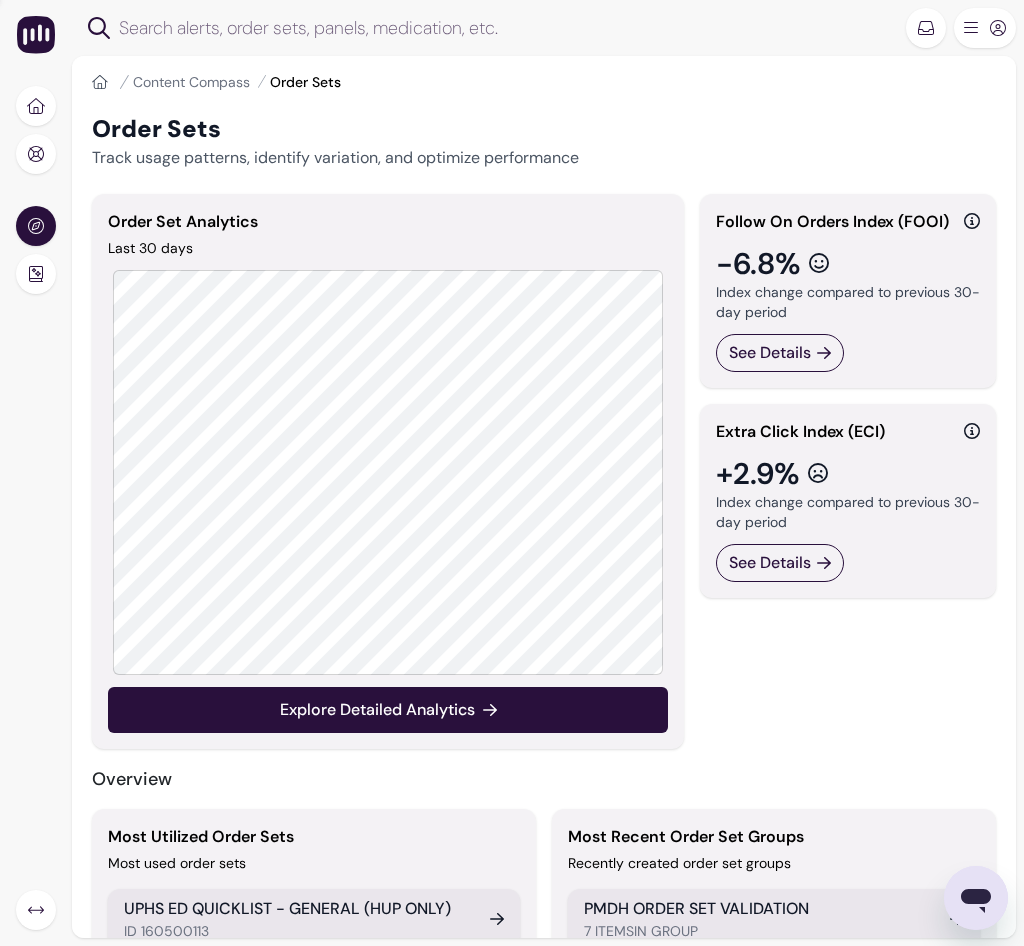 click 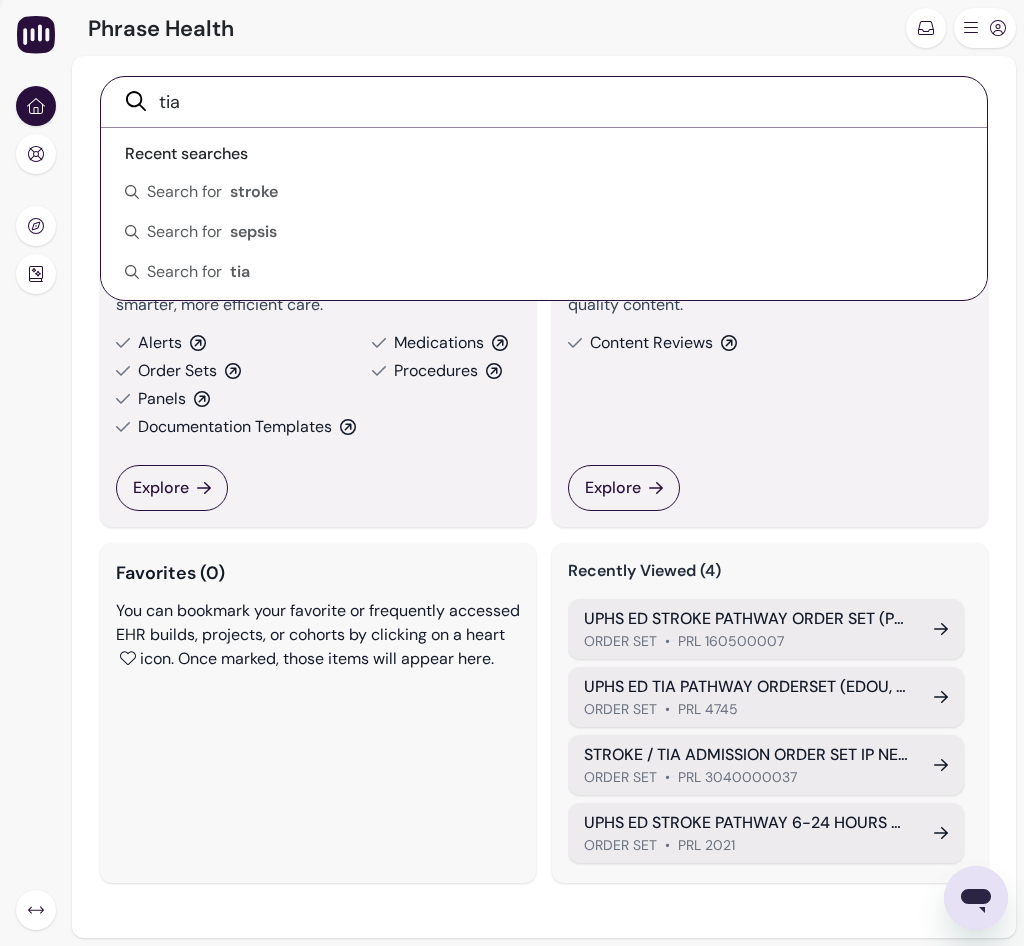 type on "tia" 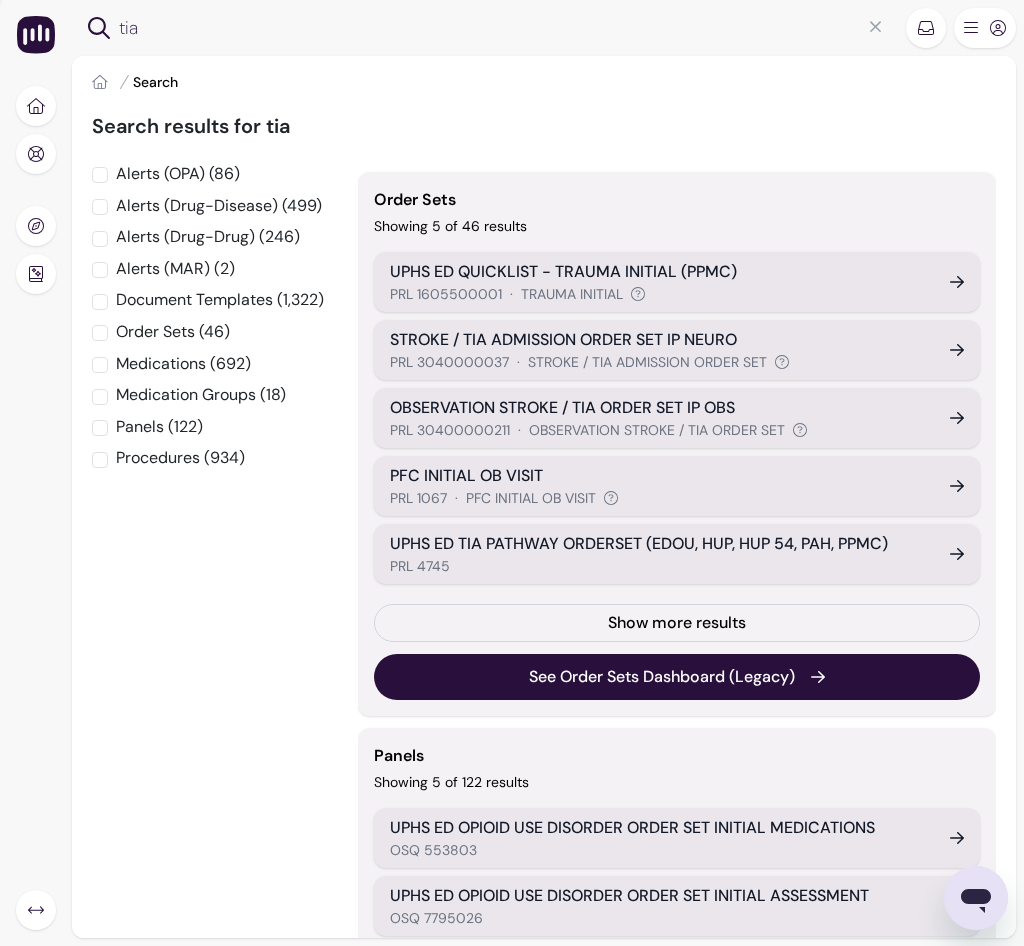 click on "UPHS ED TIA PATHWAY ORDERSET (EDOU, HUP, HUP 54, PAH, PPMC)" at bounding box center (658, 544) 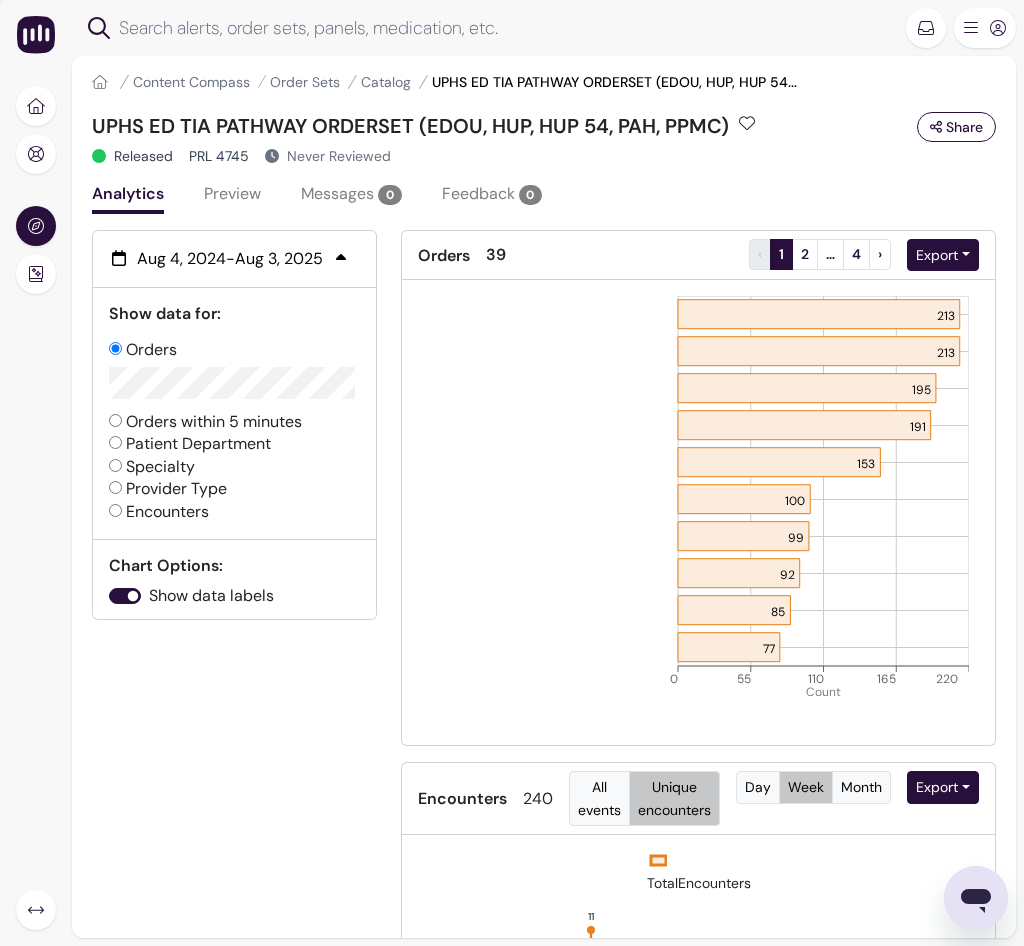 click on "Aug 4, 2024  -  Aug 3, 2025" at bounding box center [230, 259] 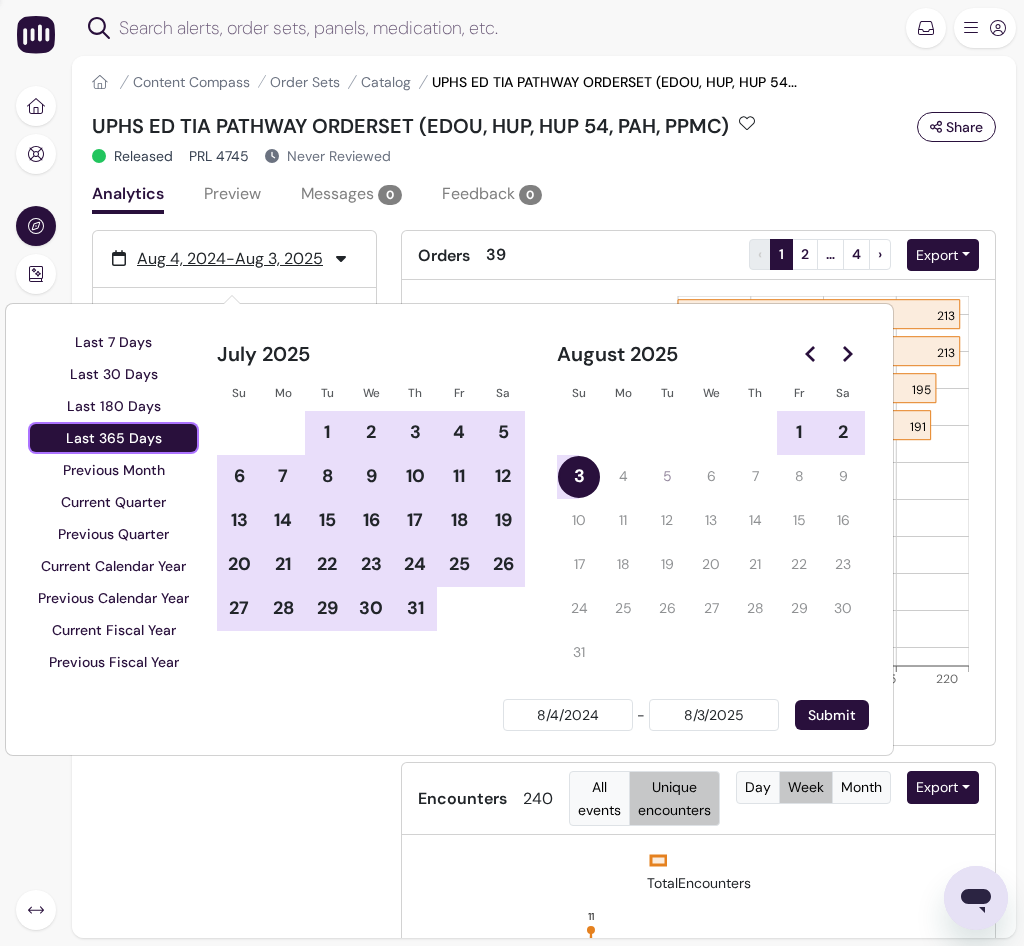 click on "Last 365 Days" at bounding box center (114, 438) 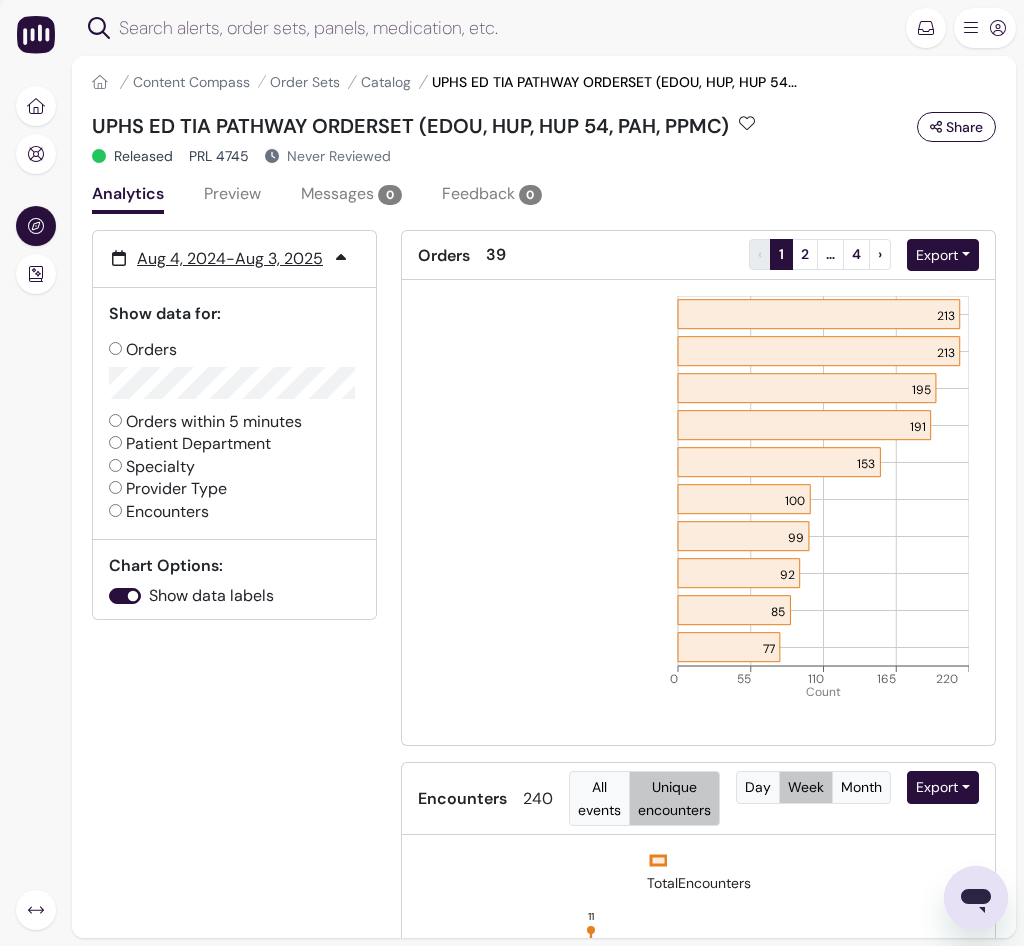 click on "Patient Department" at bounding box center (190, 444) 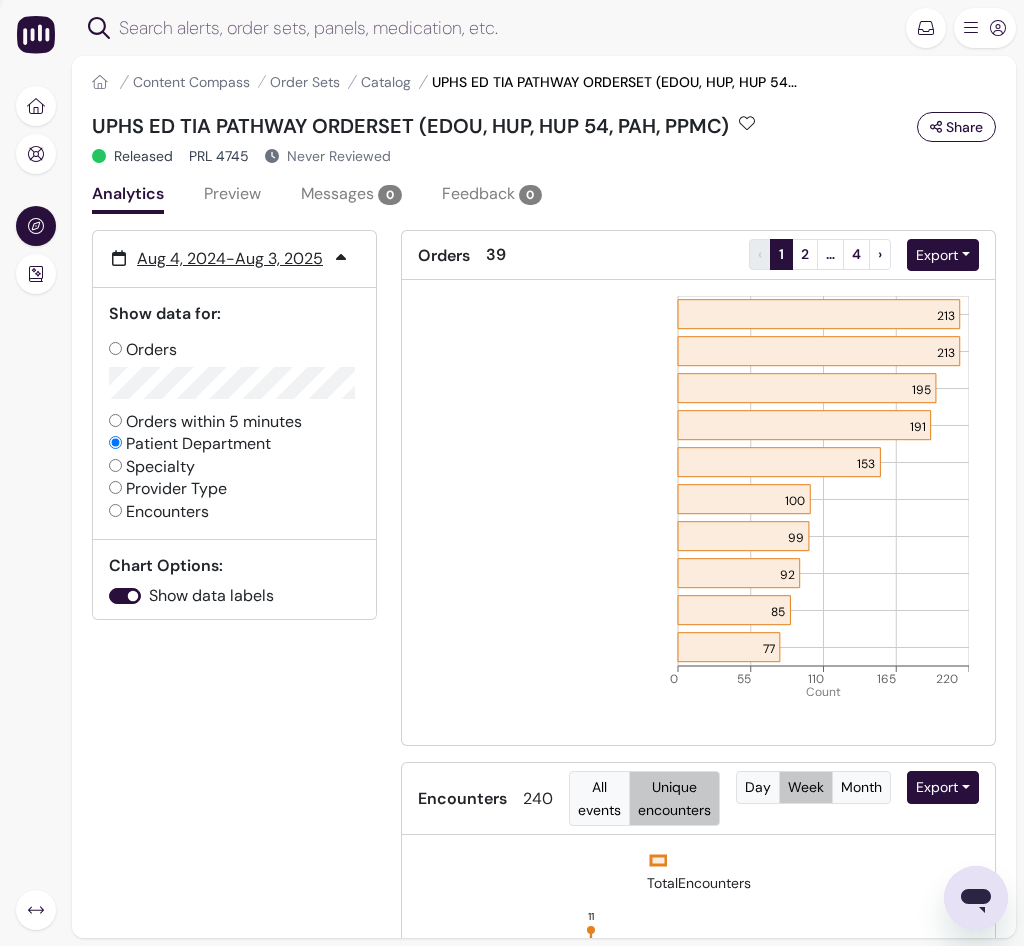 radio on "false" 